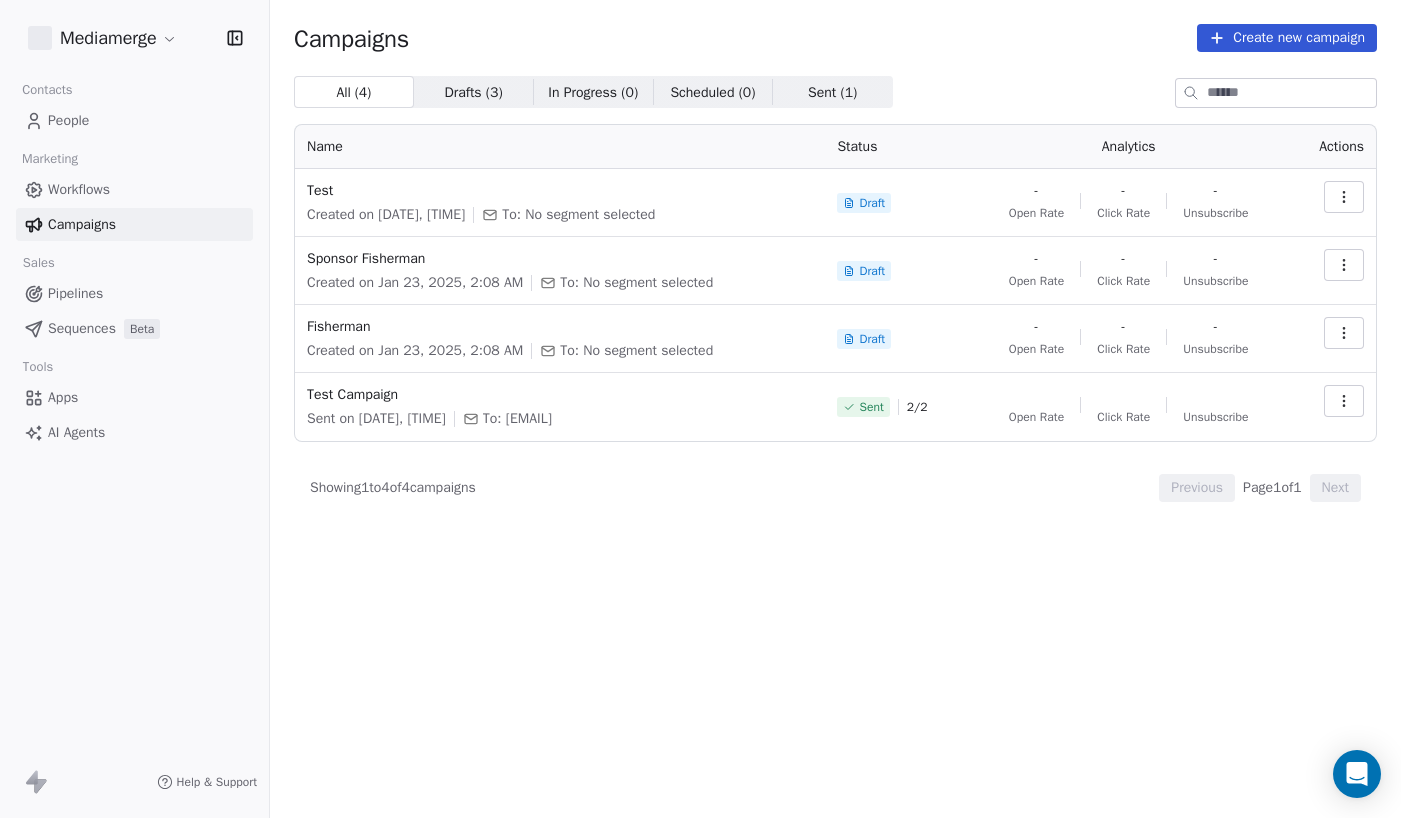 scroll, scrollTop: 0, scrollLeft: 0, axis: both 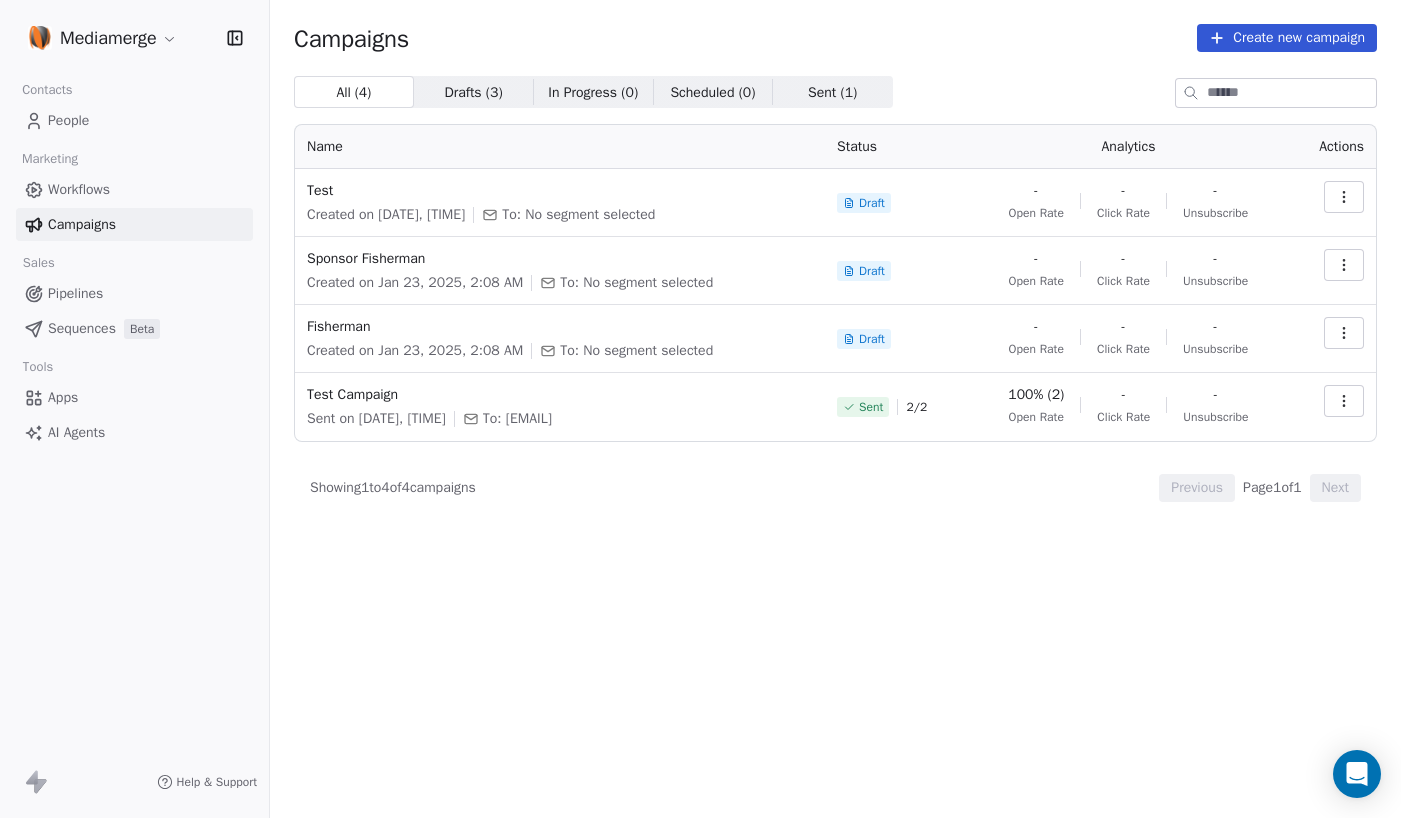 click on "AI Agents" at bounding box center (76, 432) 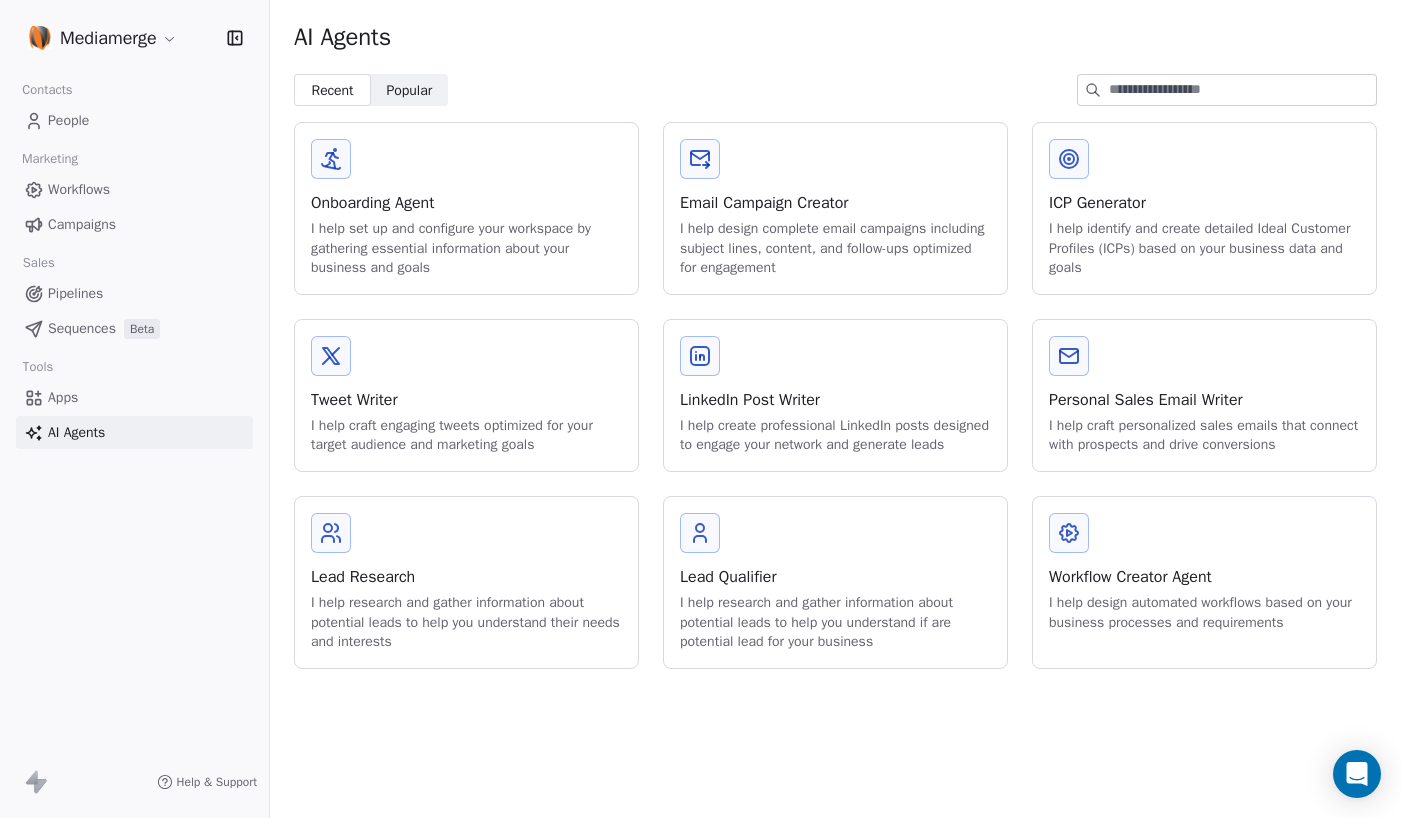 click on "Personal Sales Email Writer" at bounding box center (1204, 400) 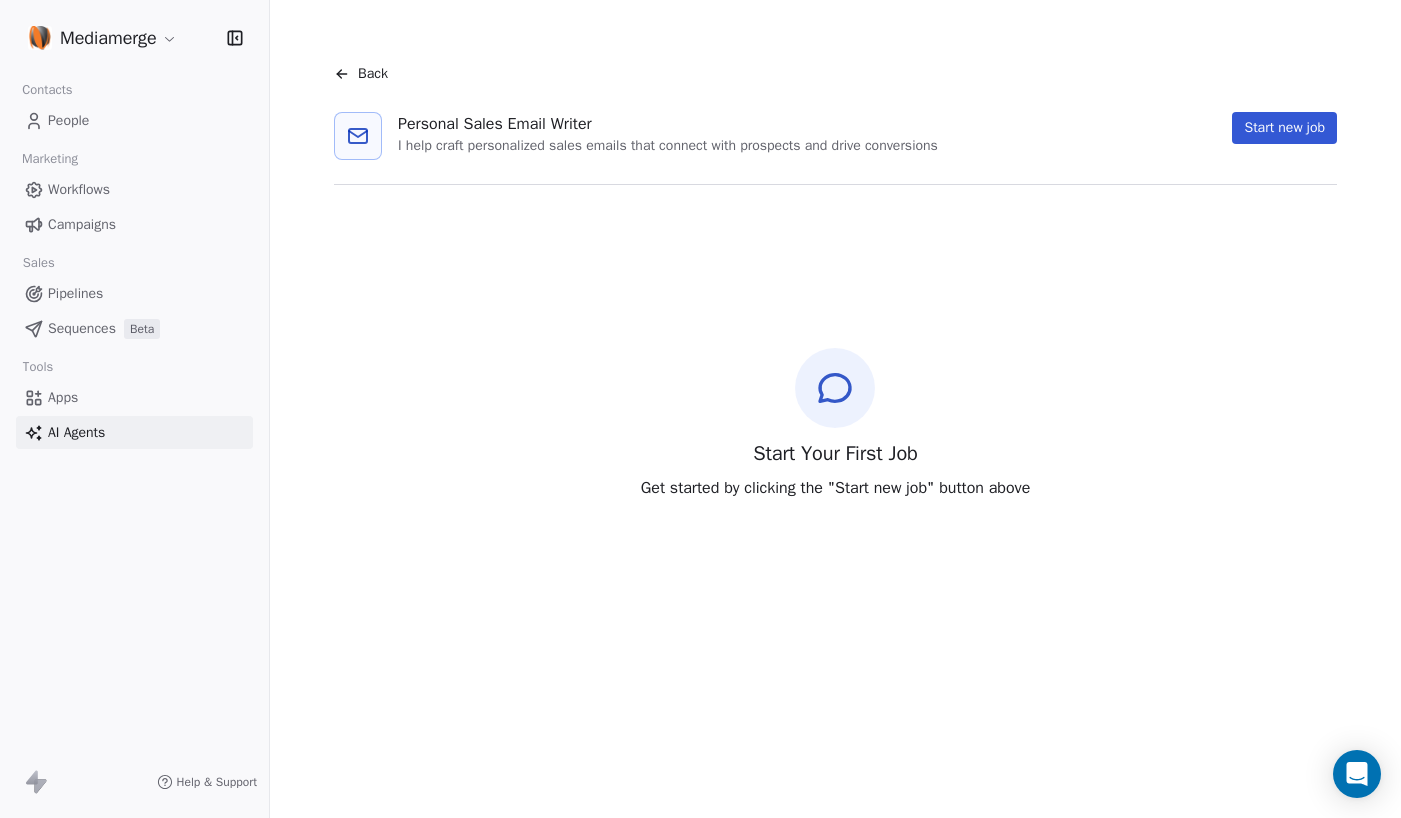 click on "Start new job" at bounding box center (1284, 128) 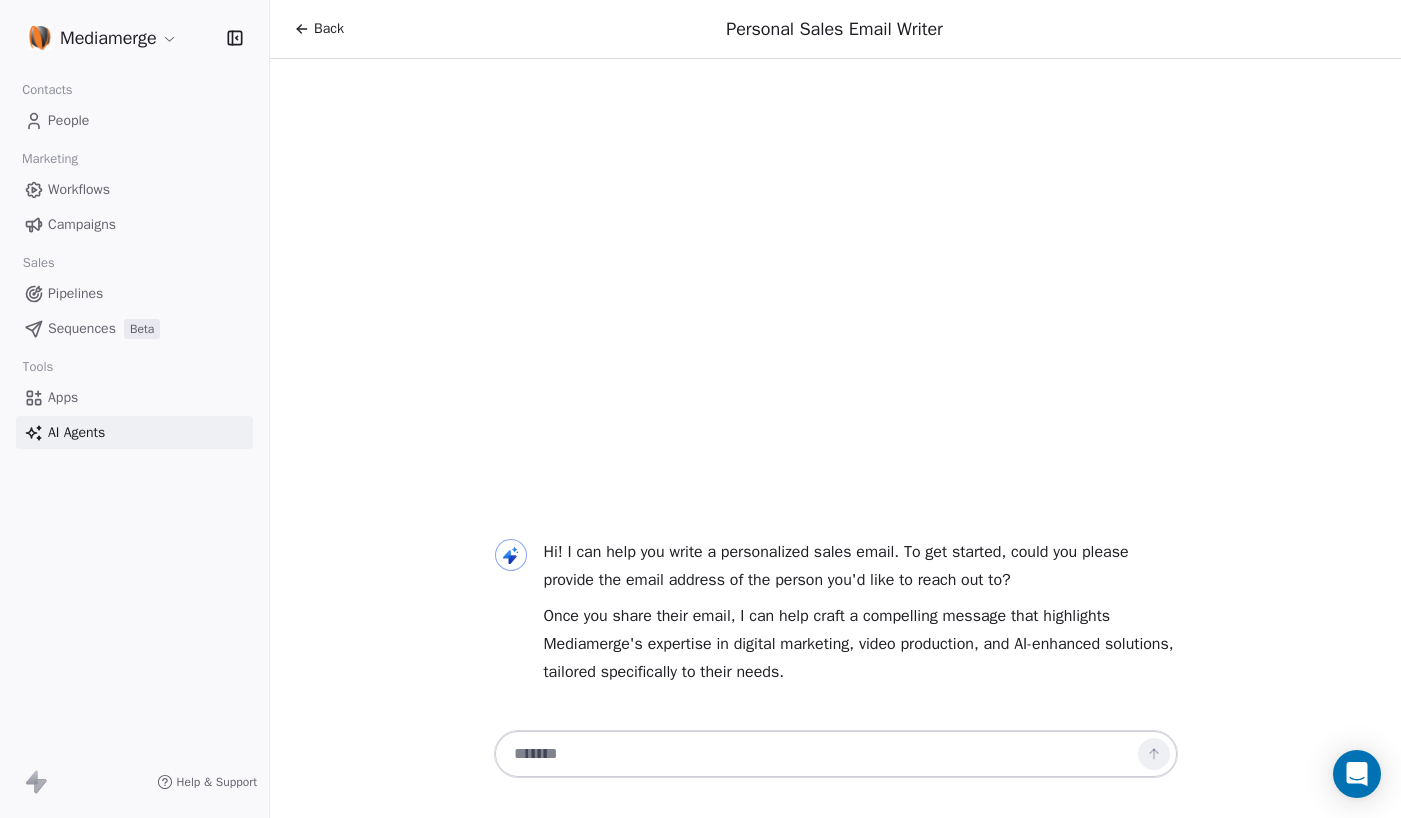 click at bounding box center (816, 754) 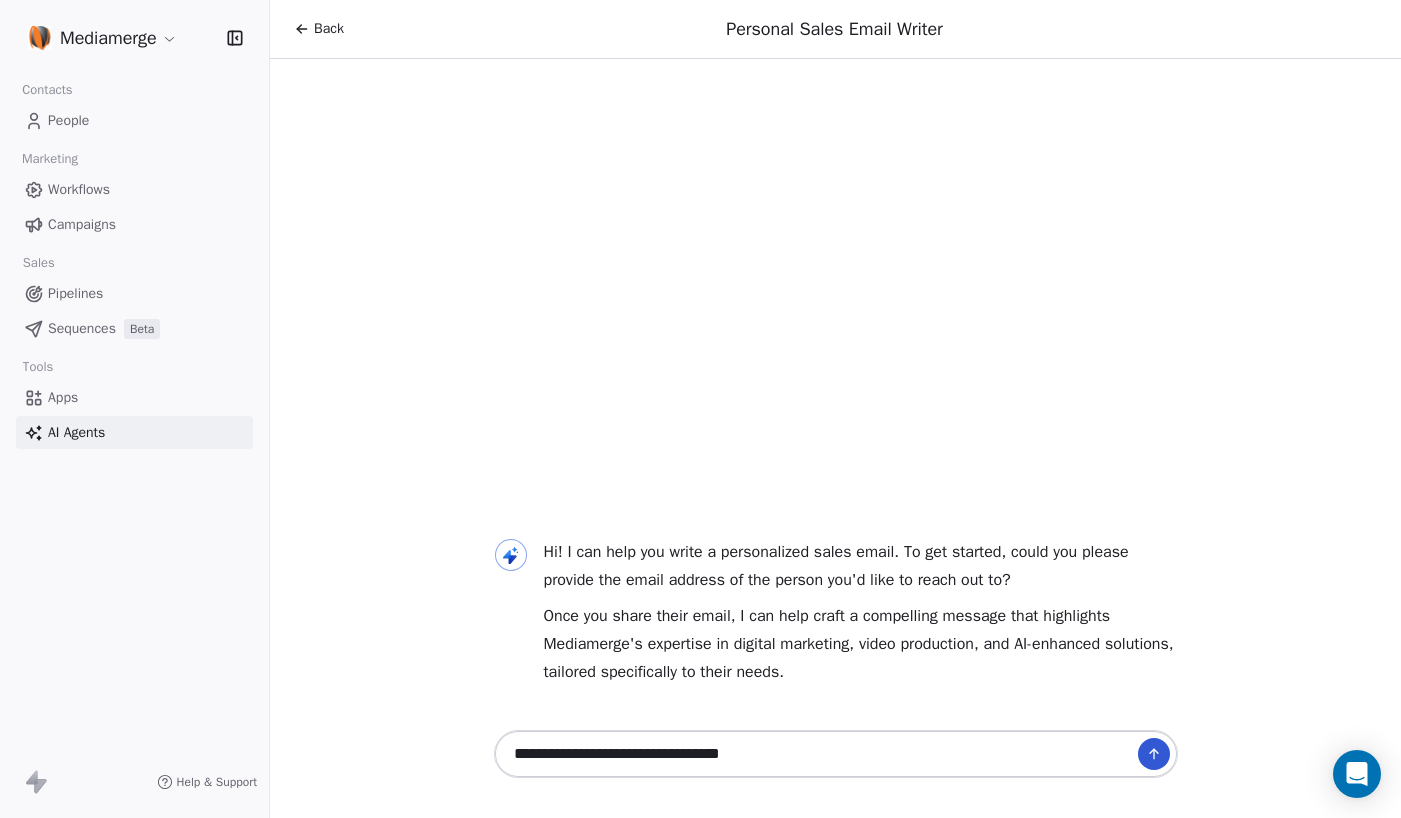 type on "**********" 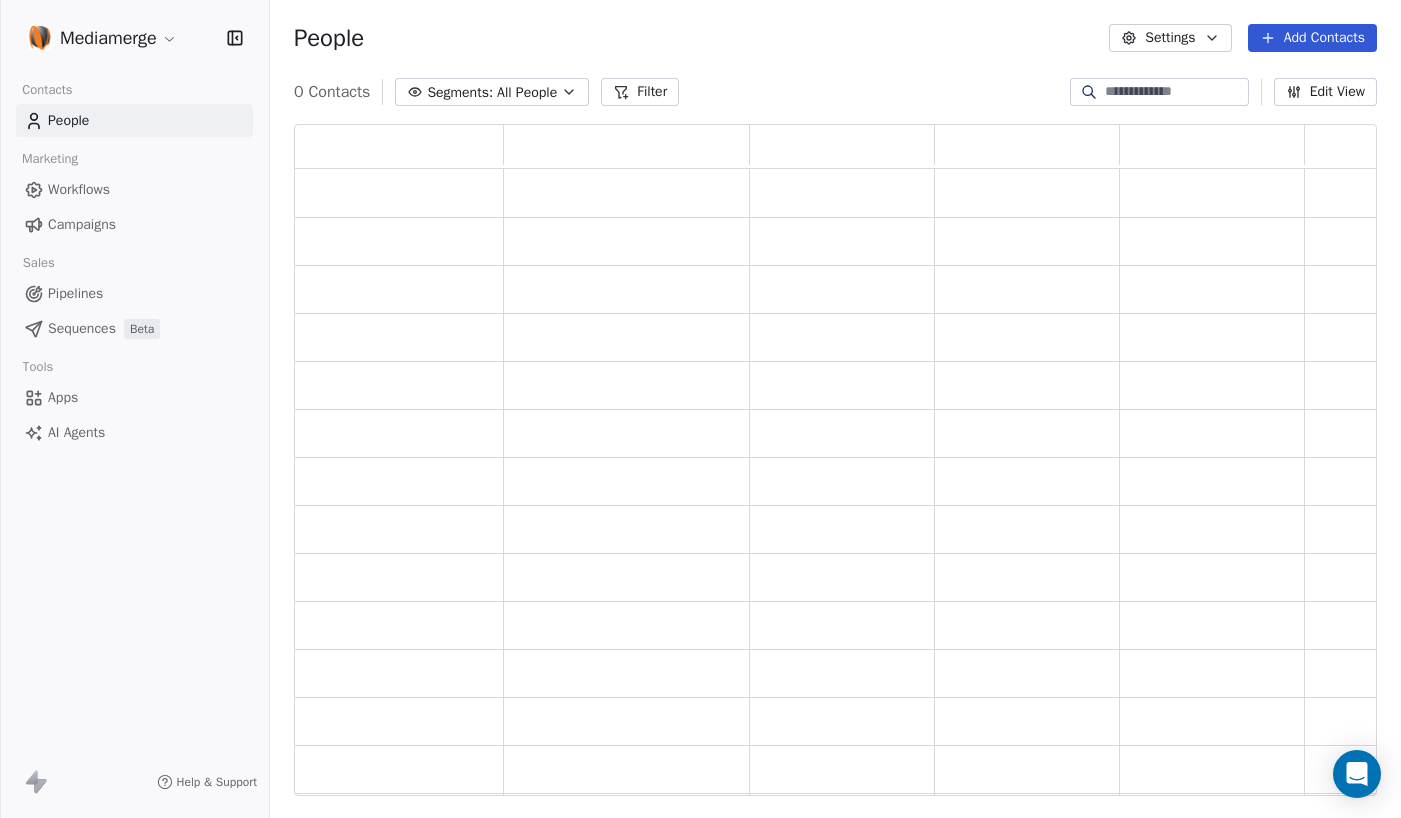 scroll, scrollTop: 1, scrollLeft: 1, axis: both 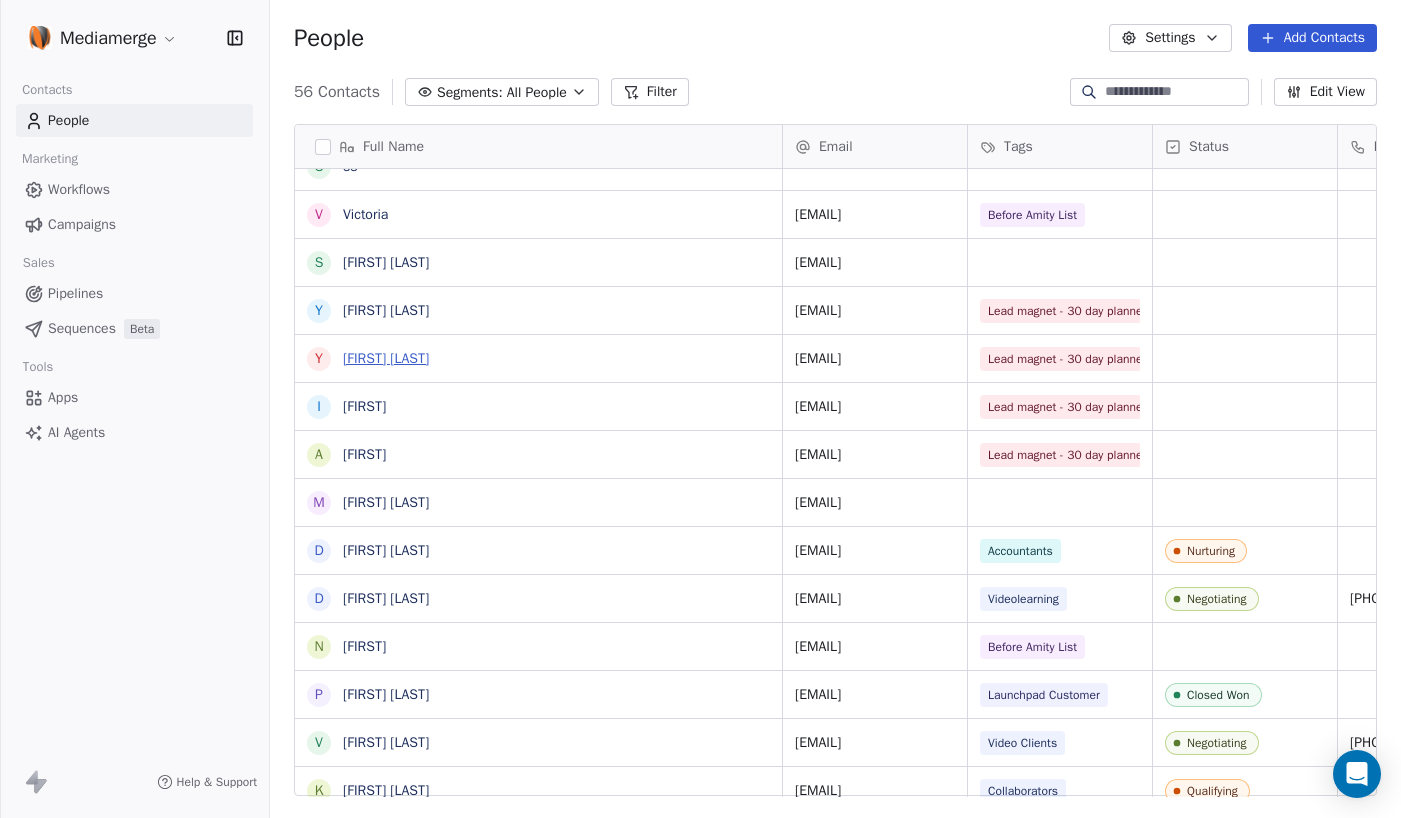 click on "[FIRST] [LAST]" at bounding box center [386, 358] 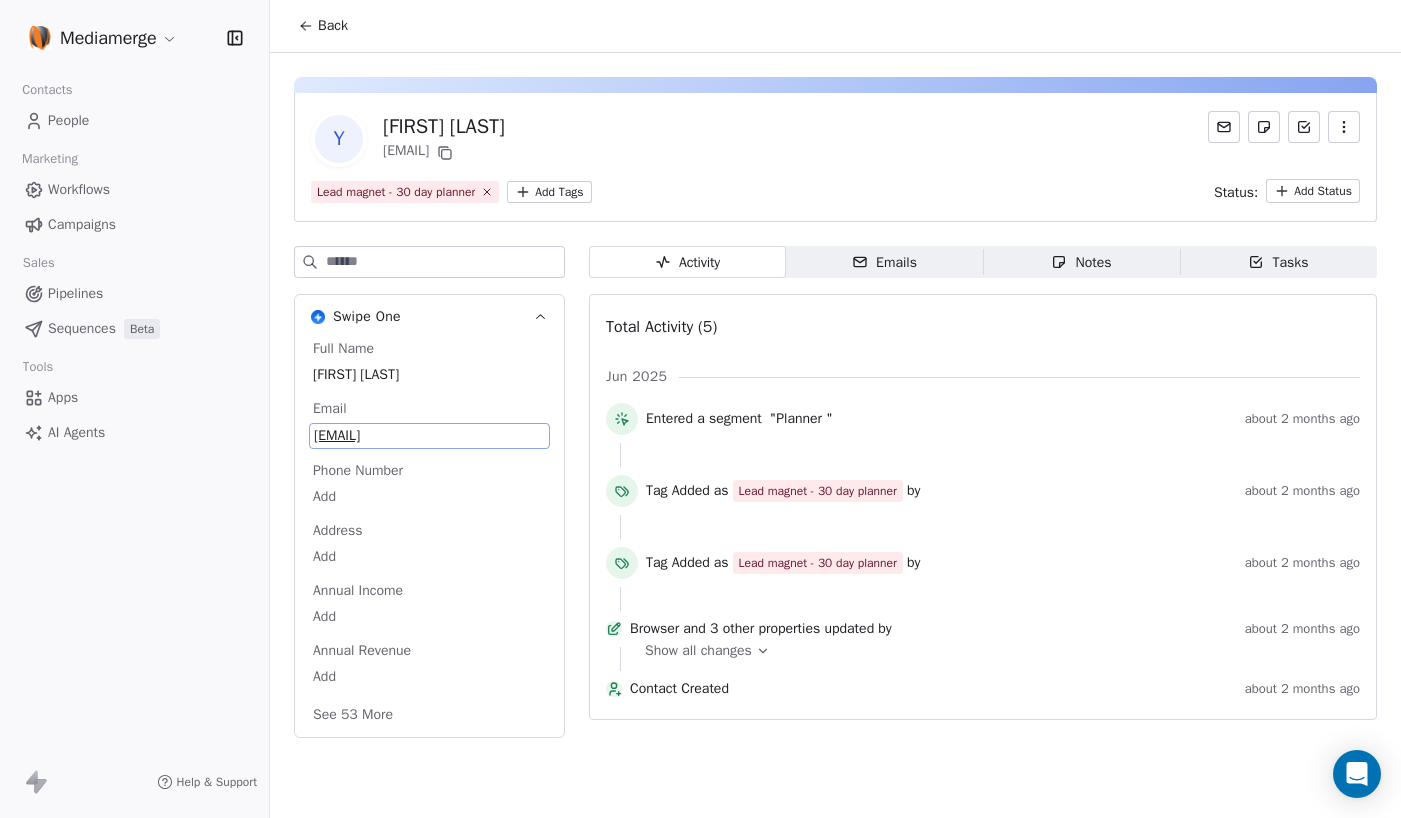 drag, startPoint x: 476, startPoint y: 435, endPoint x: 324, endPoint y: 435, distance: 152 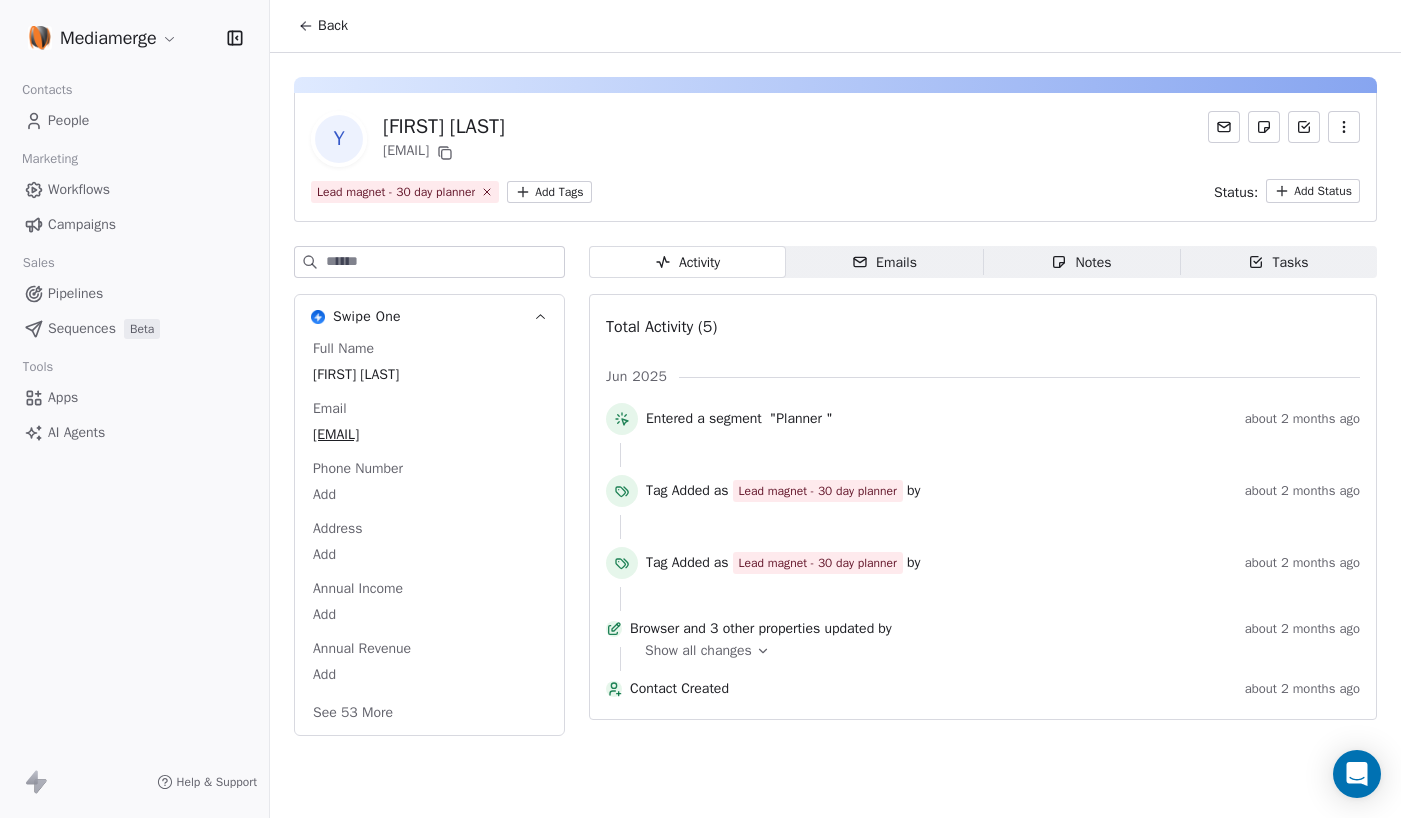 click on "AI Agents" at bounding box center [76, 432] 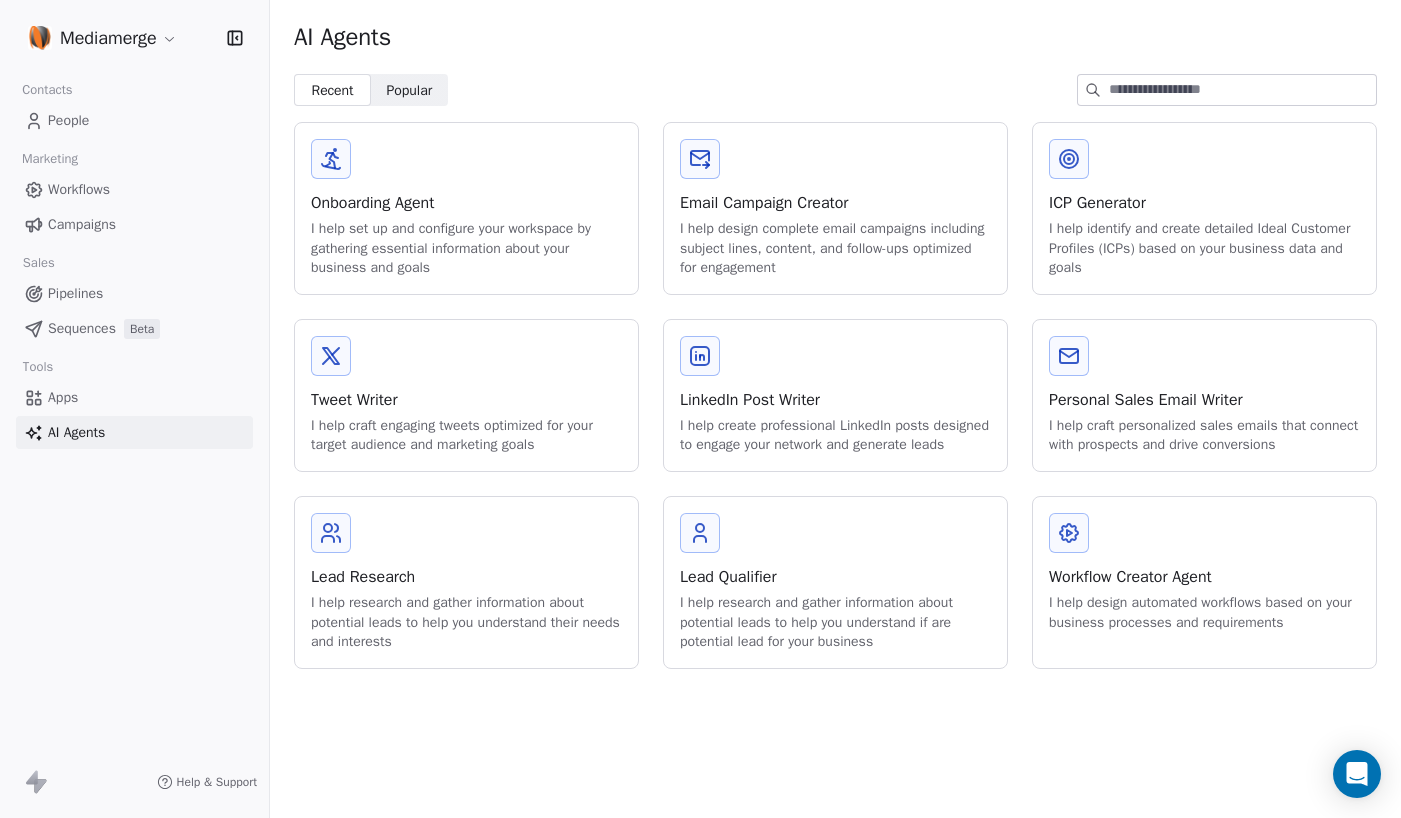 click at bounding box center [1069, 356] 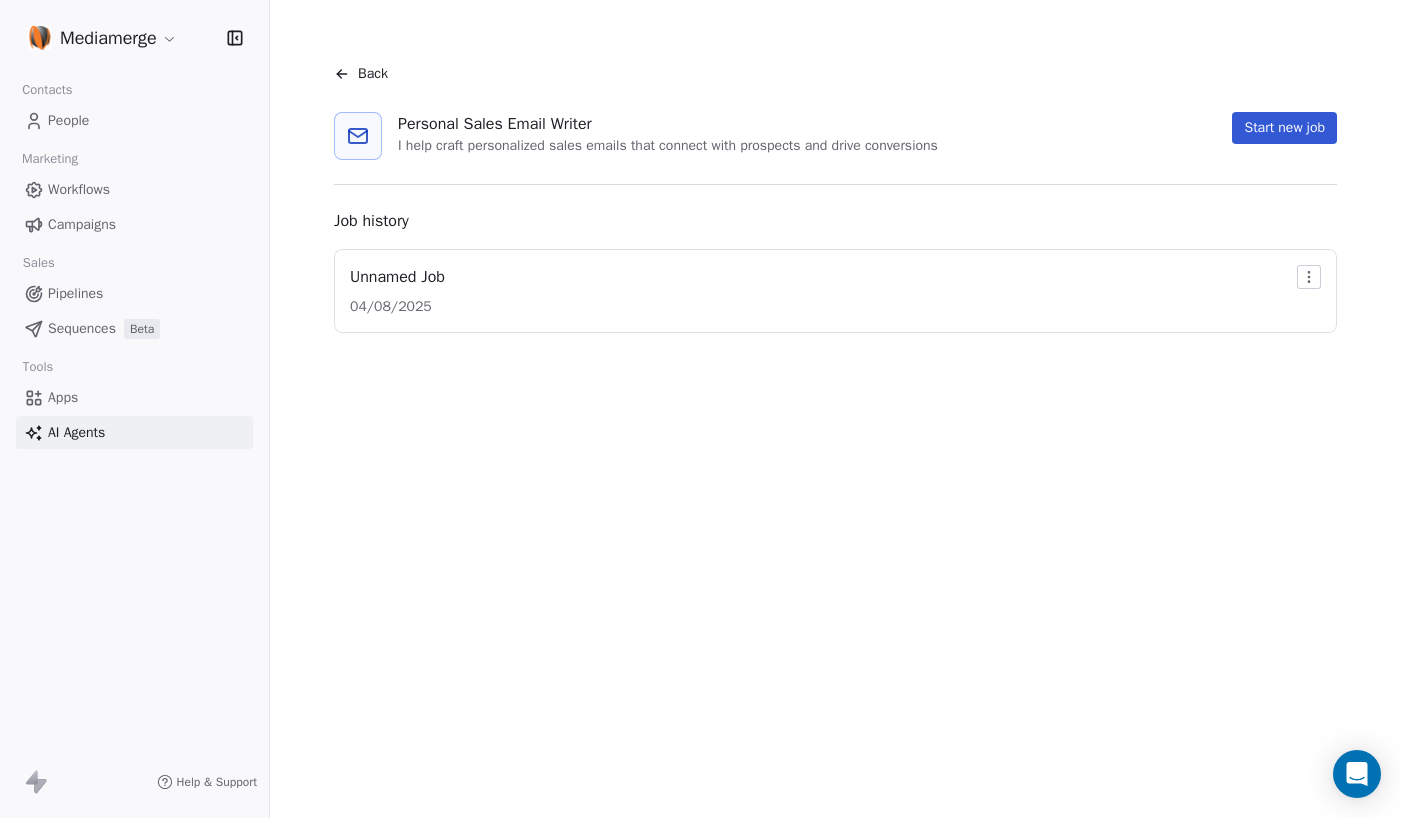 click on "Unnamed Job 04/08/2025" at bounding box center (835, 291) 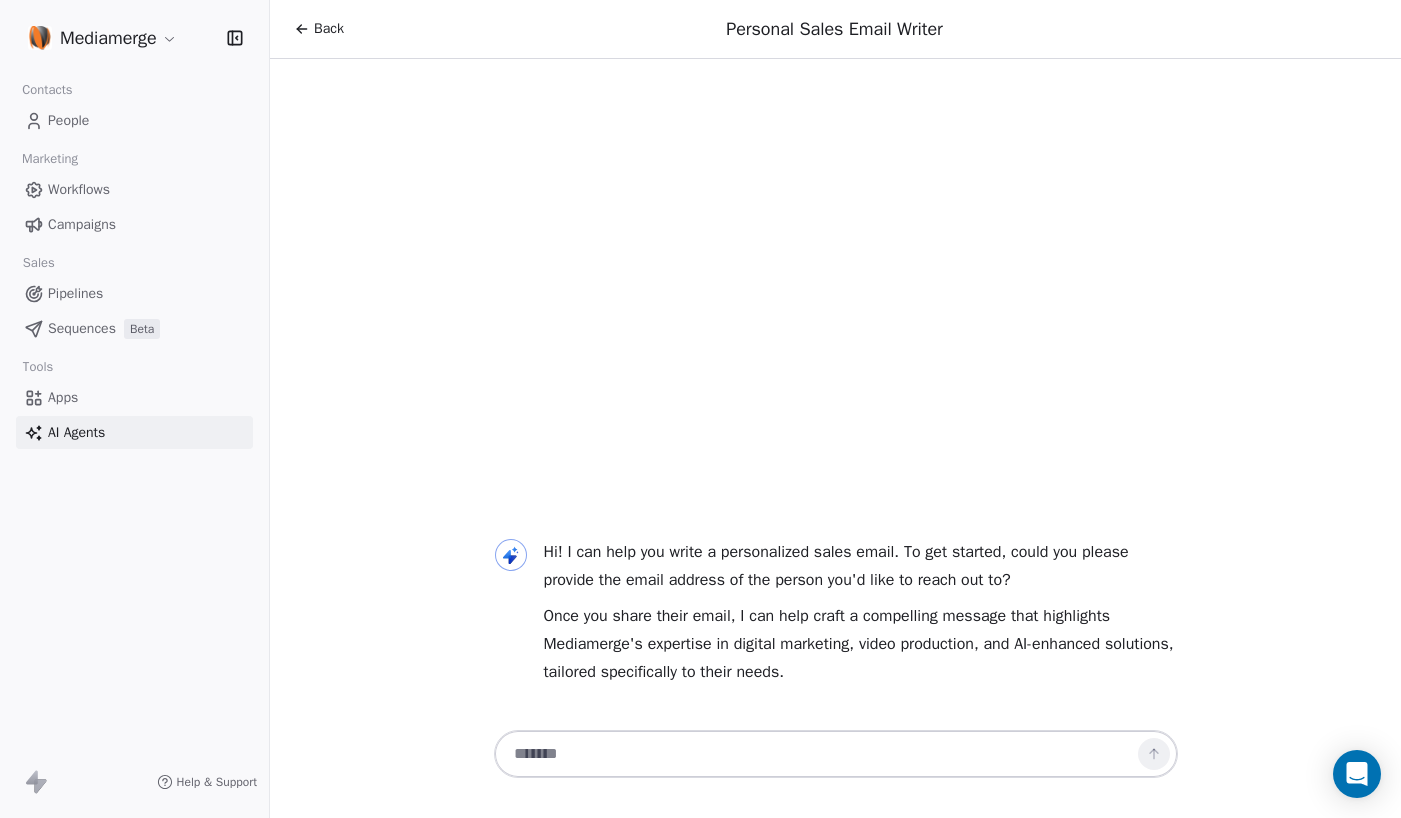 drag, startPoint x: 542, startPoint y: 779, endPoint x: 556, endPoint y: 770, distance: 16.643316 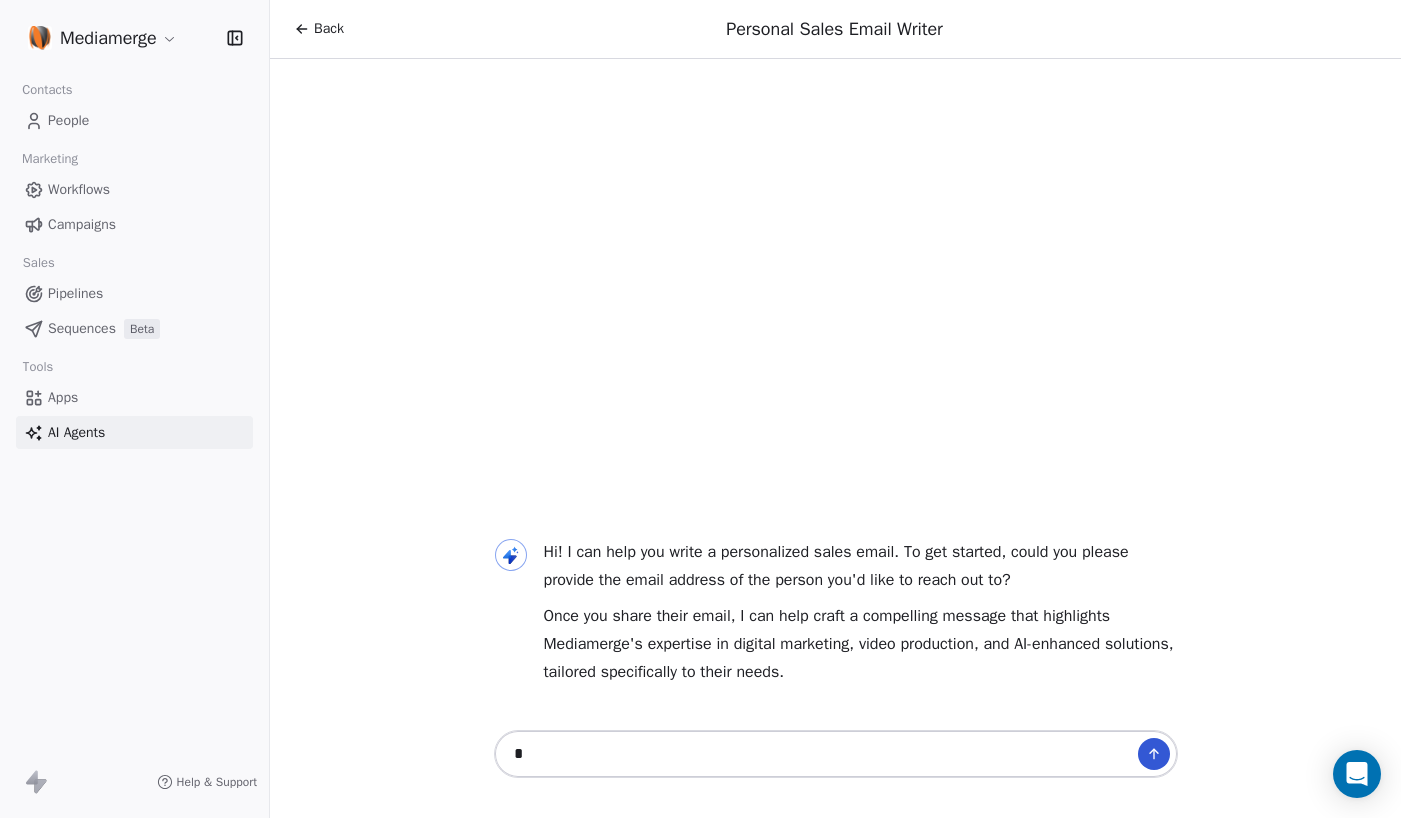 type on "*" 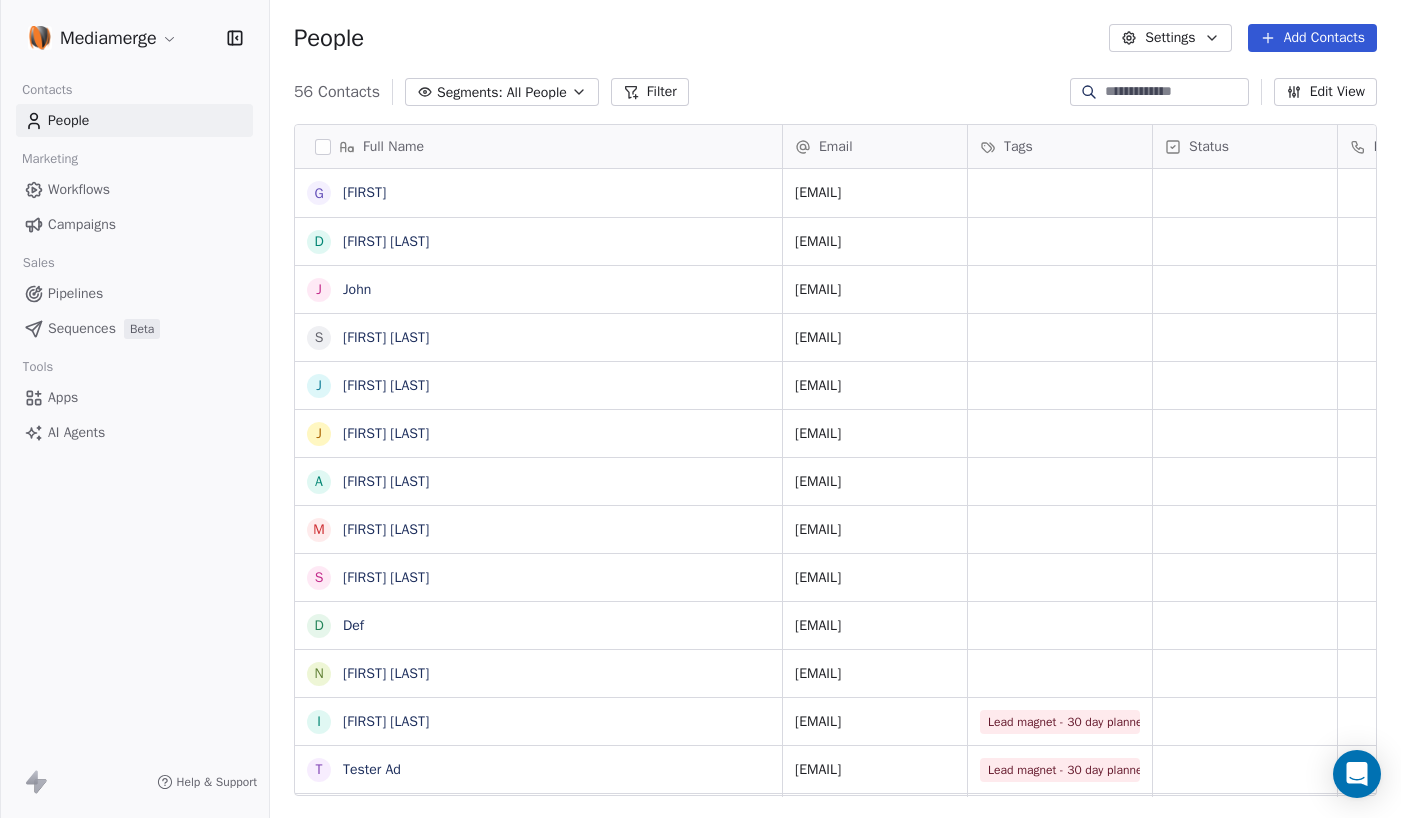 scroll, scrollTop: 651, scrollLeft: 0, axis: vertical 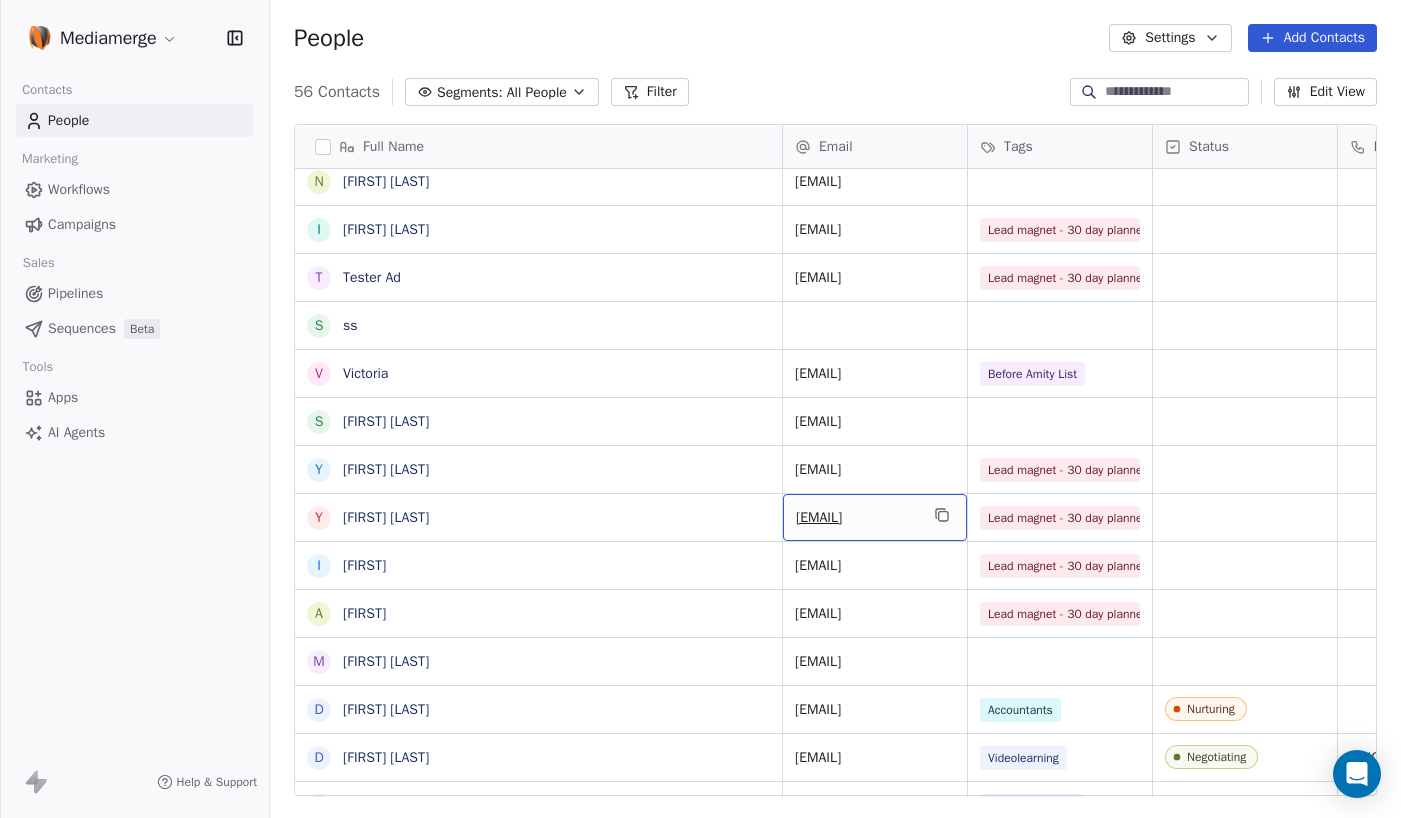click on "[EMAIL]" at bounding box center (857, 518) 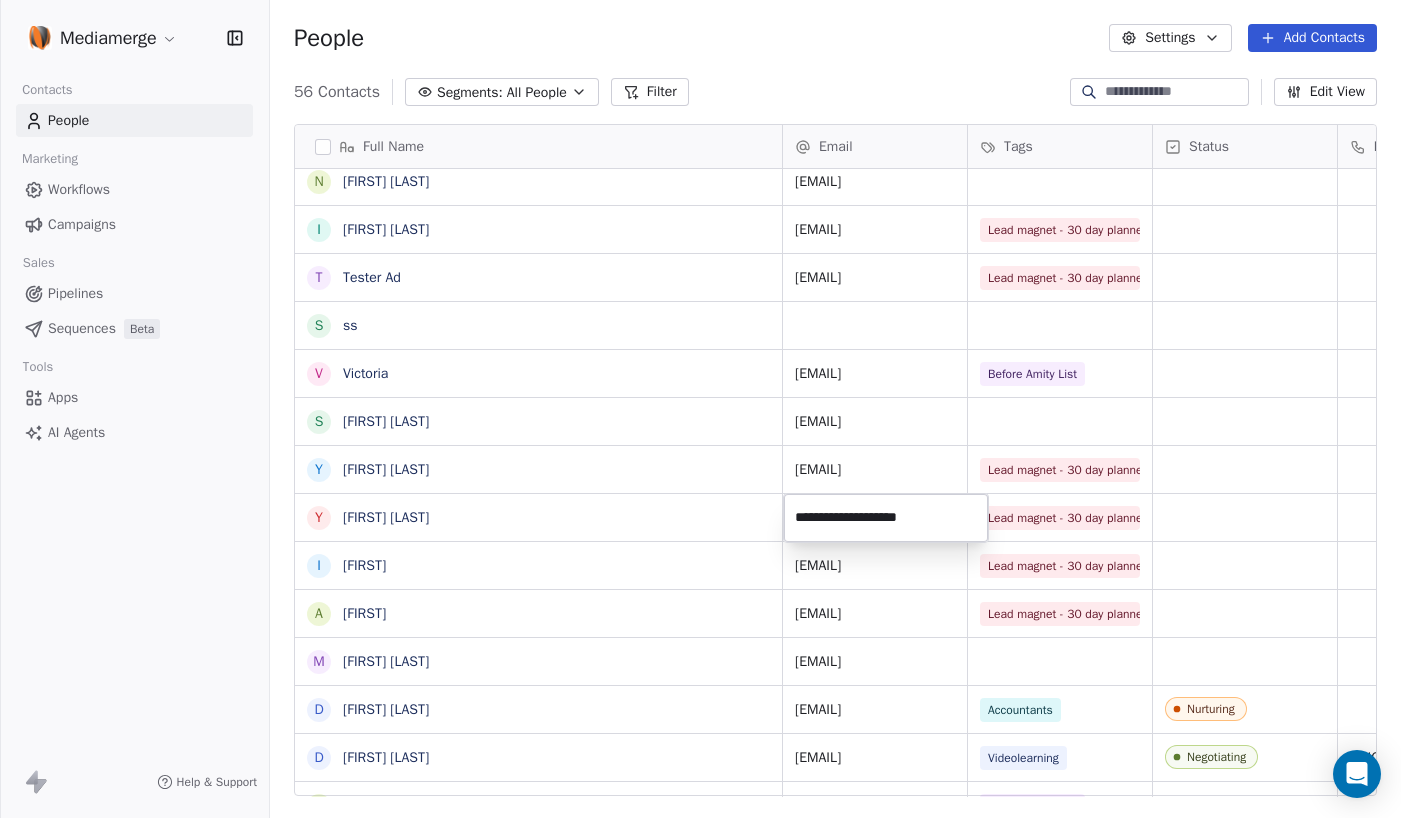 click on "**********" at bounding box center (886, 518) 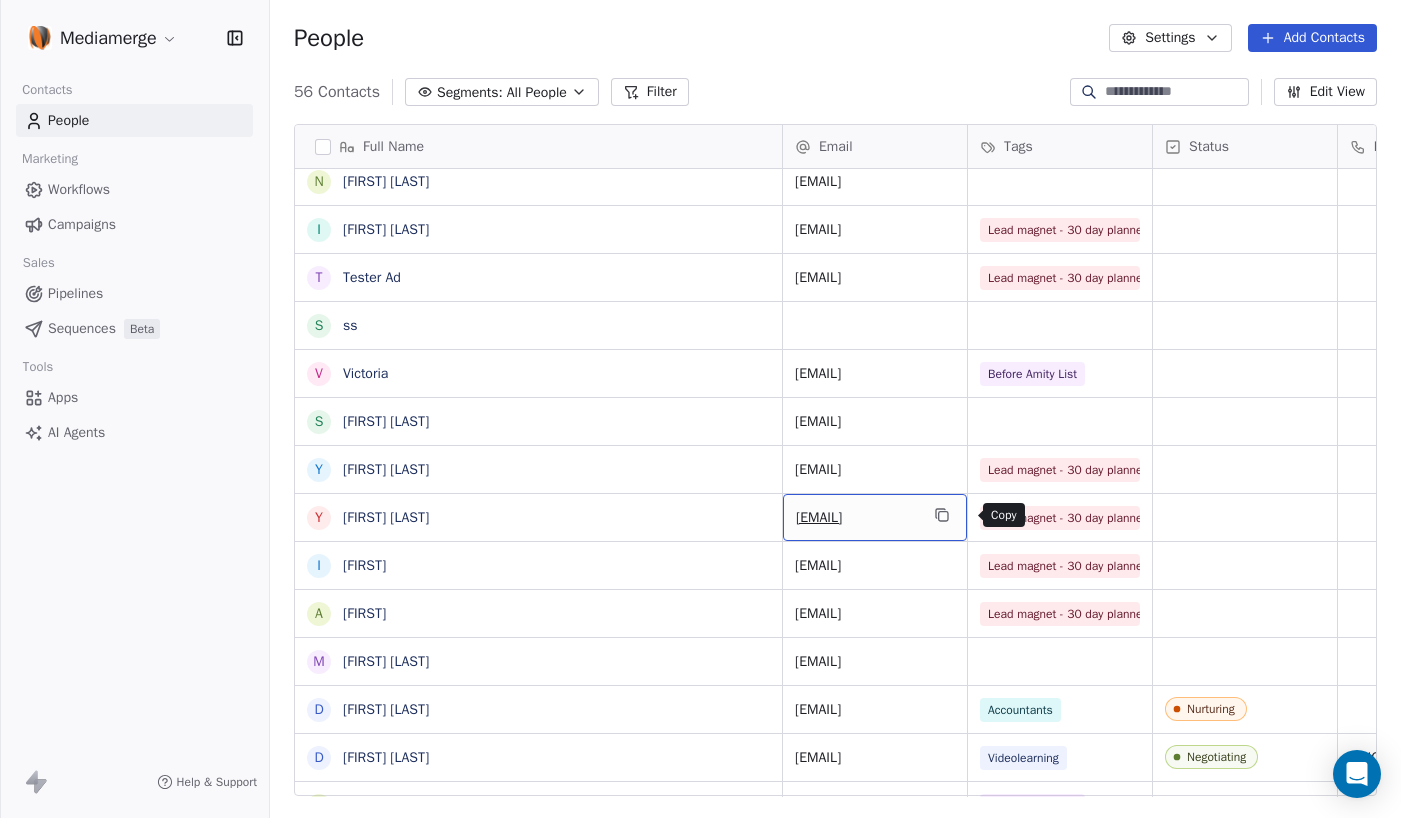 click 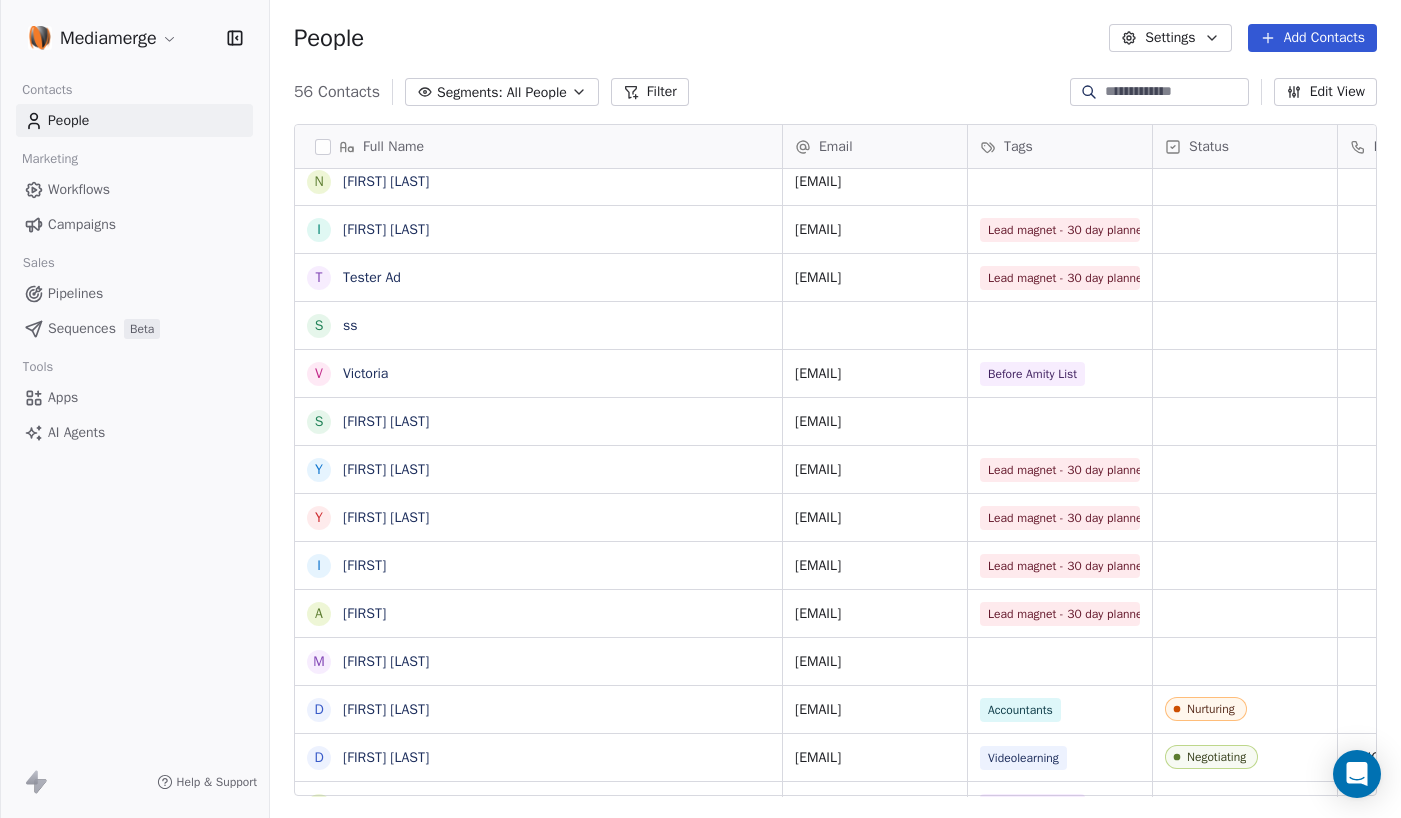click on "AI Agents" at bounding box center (76, 432) 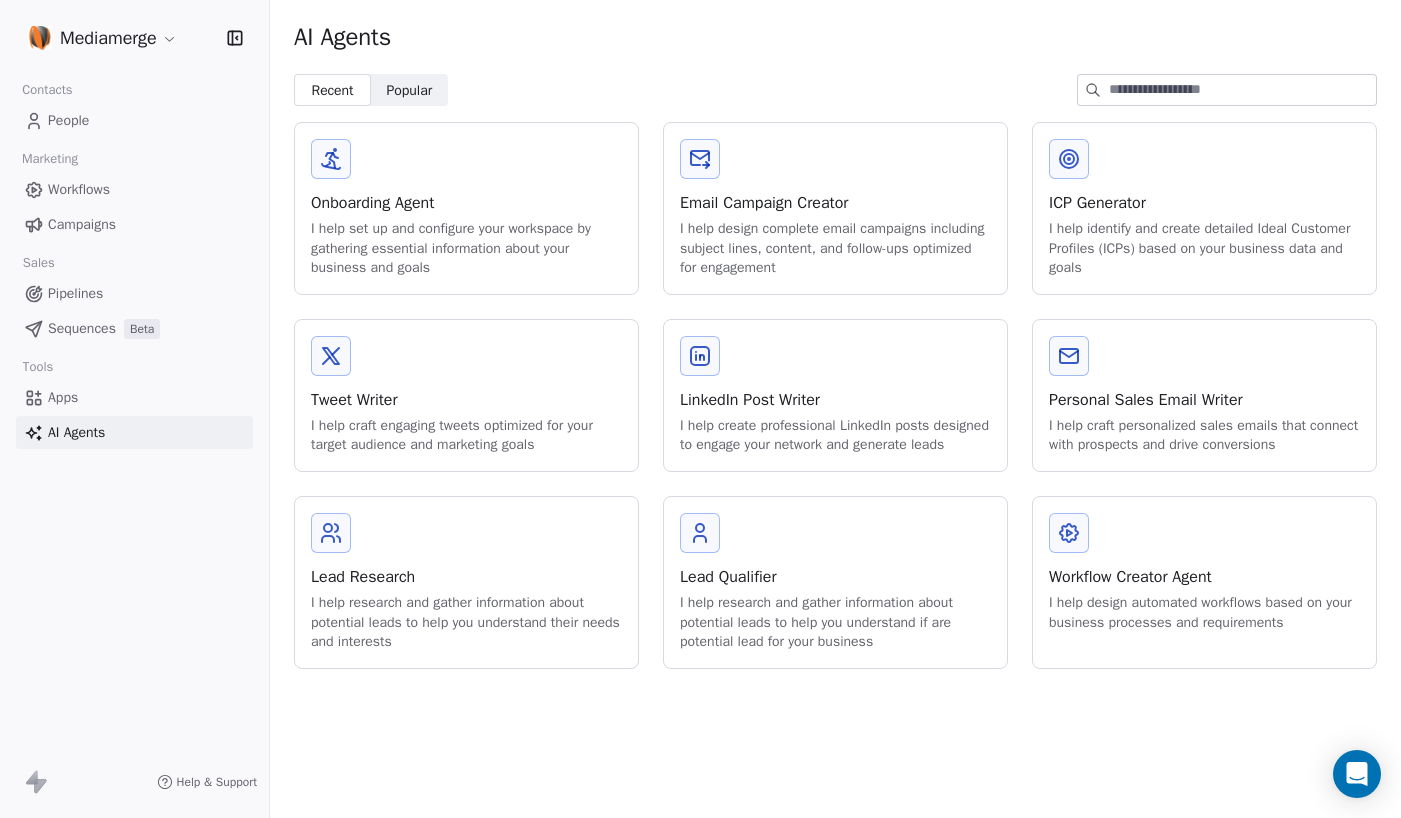 click on "Personal Sales Email Writer I help craft personalized sales emails that connect with prospects and drive conversions" at bounding box center (1204, 395) 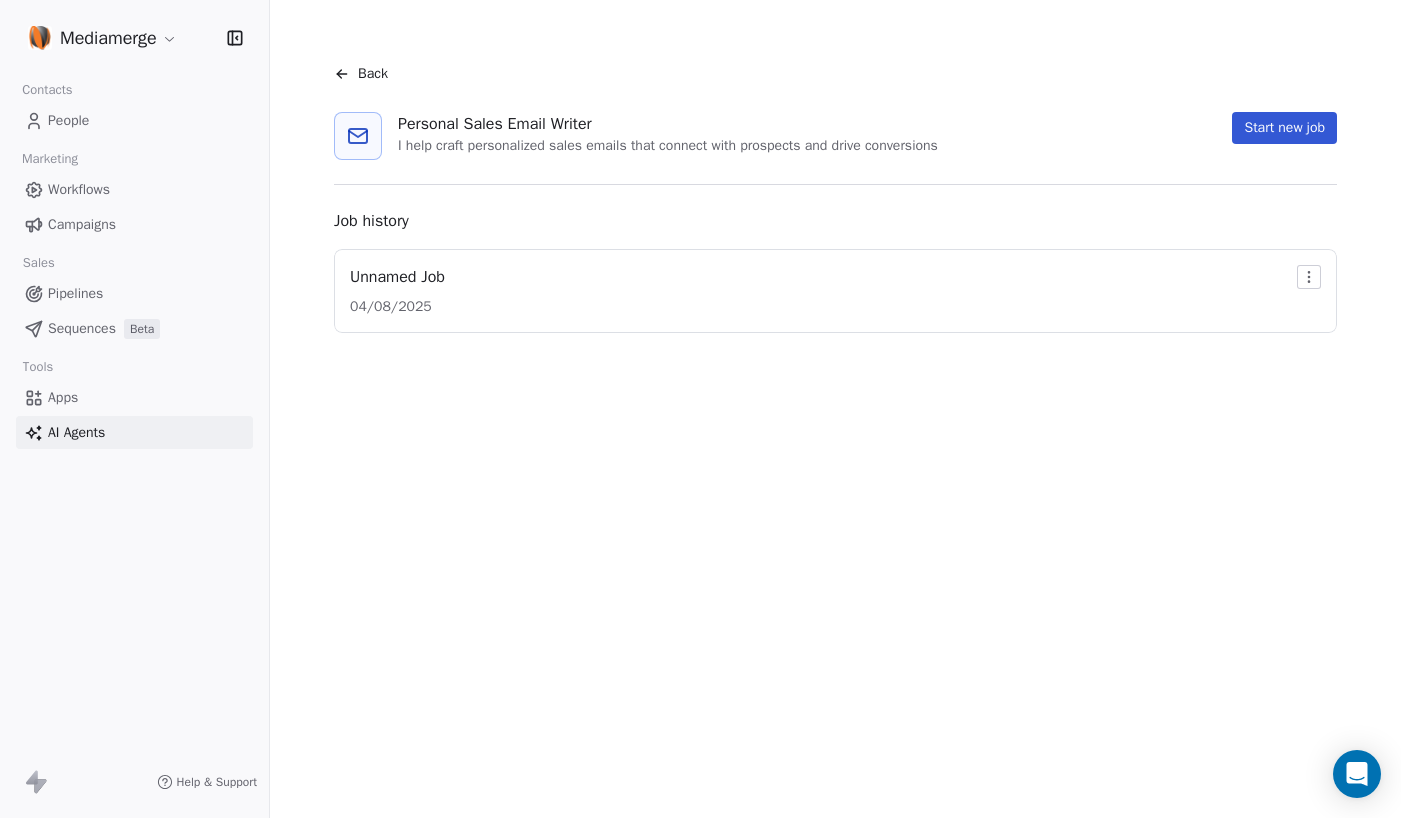 click on "Unnamed Job 04/08/2025" at bounding box center (835, 291) 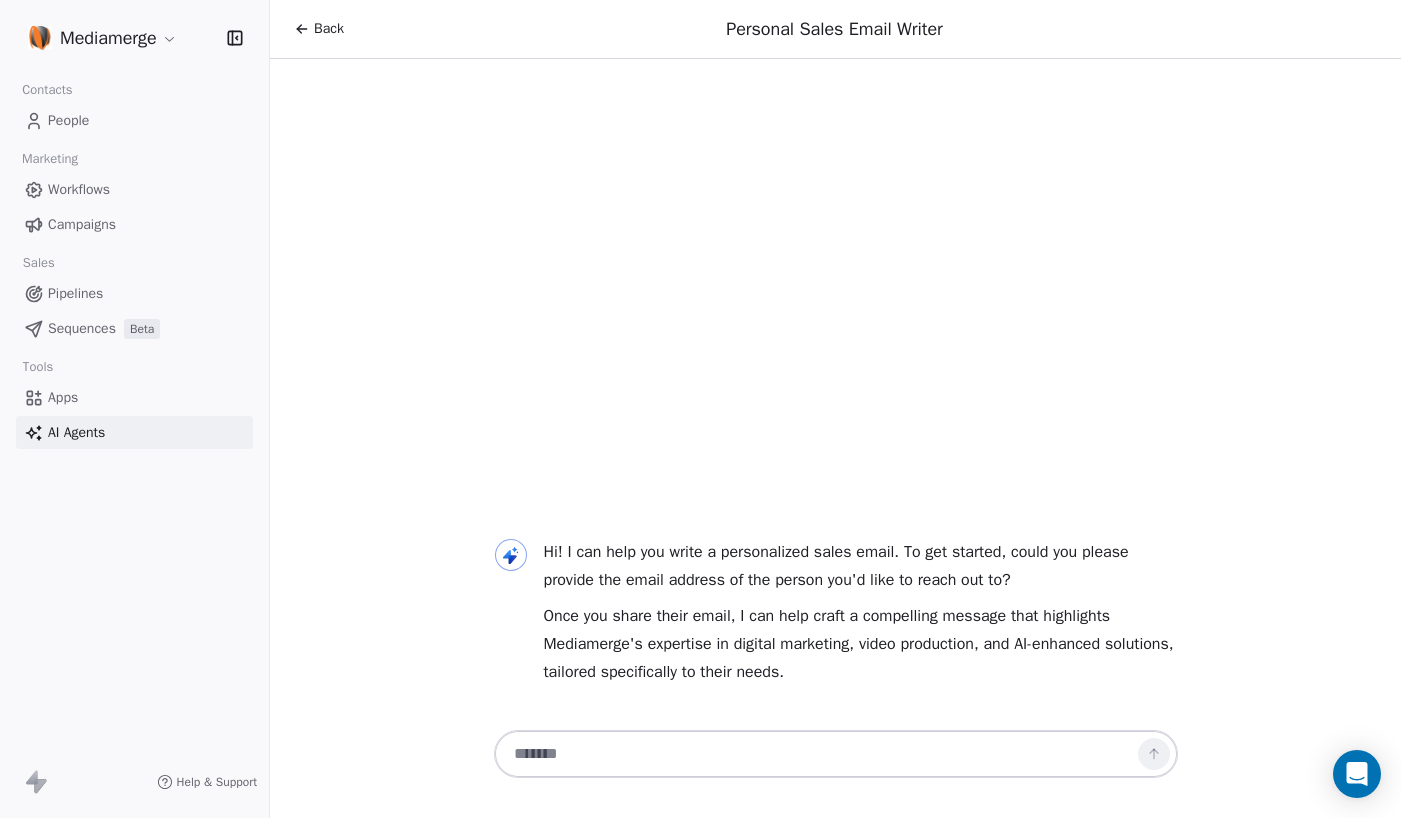 click at bounding box center (816, 754) 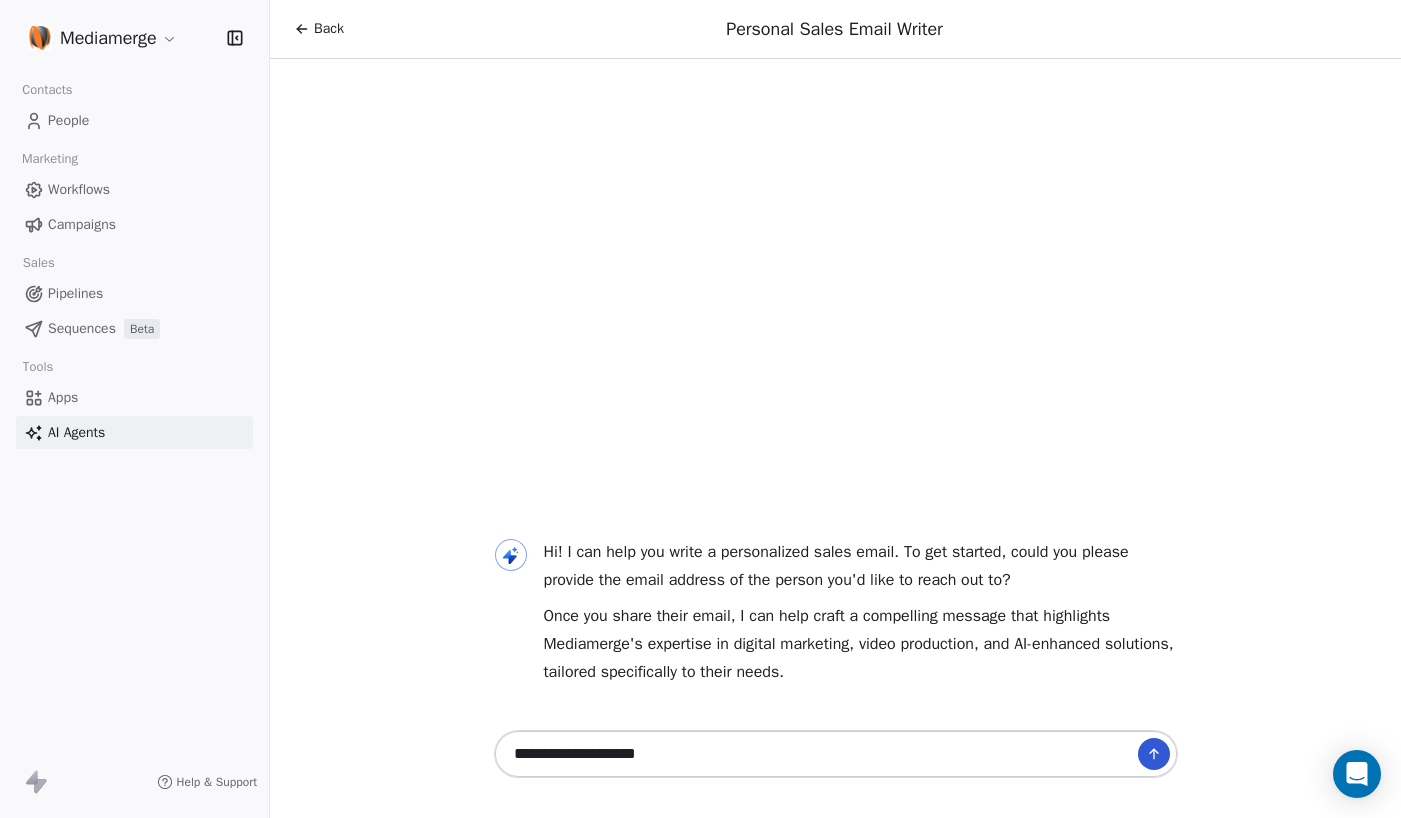 type on "**********" 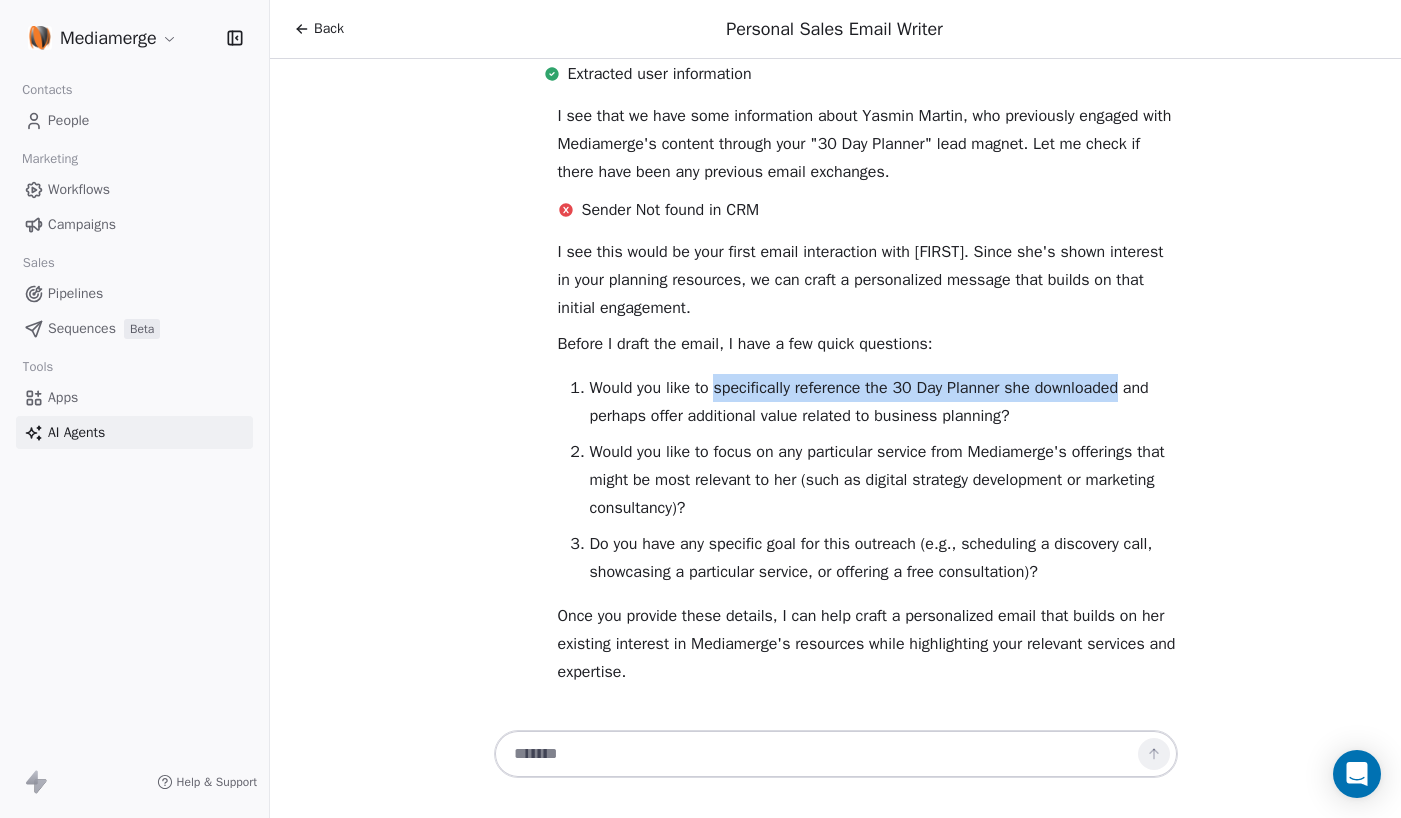 drag, startPoint x: 715, startPoint y: 389, endPoint x: 1135, endPoint y: 387, distance: 420.00476 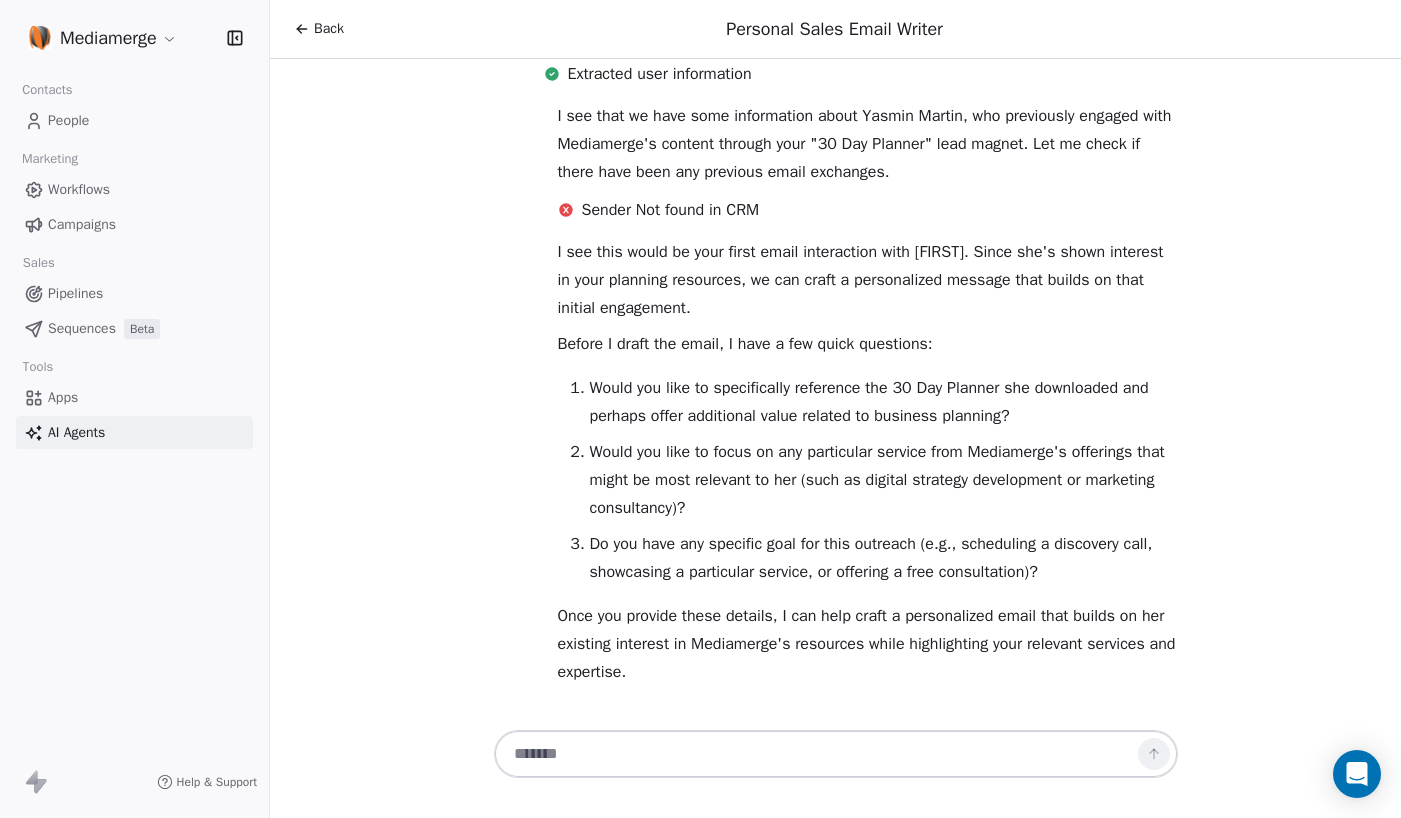 click at bounding box center (816, 754) 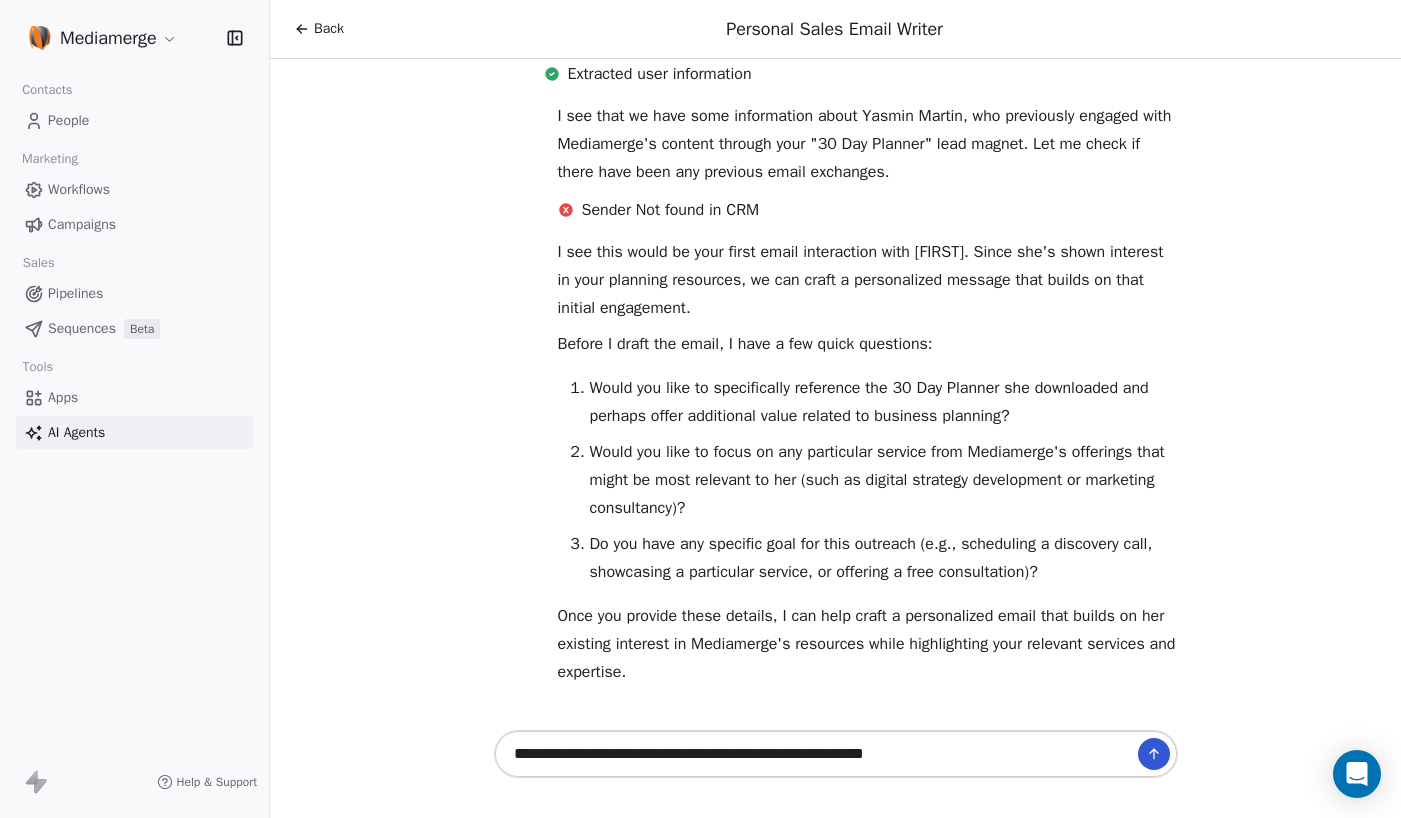 drag, startPoint x: 515, startPoint y: 759, endPoint x: 536, endPoint y: 782, distance: 31.144823 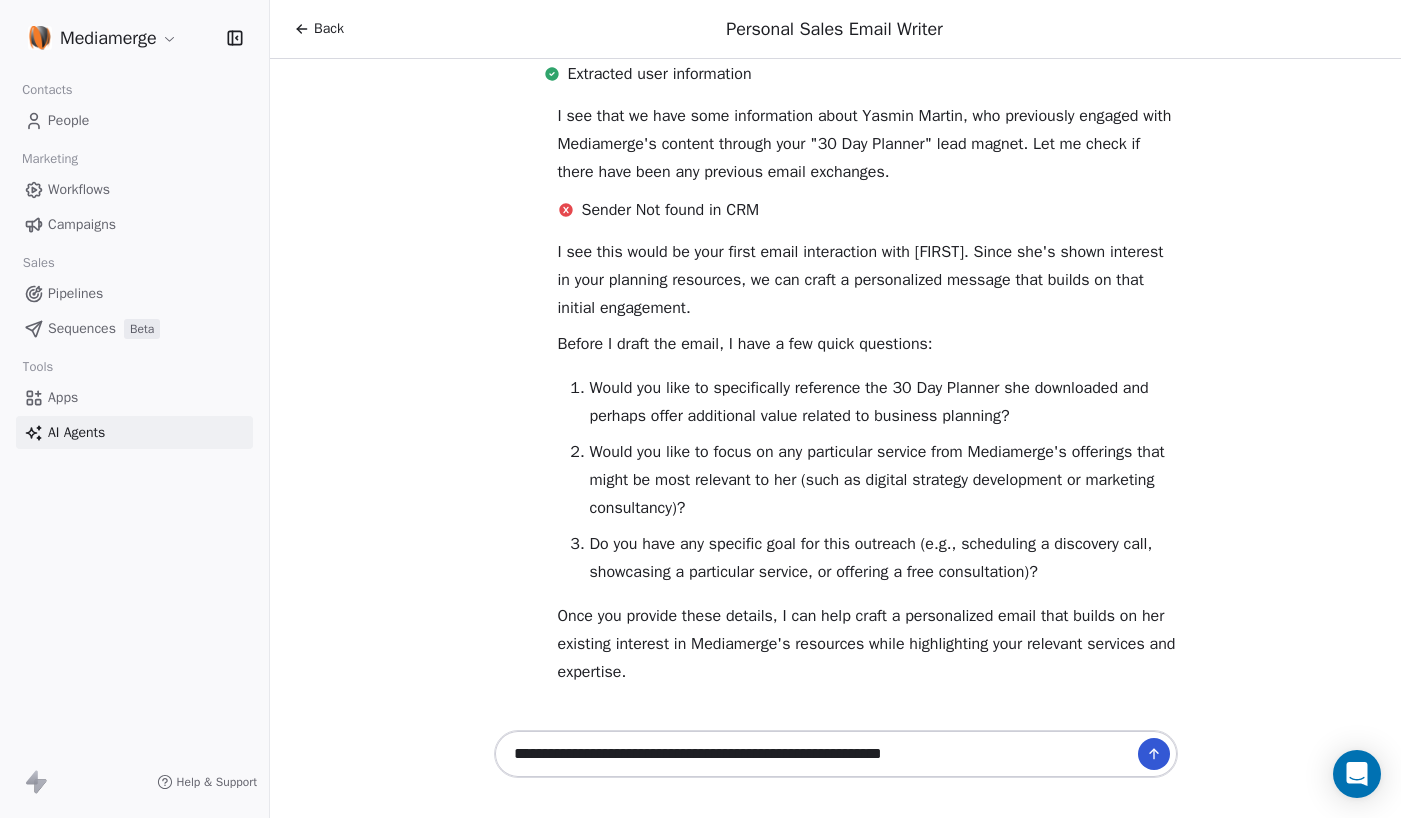 click on "**********" at bounding box center (816, 754) 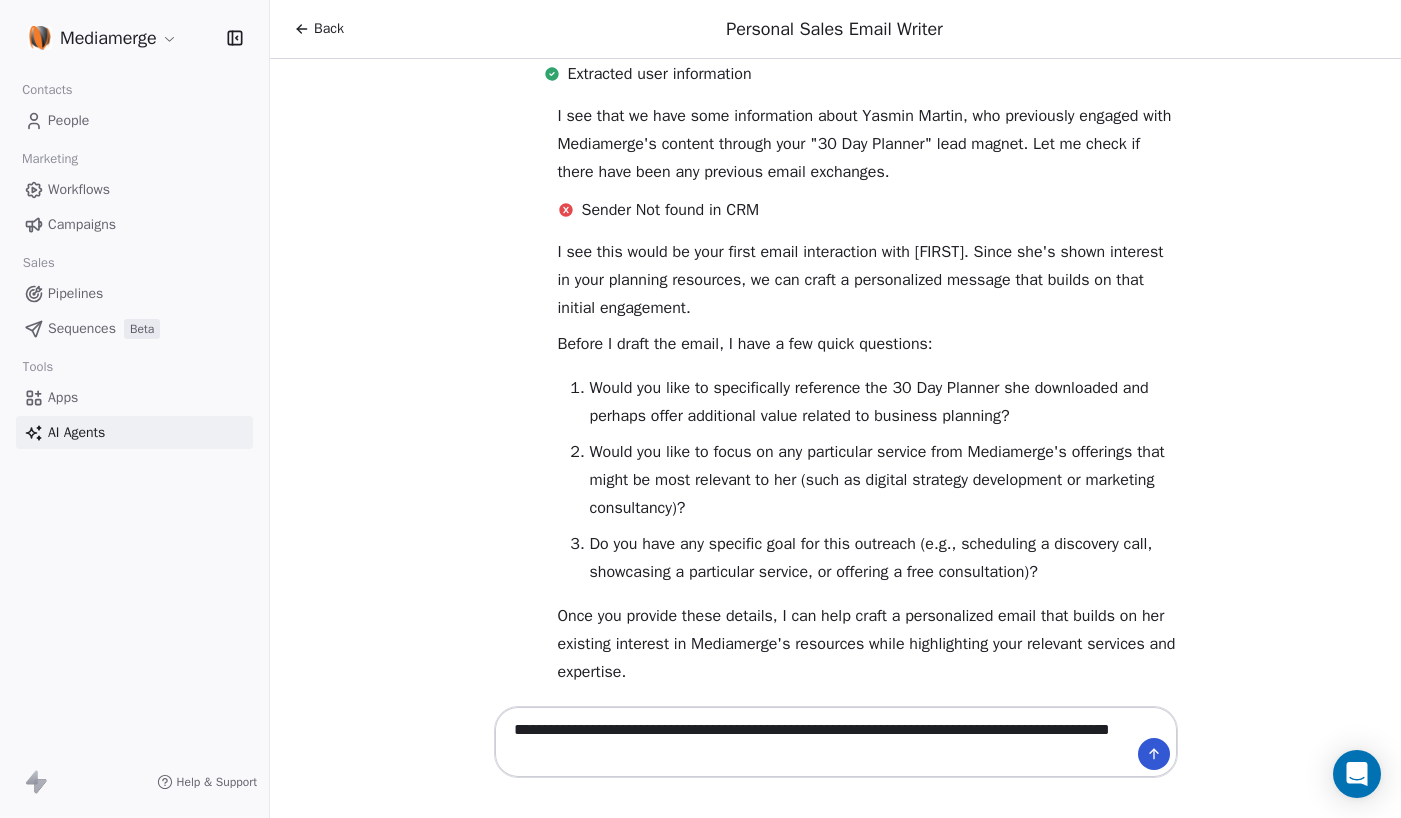 paste on "**********" 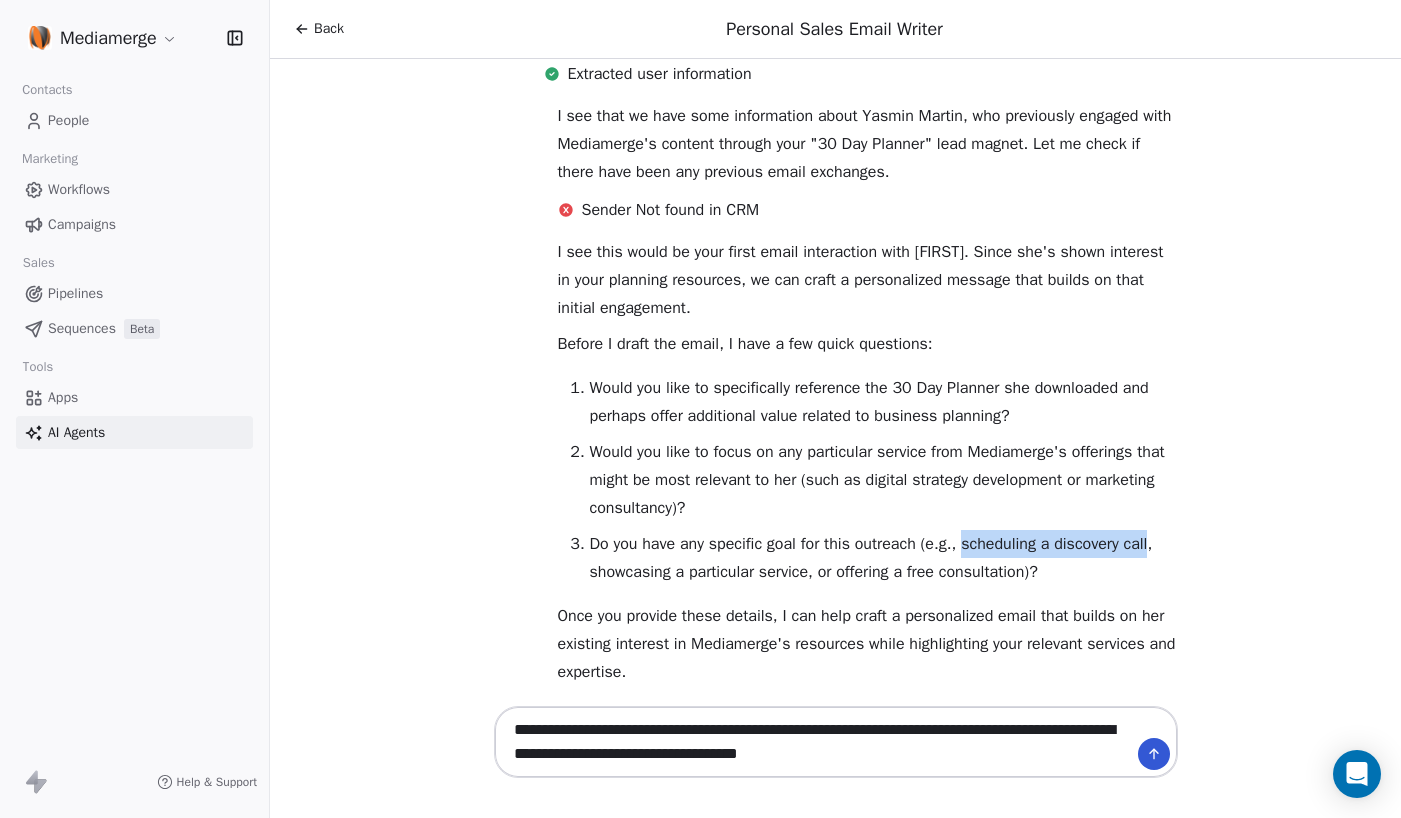 drag, startPoint x: 973, startPoint y: 545, endPoint x: 1168, endPoint y: 541, distance: 195.04102 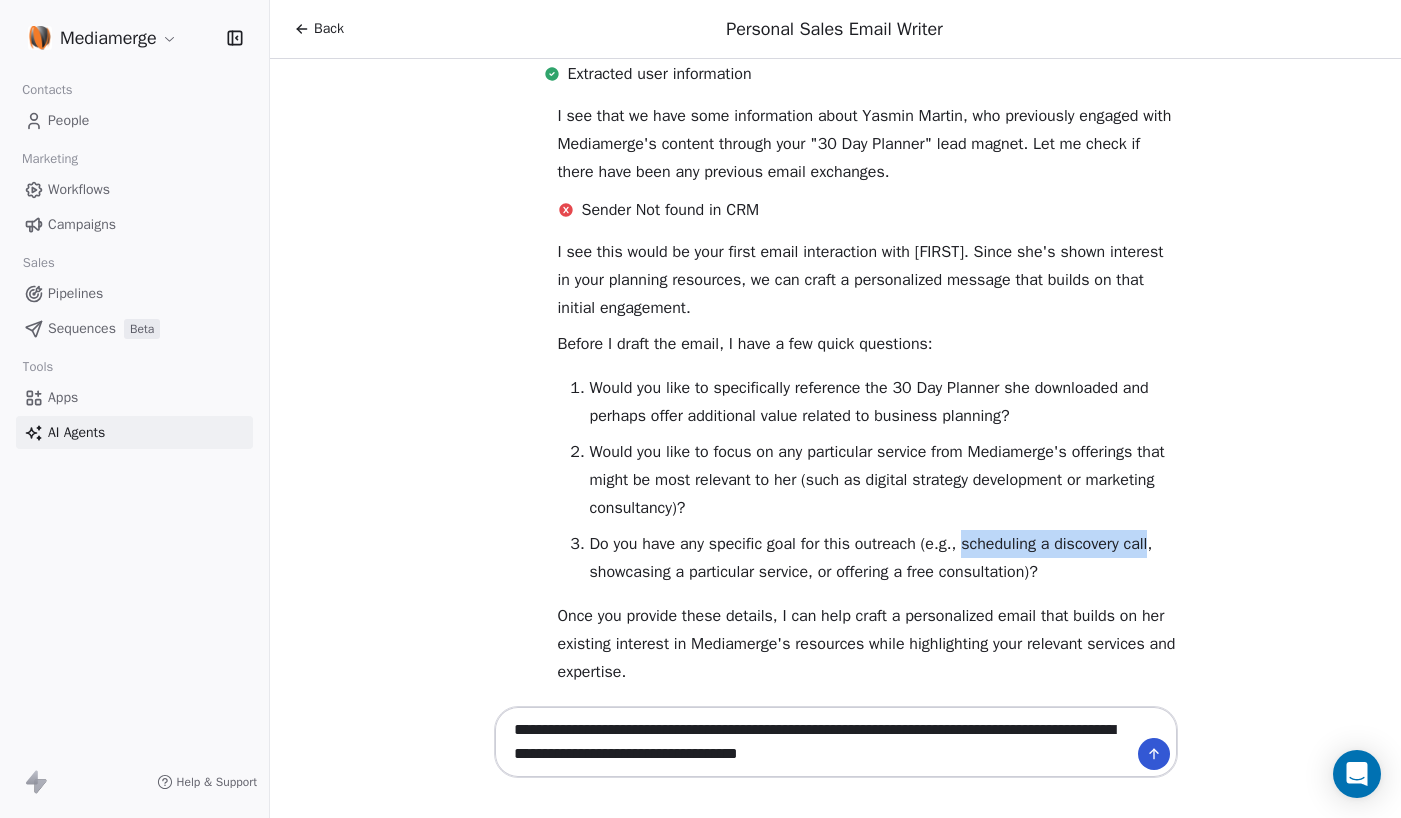 copy on "scheduling a discovery call" 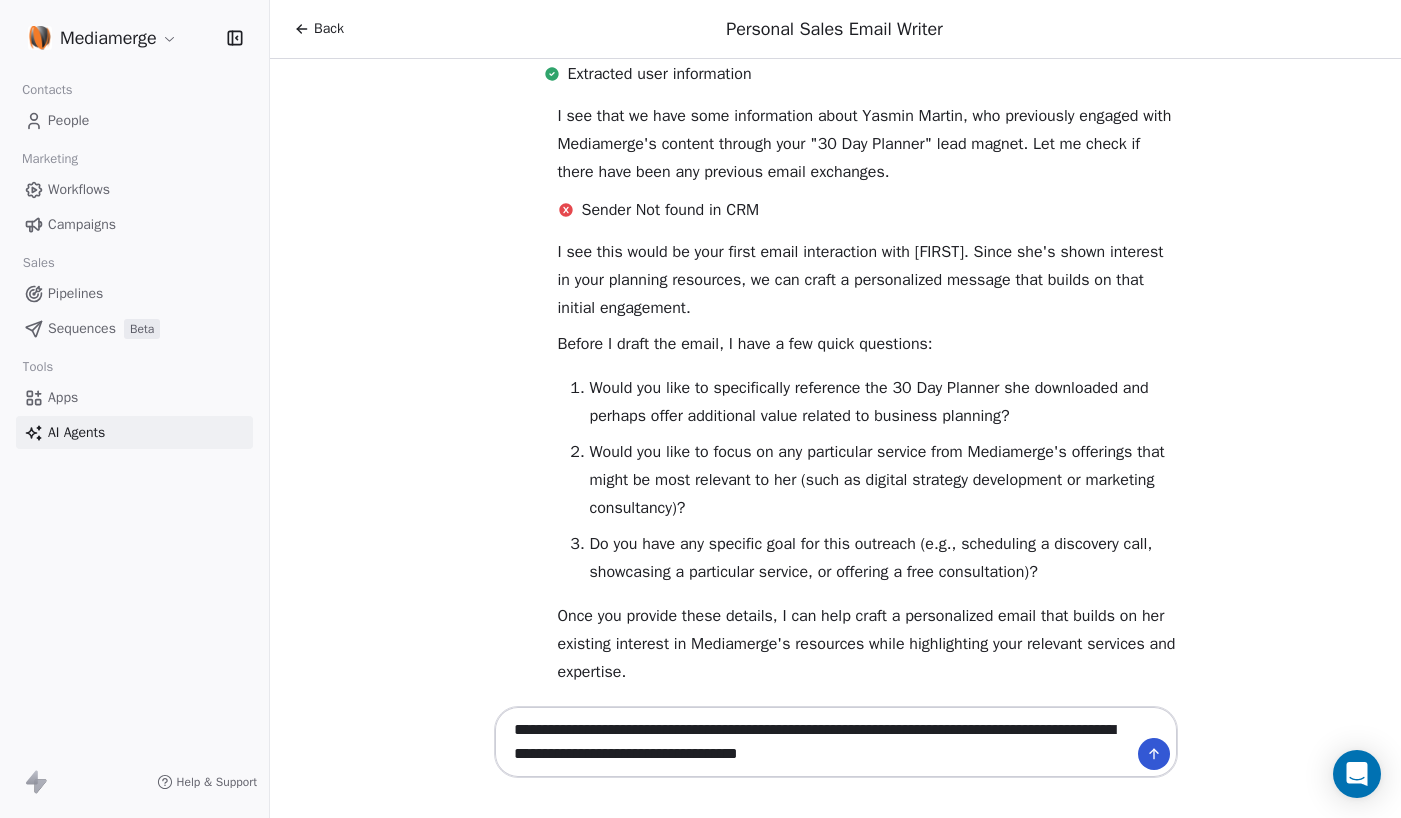 click on "**********" at bounding box center (816, 742) 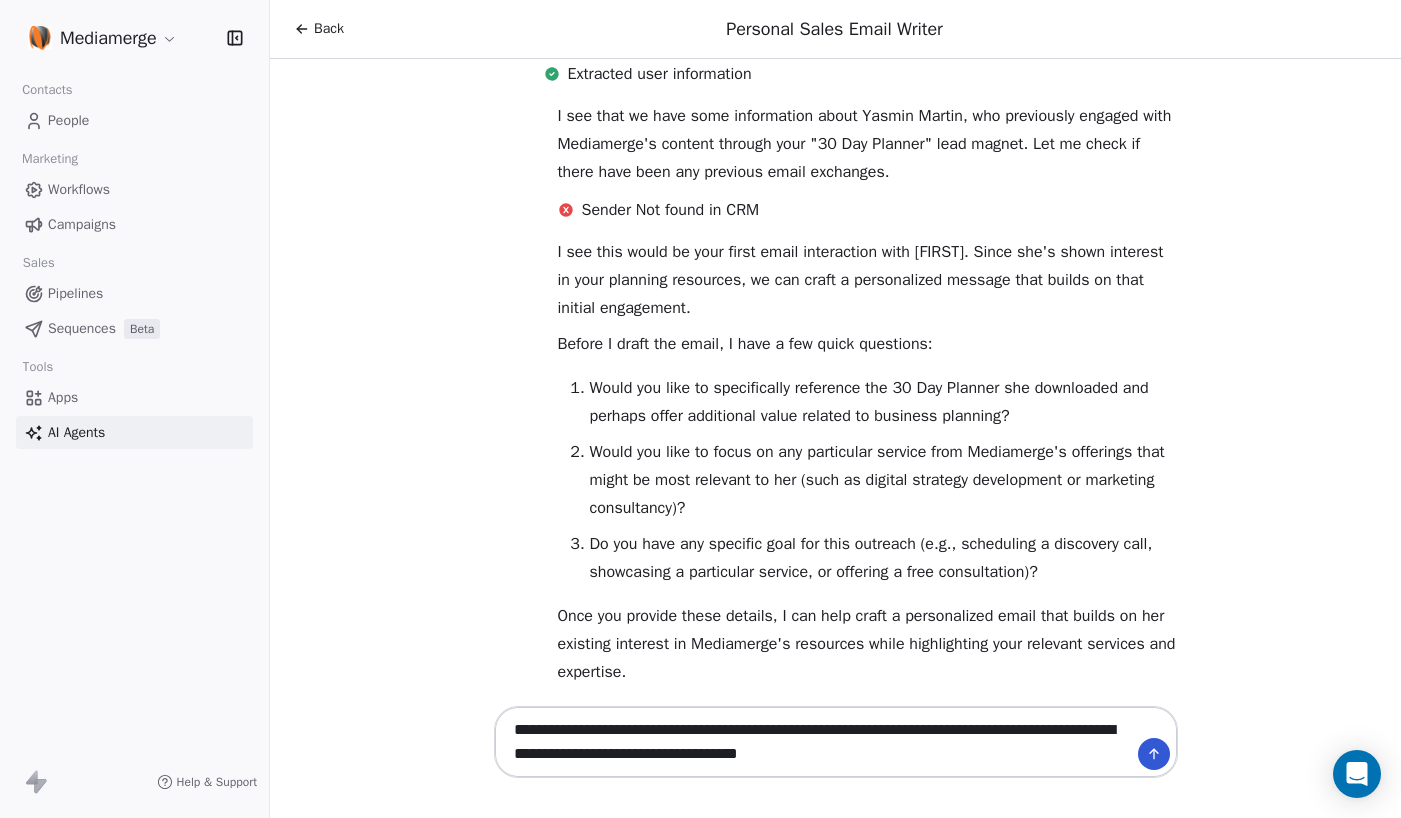 paste on "**********" 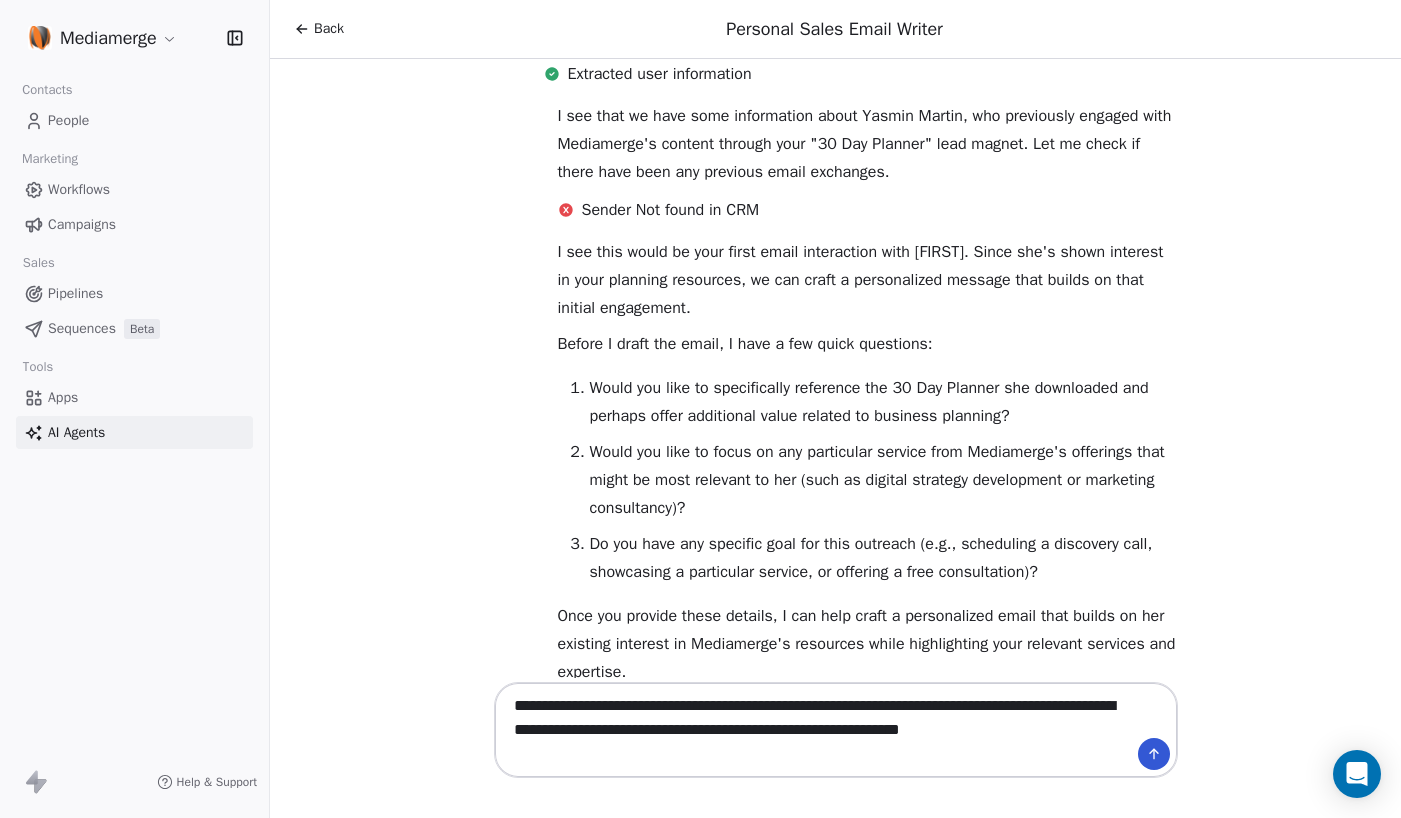 click on "**********" at bounding box center (816, 730) 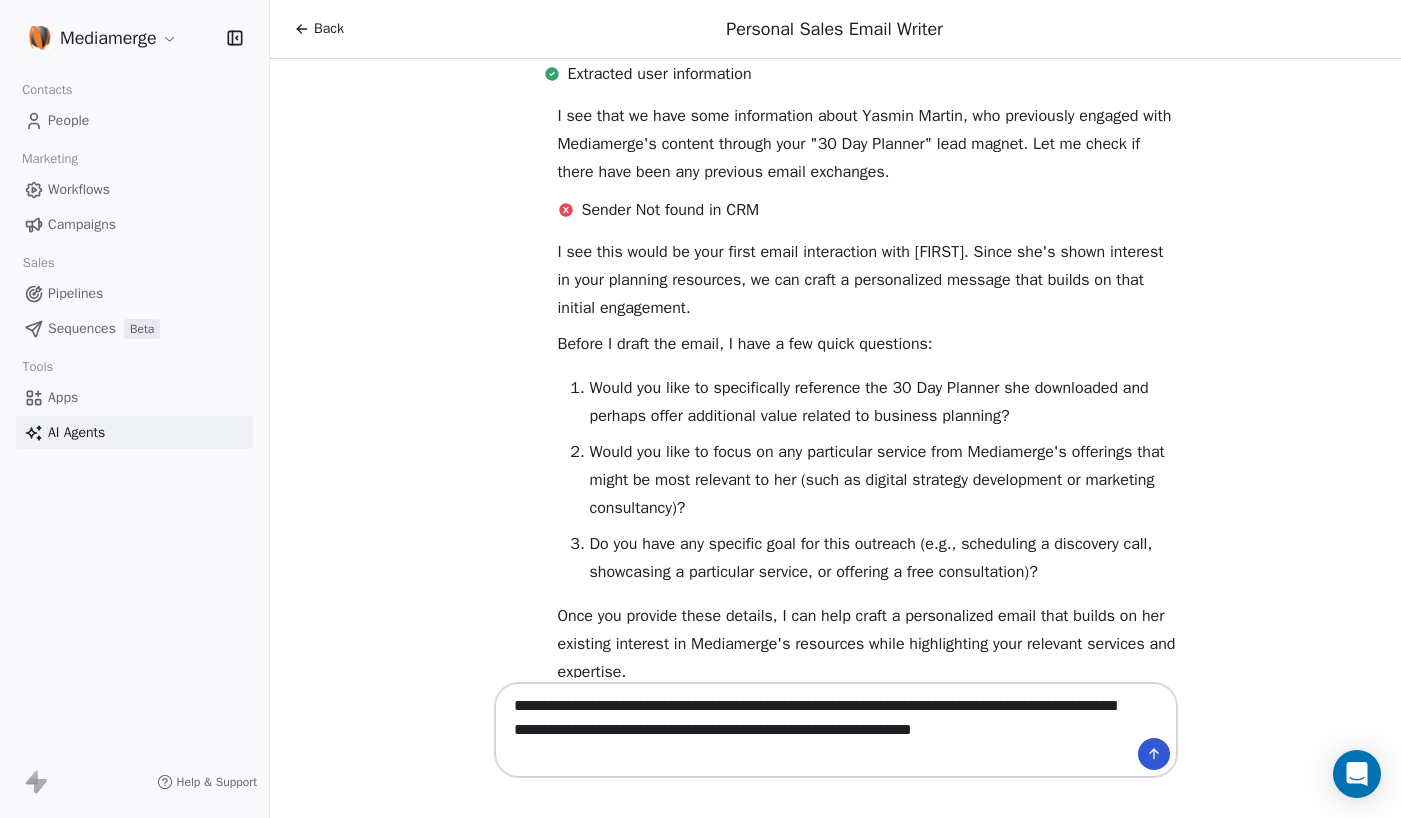 paste on "**********" 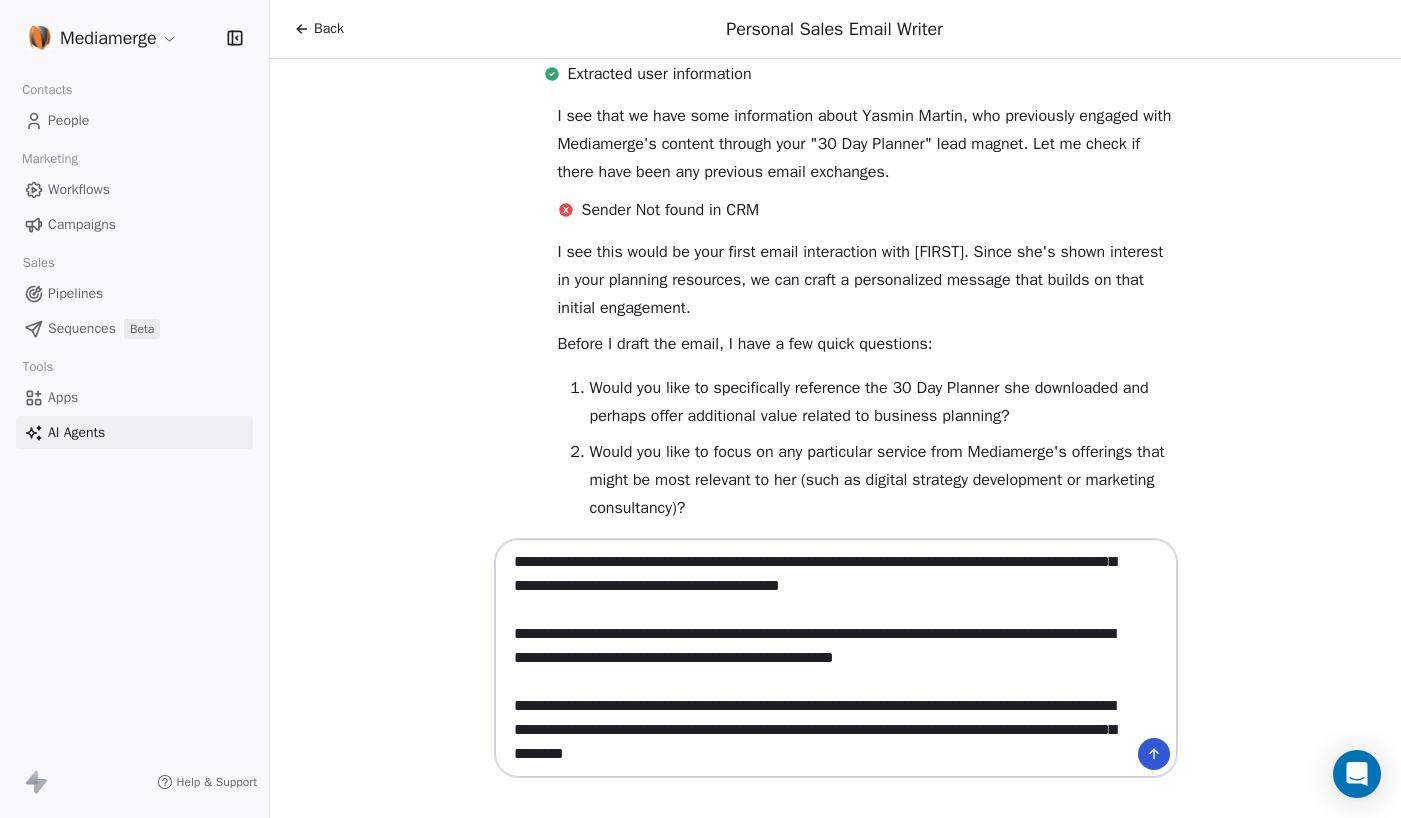scroll, scrollTop: 48, scrollLeft: 0, axis: vertical 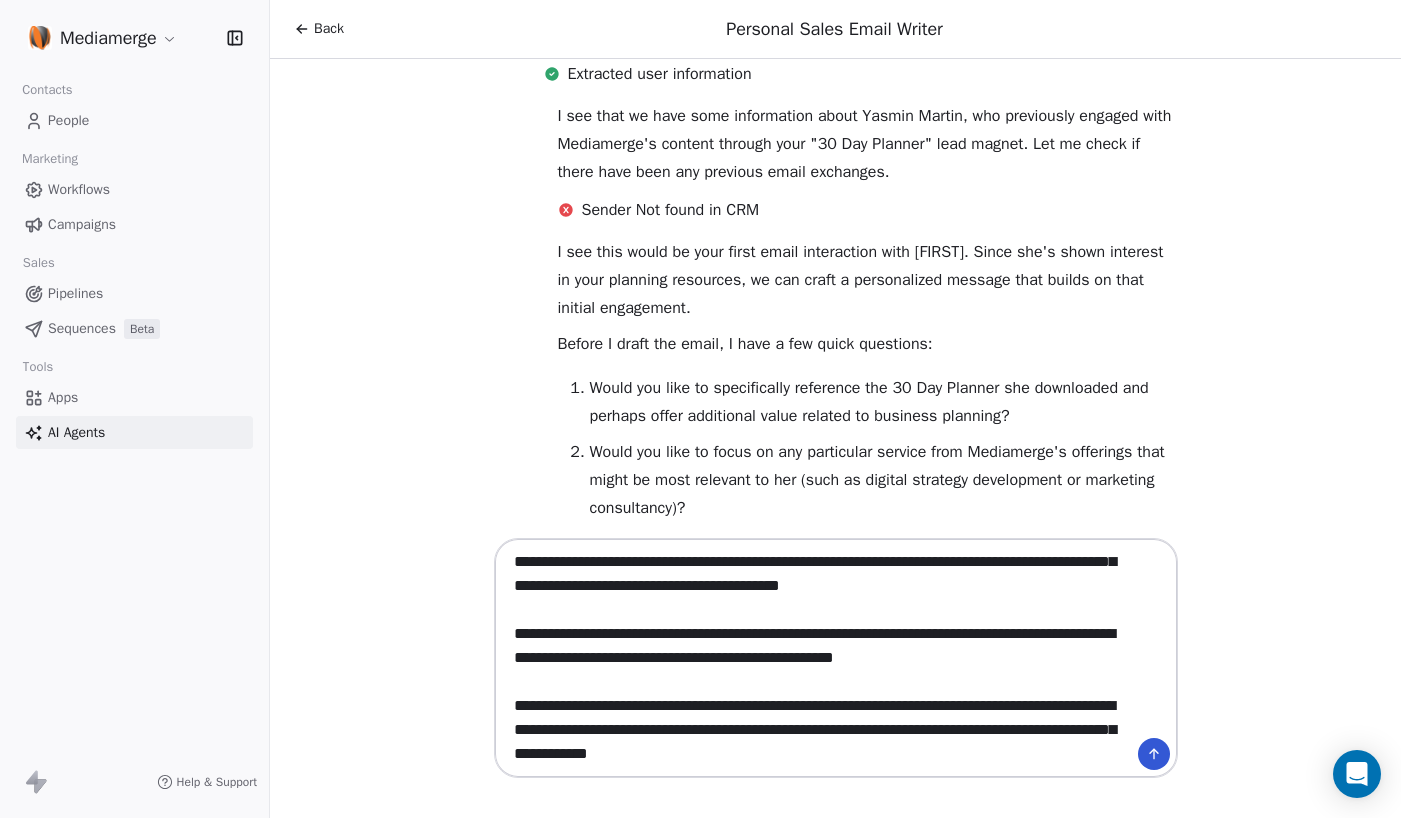 paste on "**********" 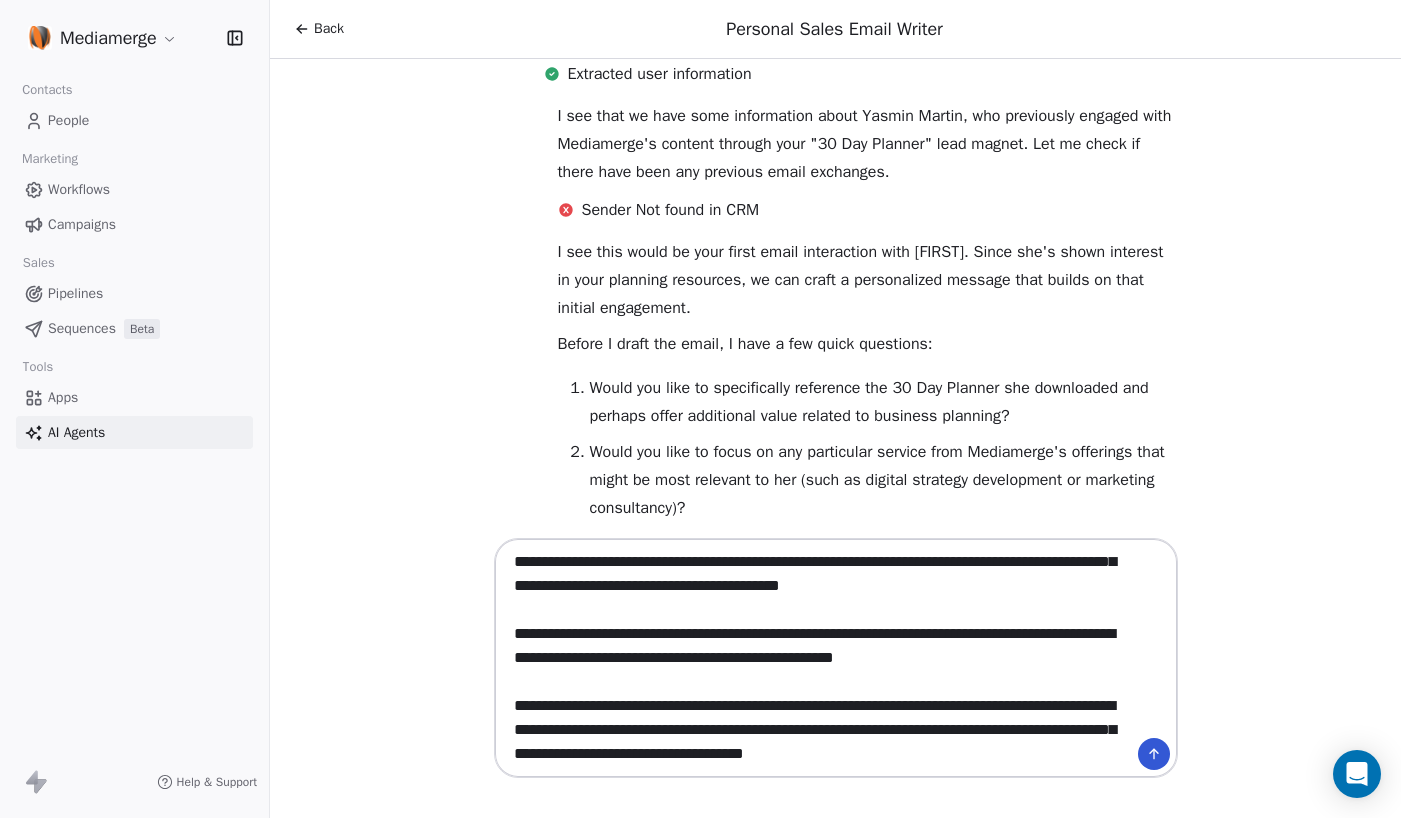 drag, startPoint x: 874, startPoint y: 753, endPoint x: 652, endPoint y: 757, distance: 222.03603 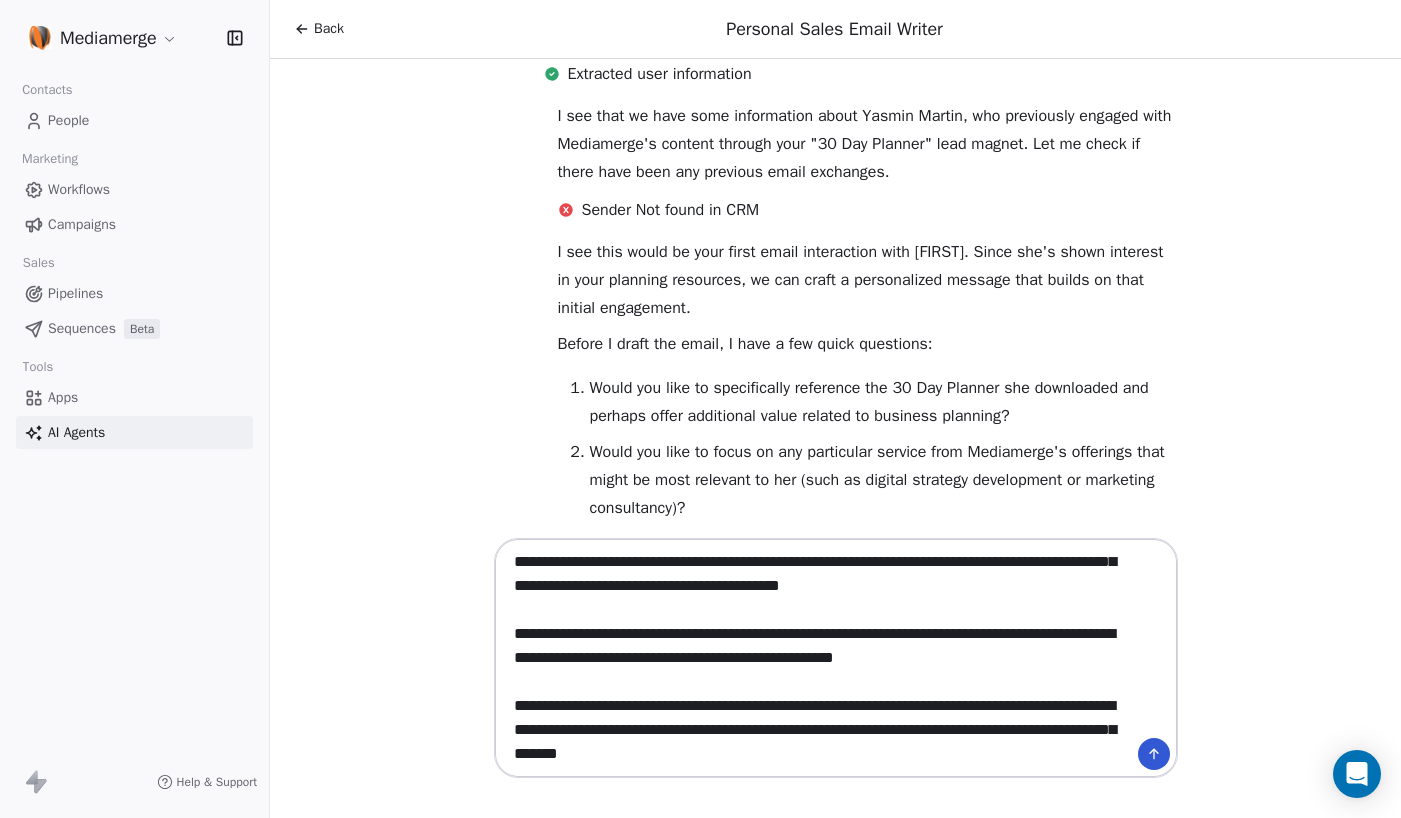 click on "**********" at bounding box center (816, 658) 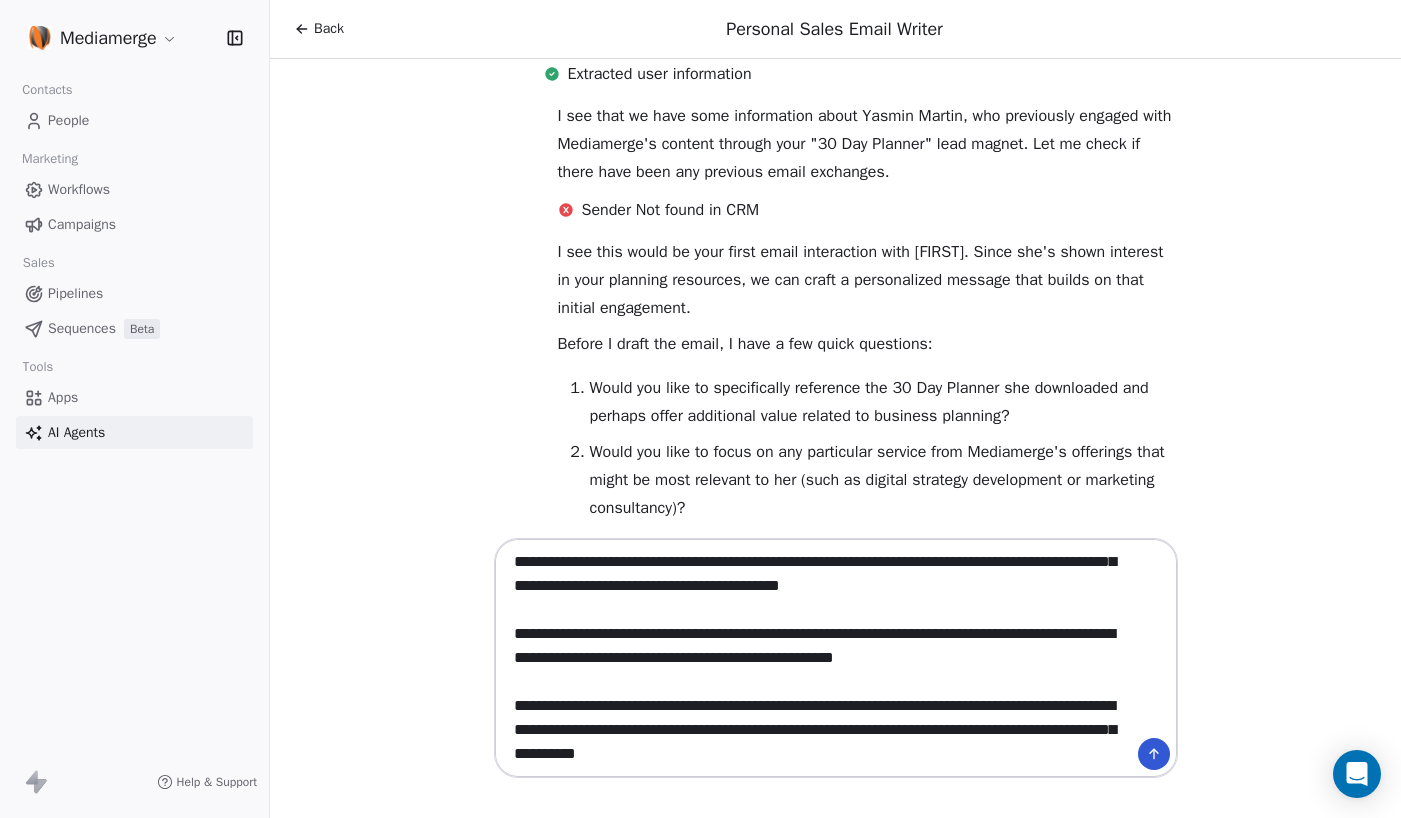 paste on "**********" 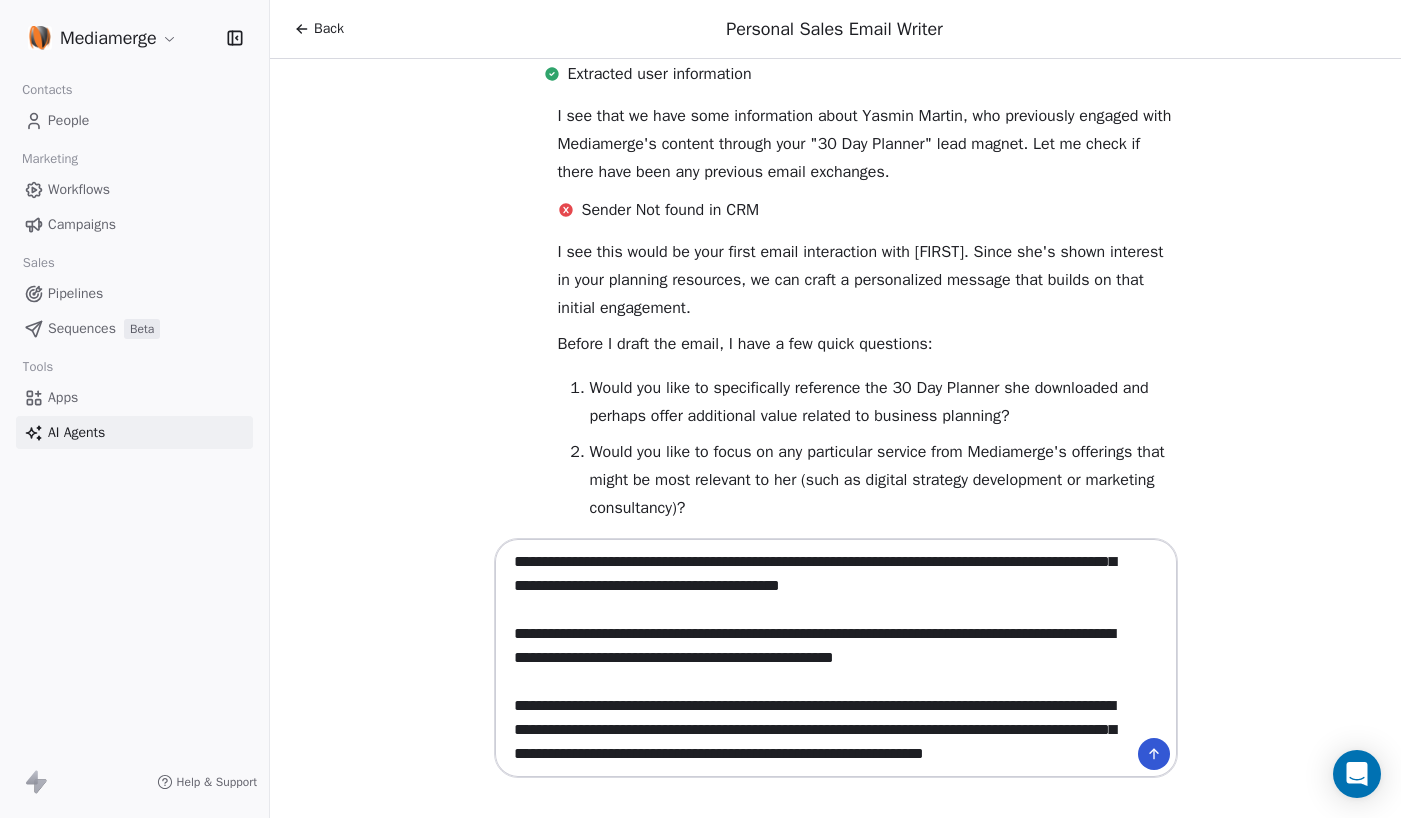 scroll, scrollTop: 62, scrollLeft: 0, axis: vertical 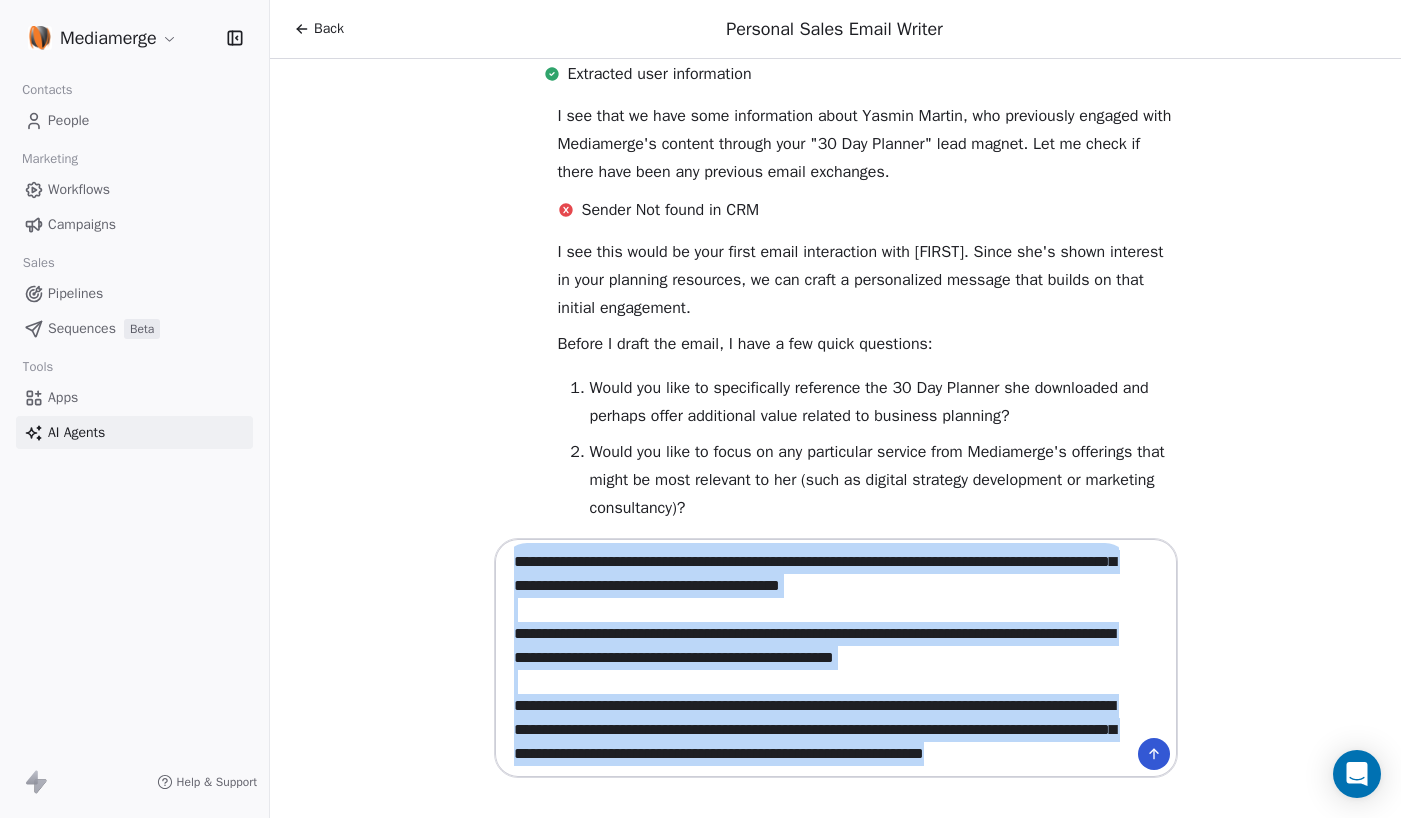 click at bounding box center (1154, 754) 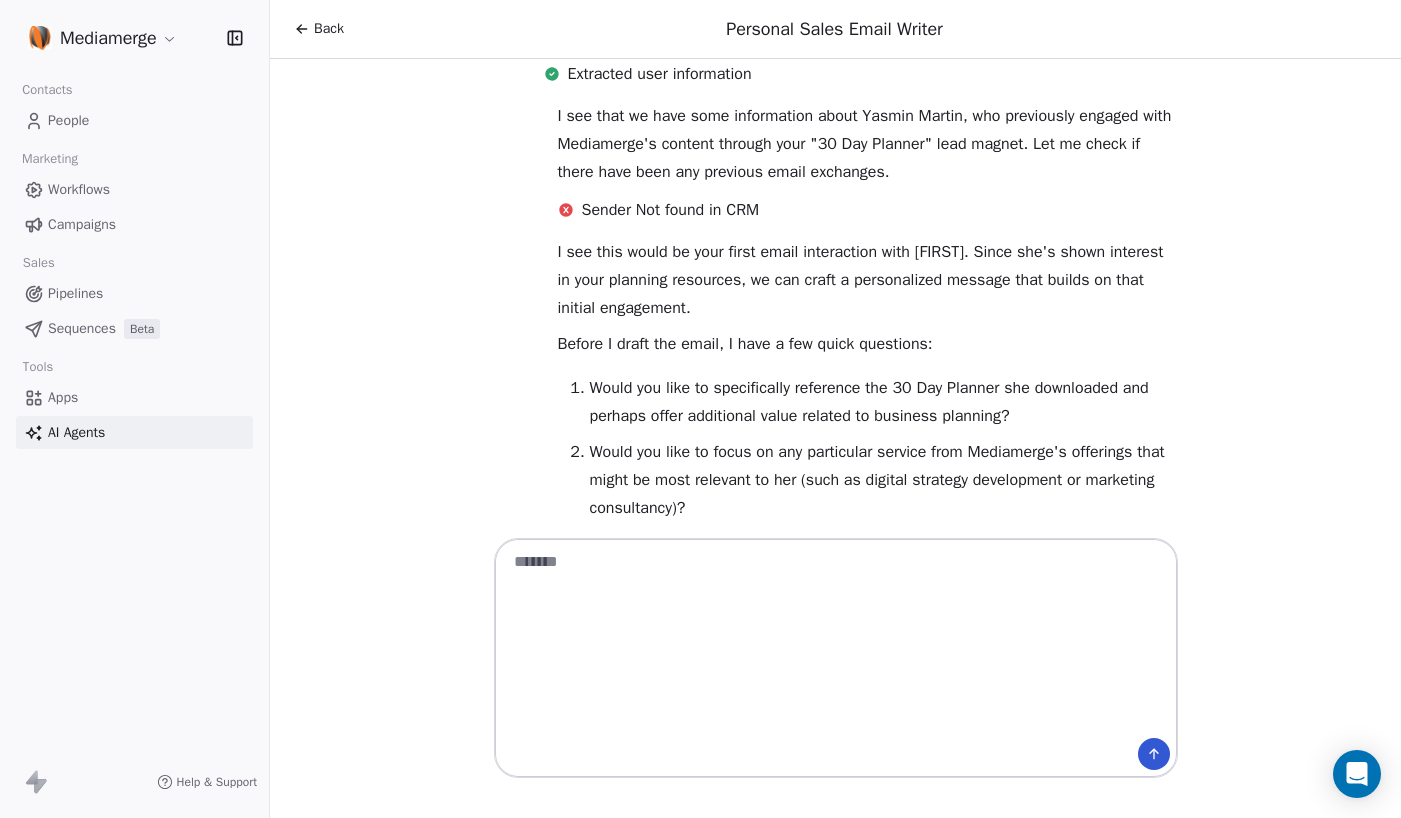 scroll, scrollTop: 0, scrollLeft: 0, axis: both 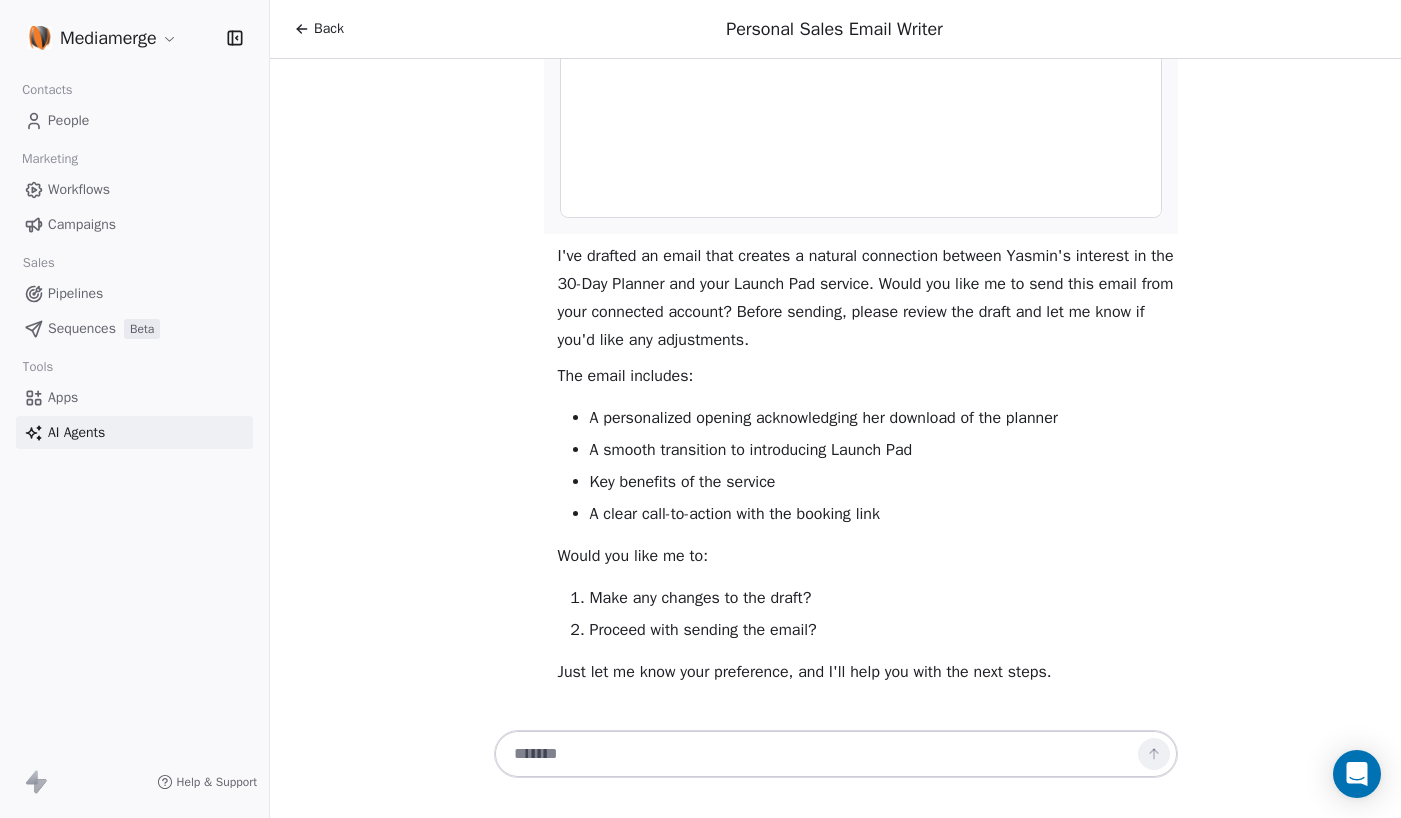 click at bounding box center (816, 754) 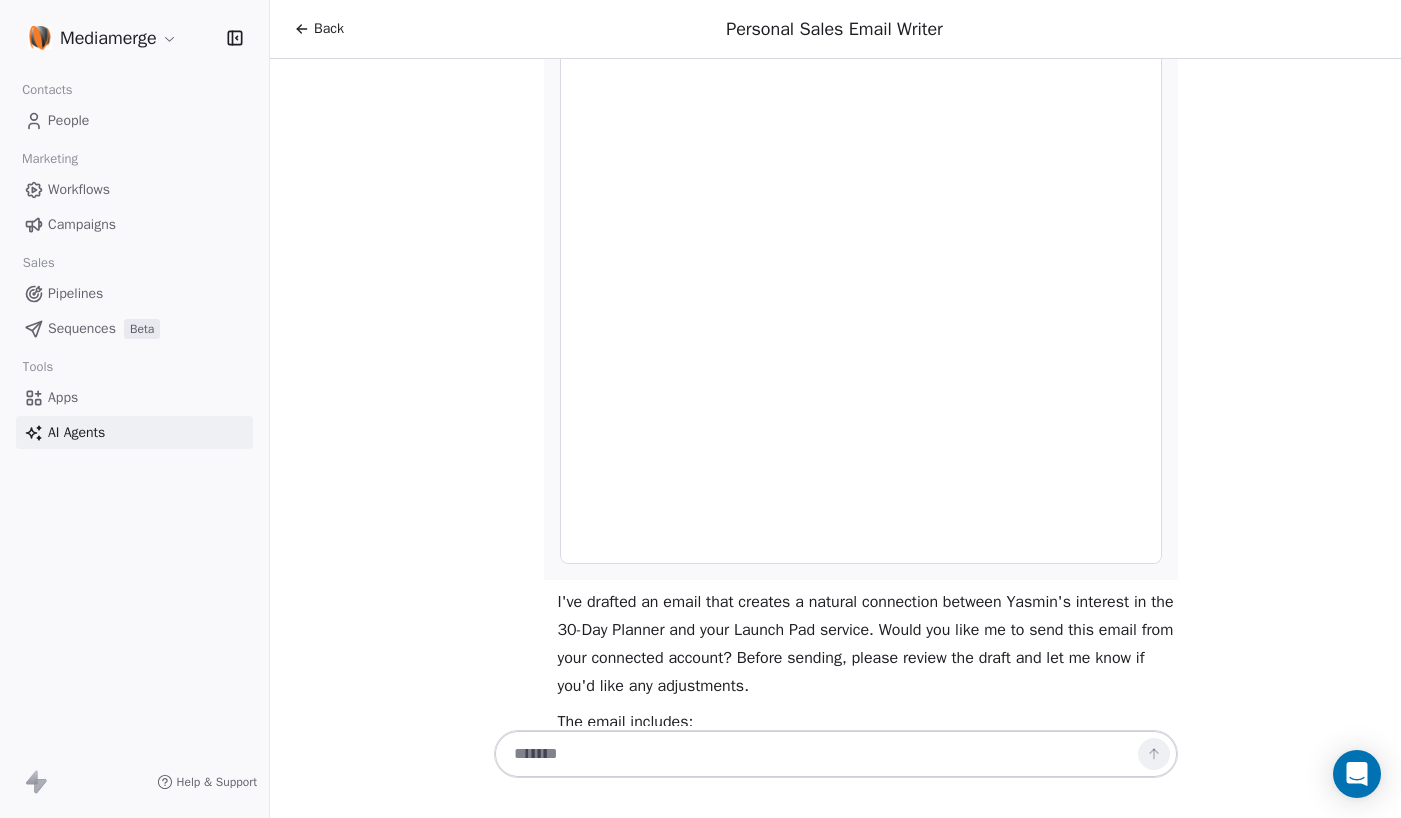 scroll, scrollTop: 1488, scrollLeft: 0, axis: vertical 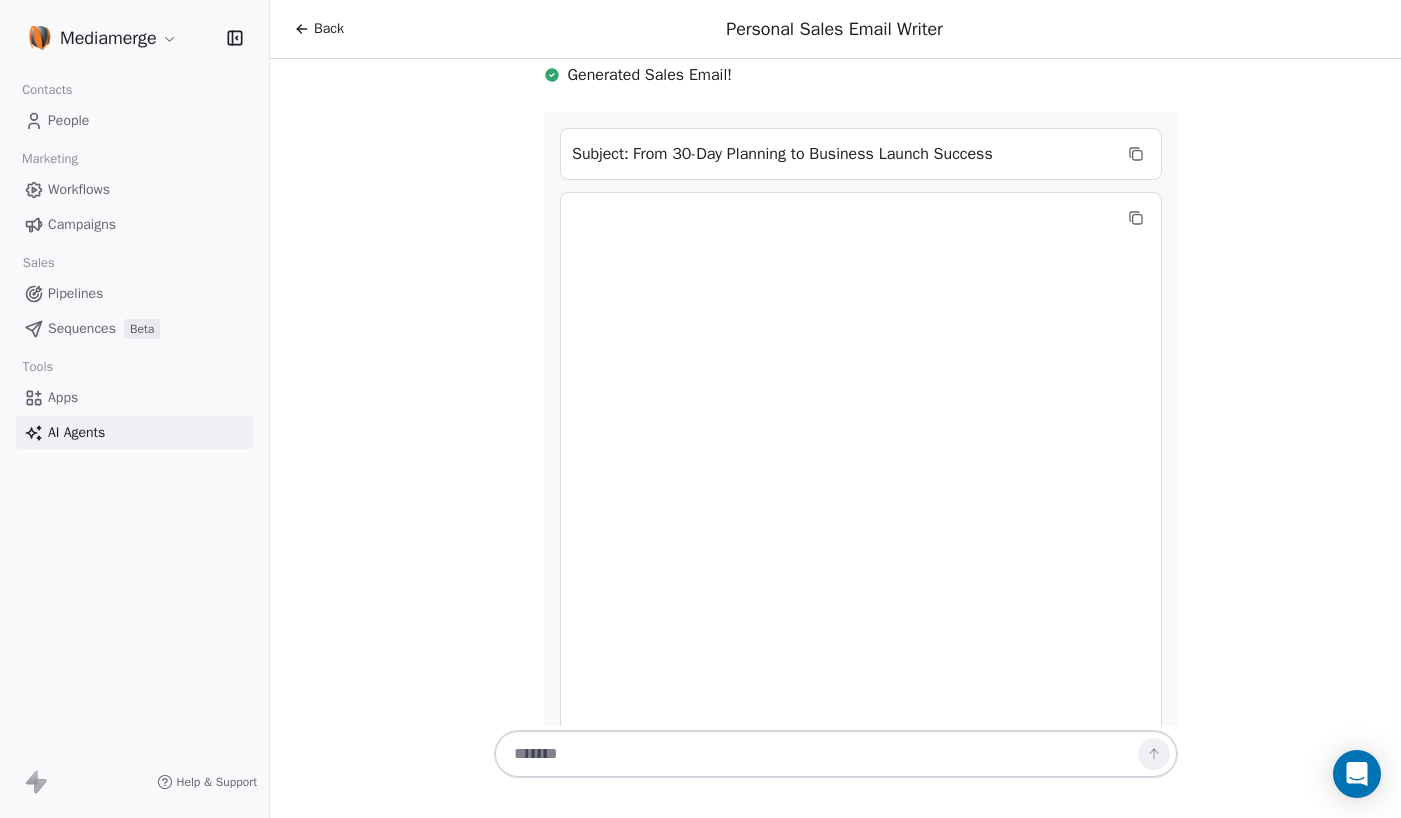 click on "People" at bounding box center (134, 120) 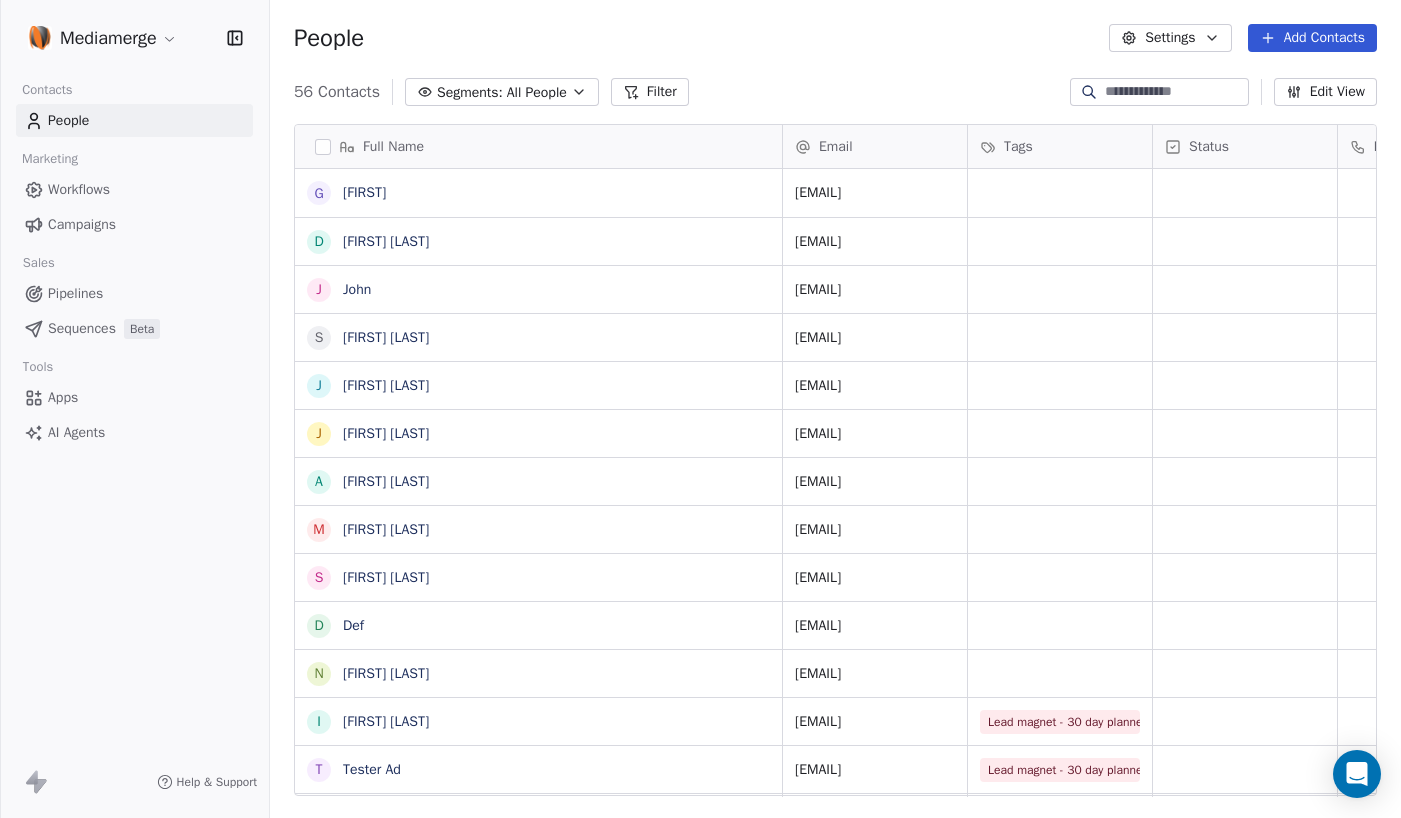 scroll, scrollTop: 492, scrollLeft: 0, axis: vertical 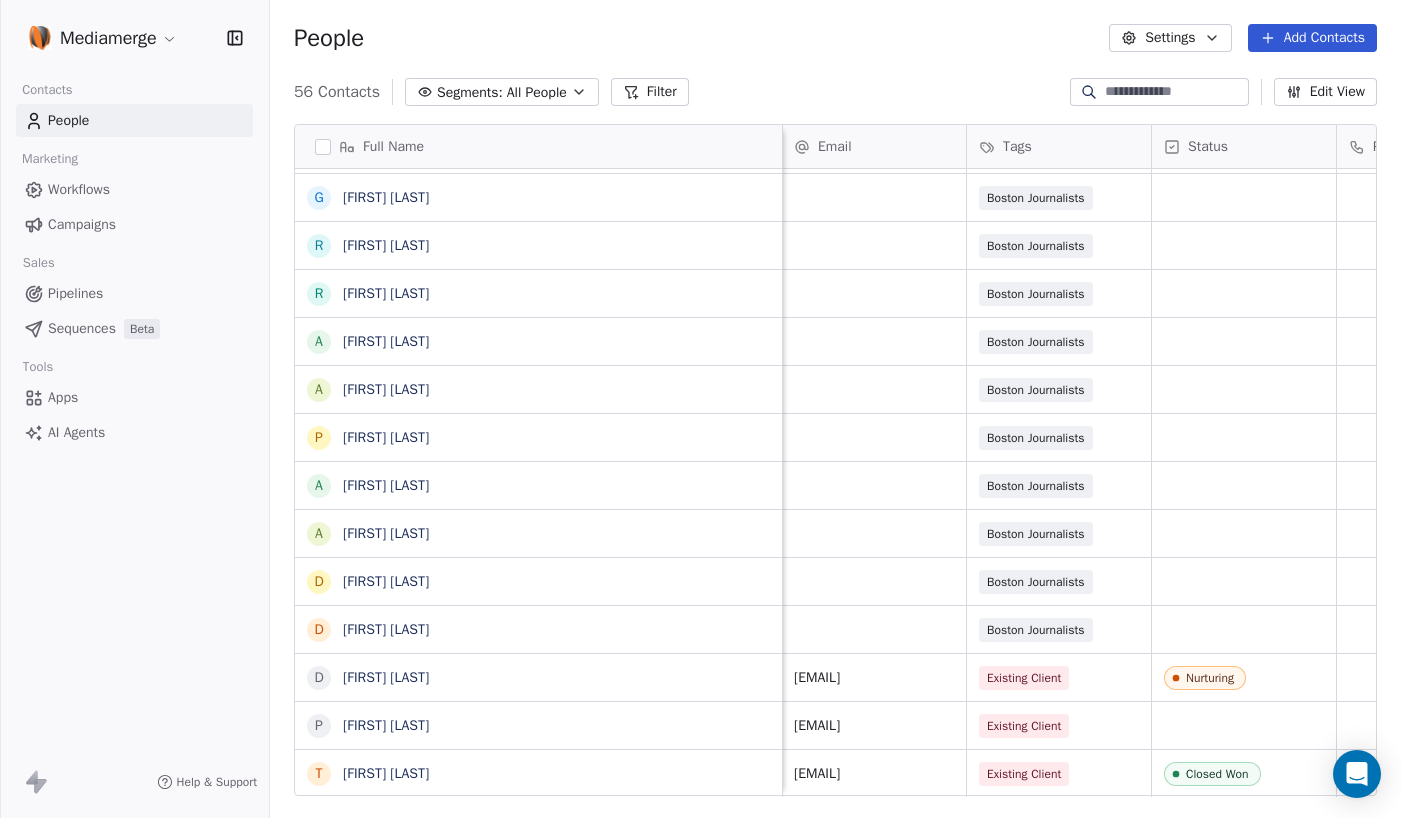 click on "People" at bounding box center (68, 120) 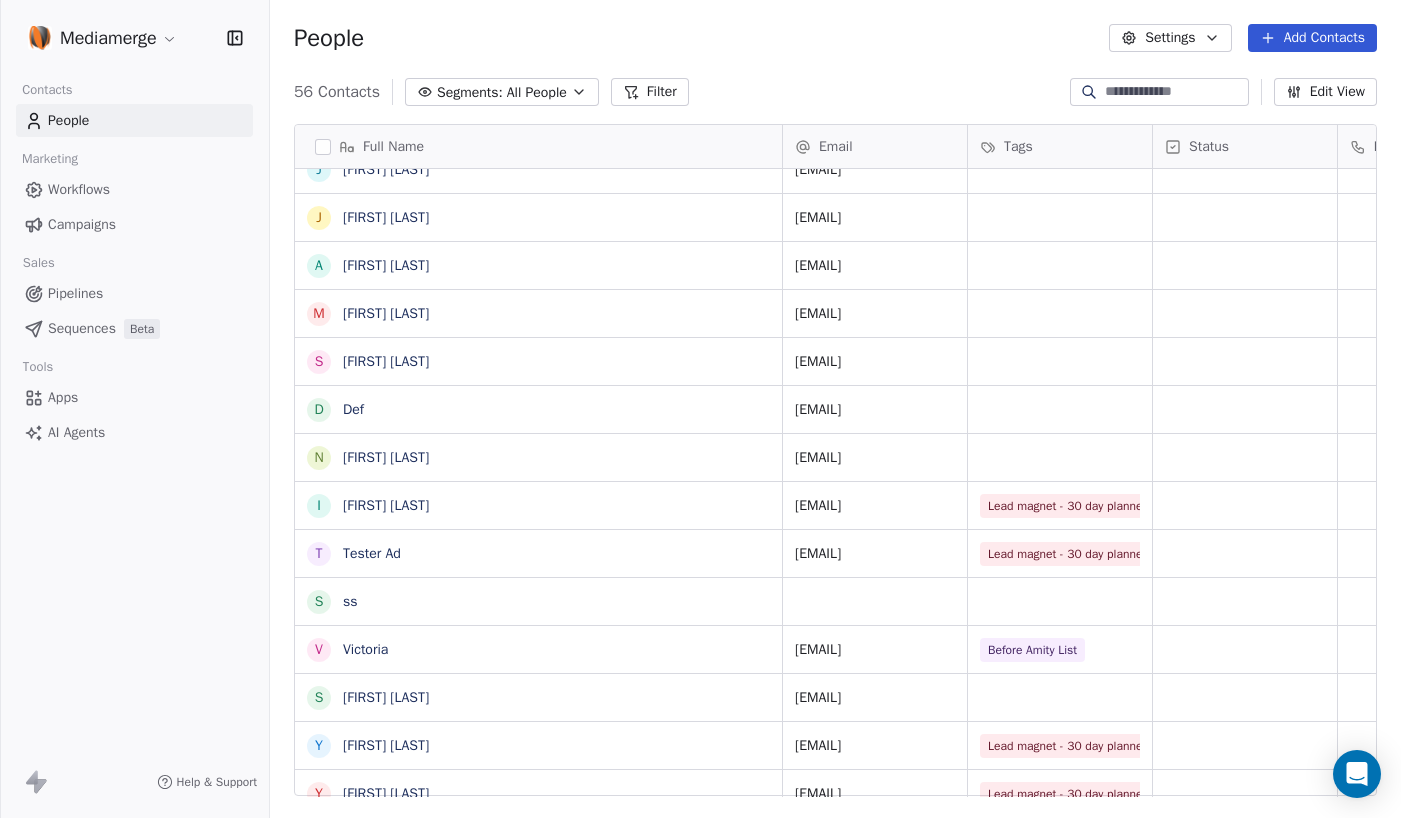 click on "AI Agents" at bounding box center [76, 432] 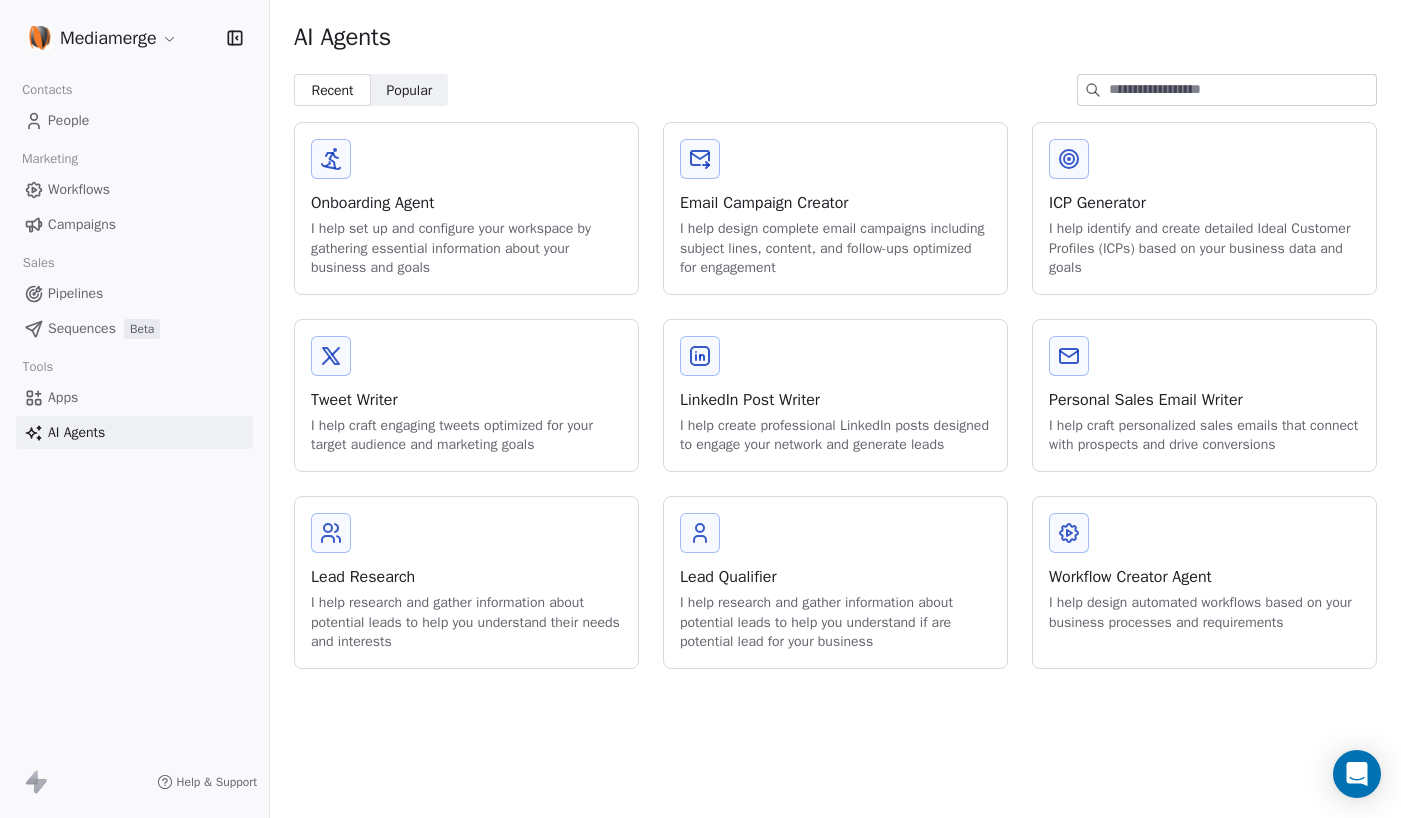 click on "I help craft personalized sales emails that connect with prospects and drive conversions" at bounding box center (1204, 435) 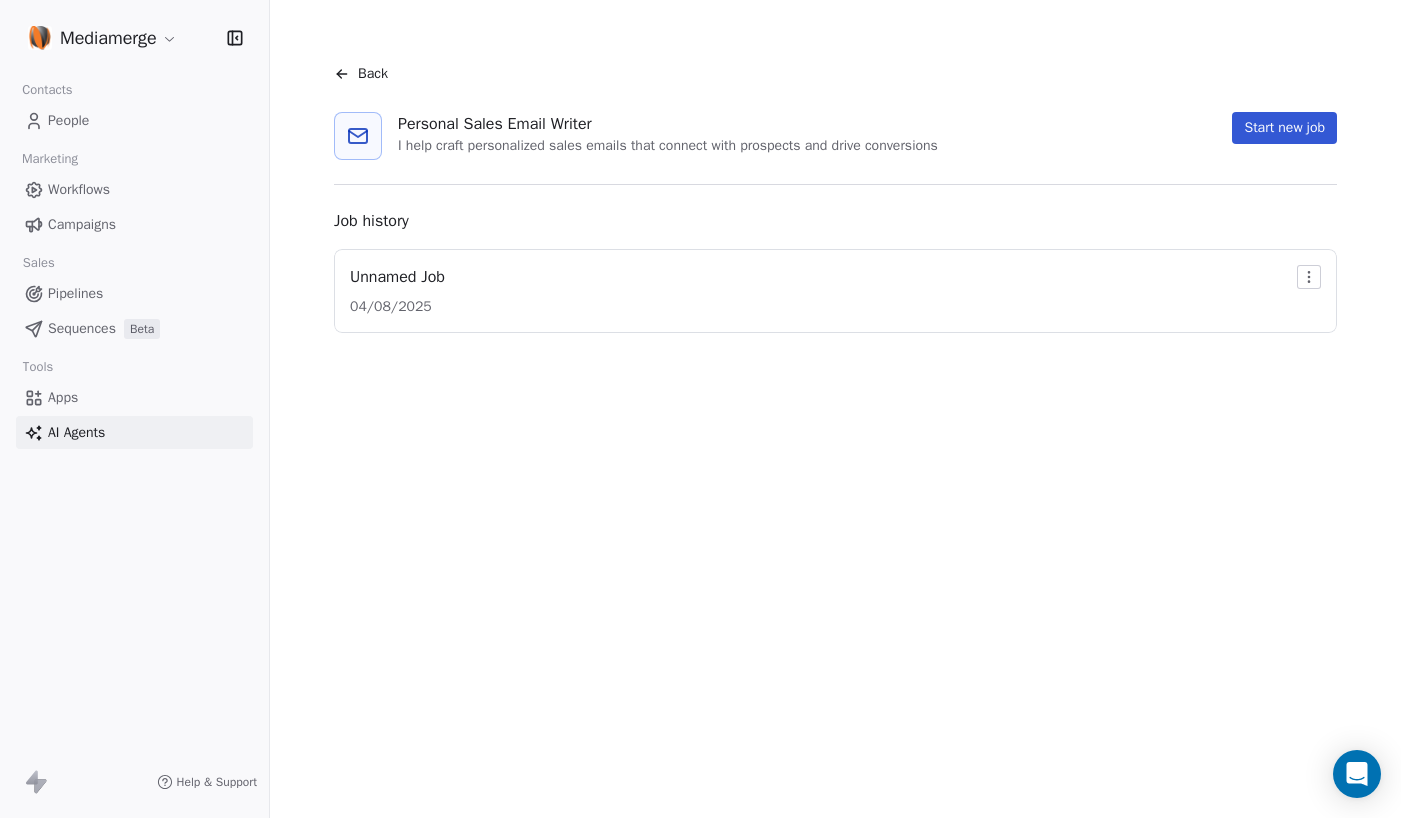 click on "Mediamerge Contacts People Marketing Workflows Campaigns Sales Pipelines Sequences Beta Tools Apps AI Agents Help & Support Back Personal Sales Email Writer I help craft personalized sales emails that connect with prospects and drive conversions Start new job Job history Unnamed Job 04/08/2025 share" at bounding box center (700, 409) 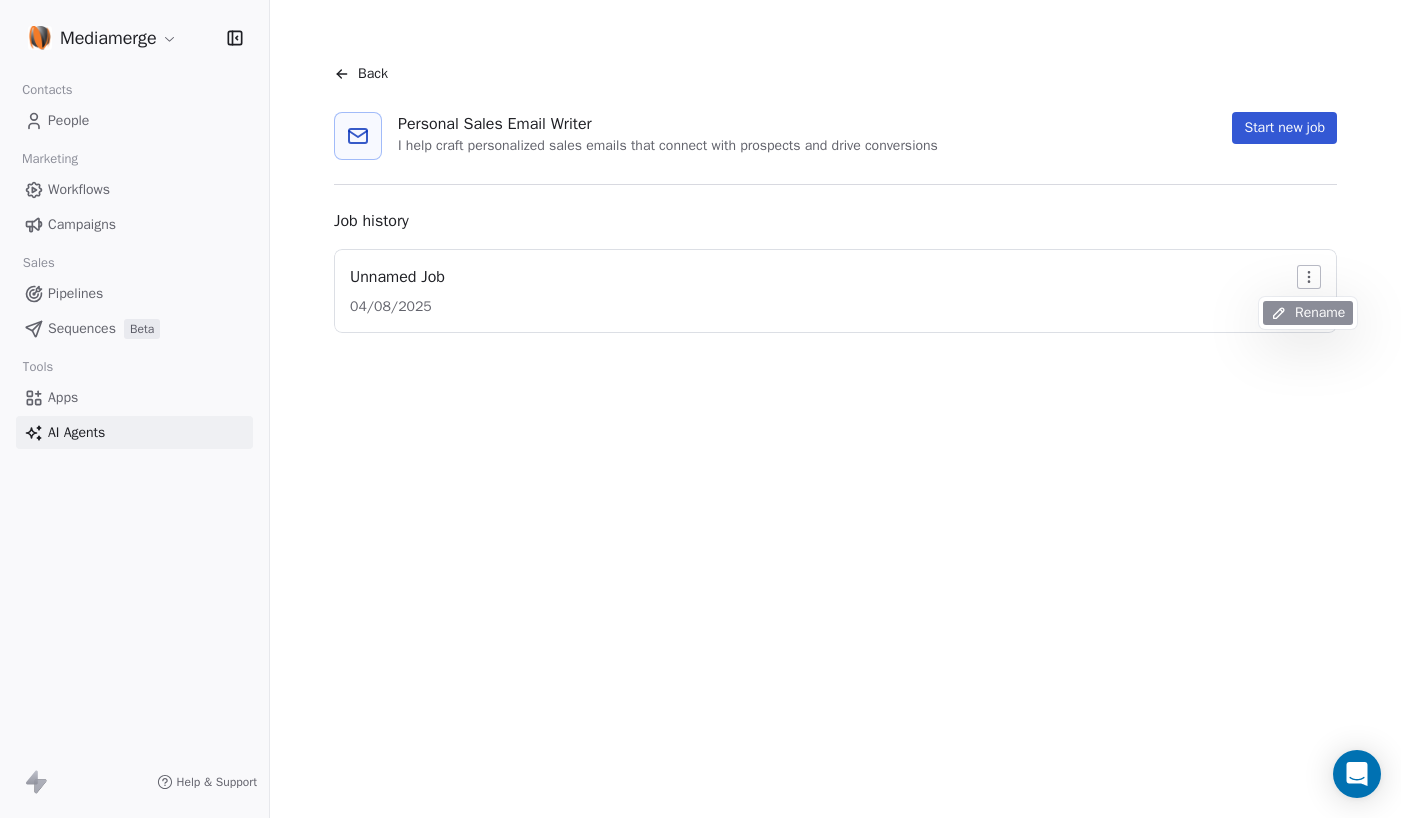 click on "Rename" at bounding box center (1320, 313) 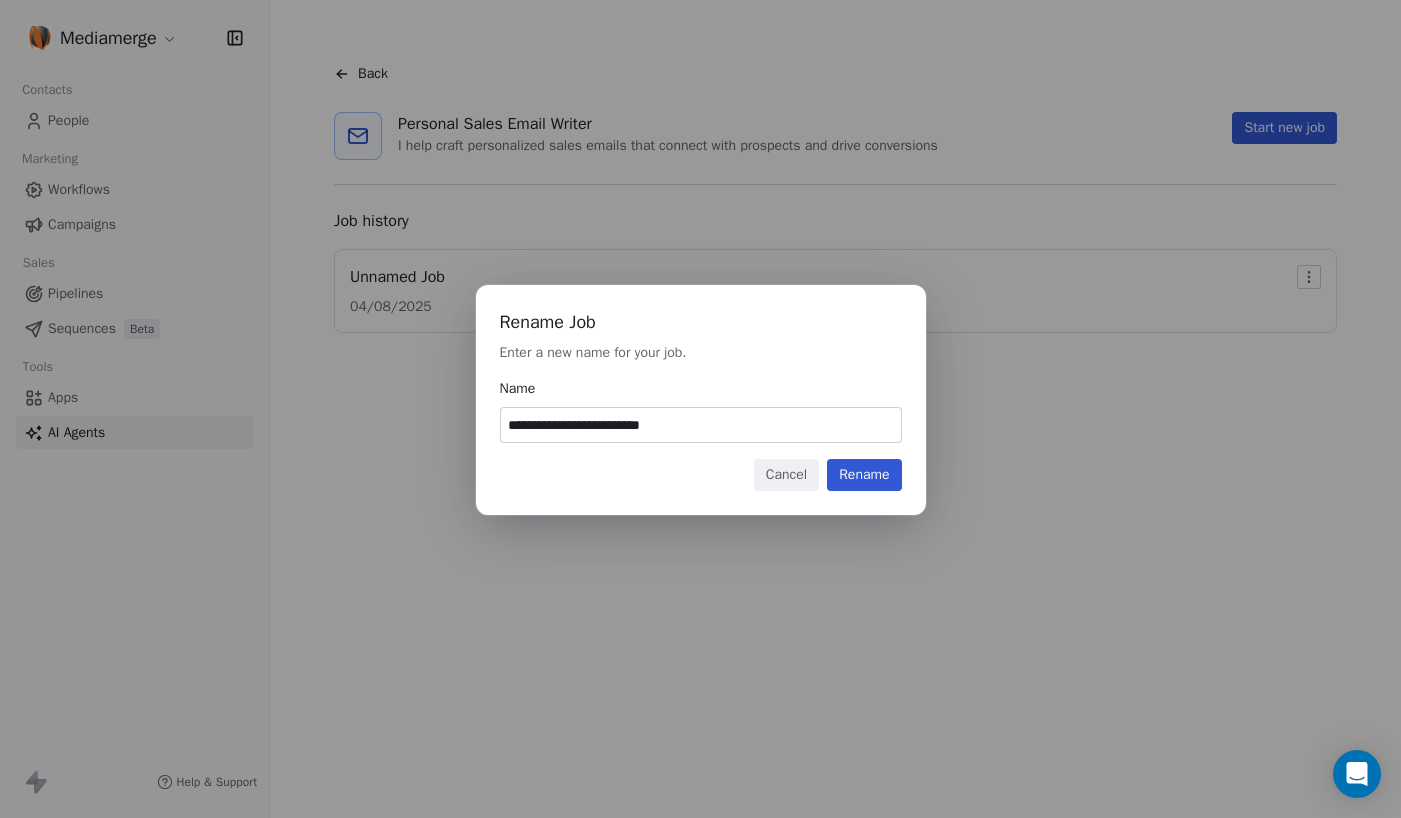 type on "**********" 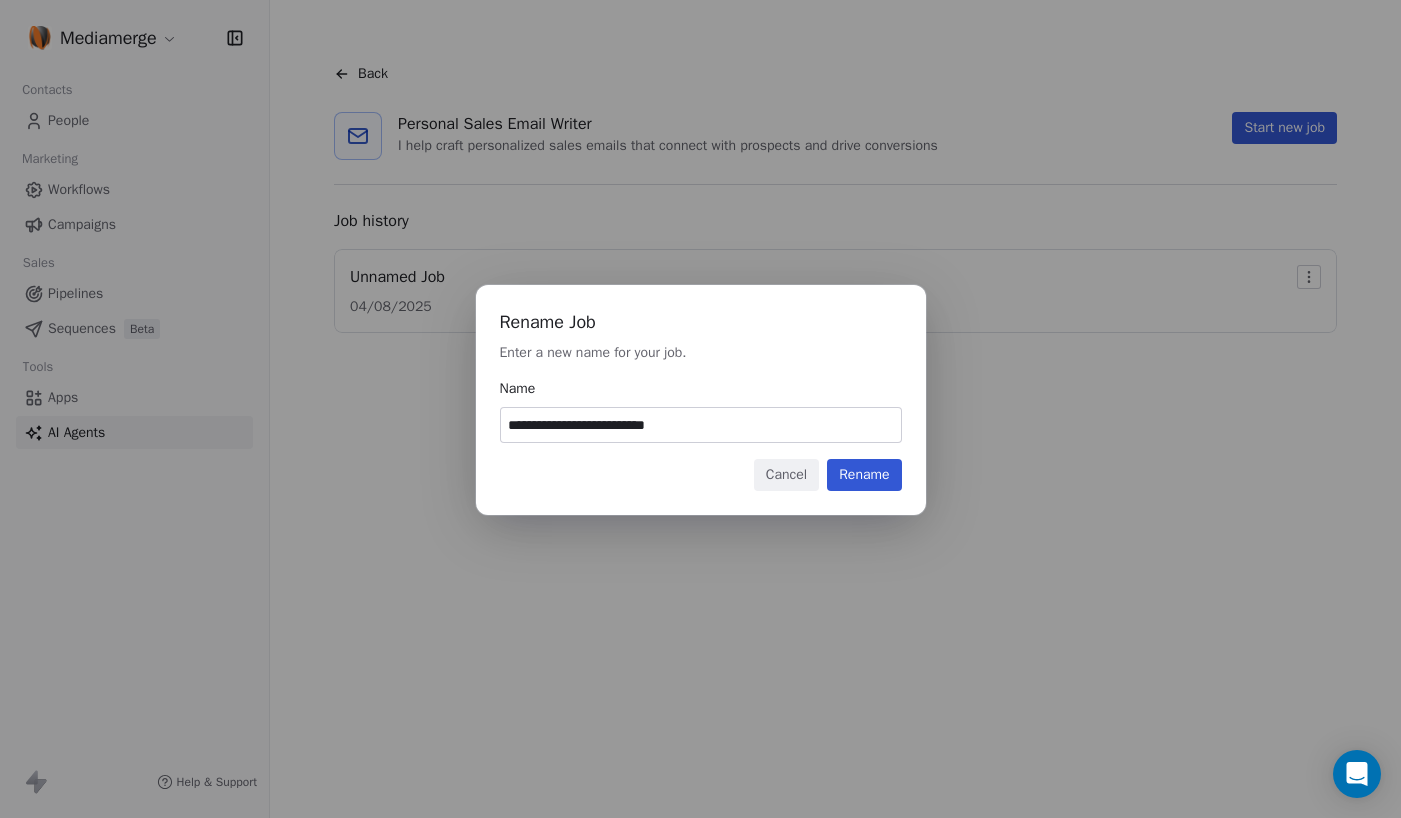 type 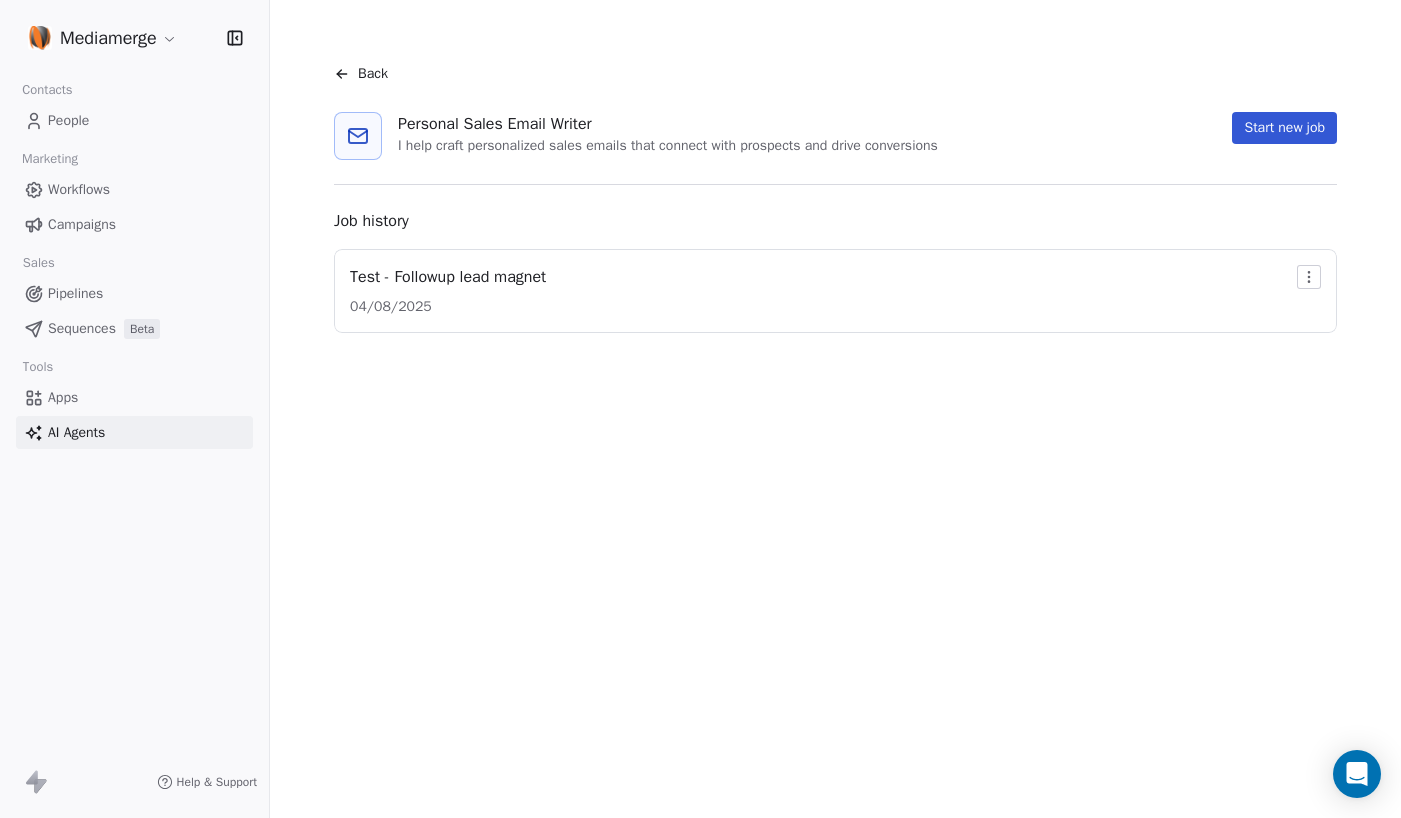 click on "Mediamerge Contacts People Marketing Workflows Campaigns Sales Pipelines Sequences Beta Tools Apps AI Agents Help & Support Back Personal Sales Email Writer I help craft personalized sales emails that connect with prospects and drive conversions Start new job Job history Test - Followup lead magnet 04/08/2025 share" at bounding box center [700, 409] 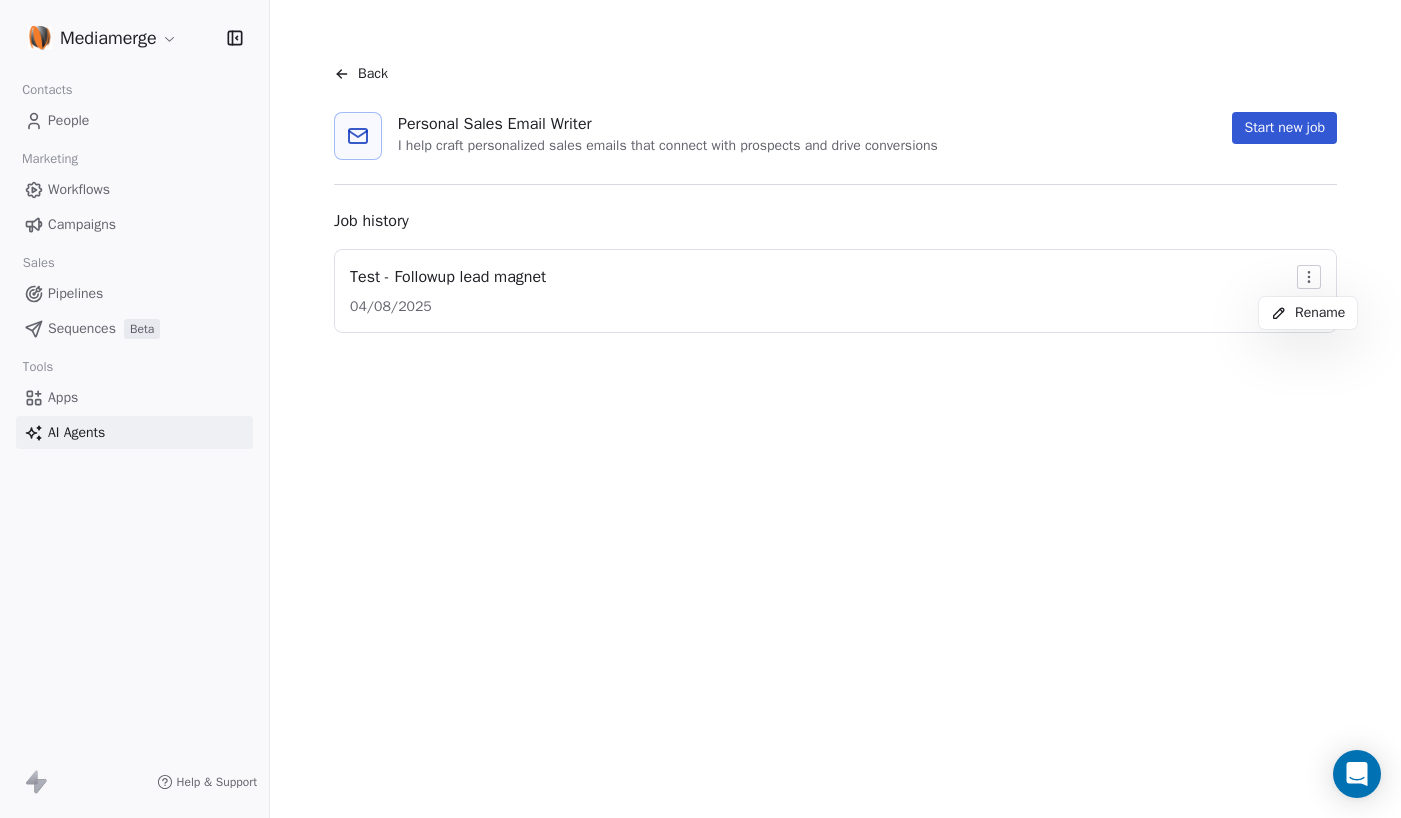 click on "Mediamerge Contacts People Marketing Workflows Campaigns Sales Pipelines Sequences Beta Tools Apps AI Agents Help & Support Back Personal Sales Email Writer I help craft personalized sales emails that connect with prospects and drive conversions Start new job Job history Test - Followup lead magnet 04/08/2025 share" at bounding box center [700, 409] 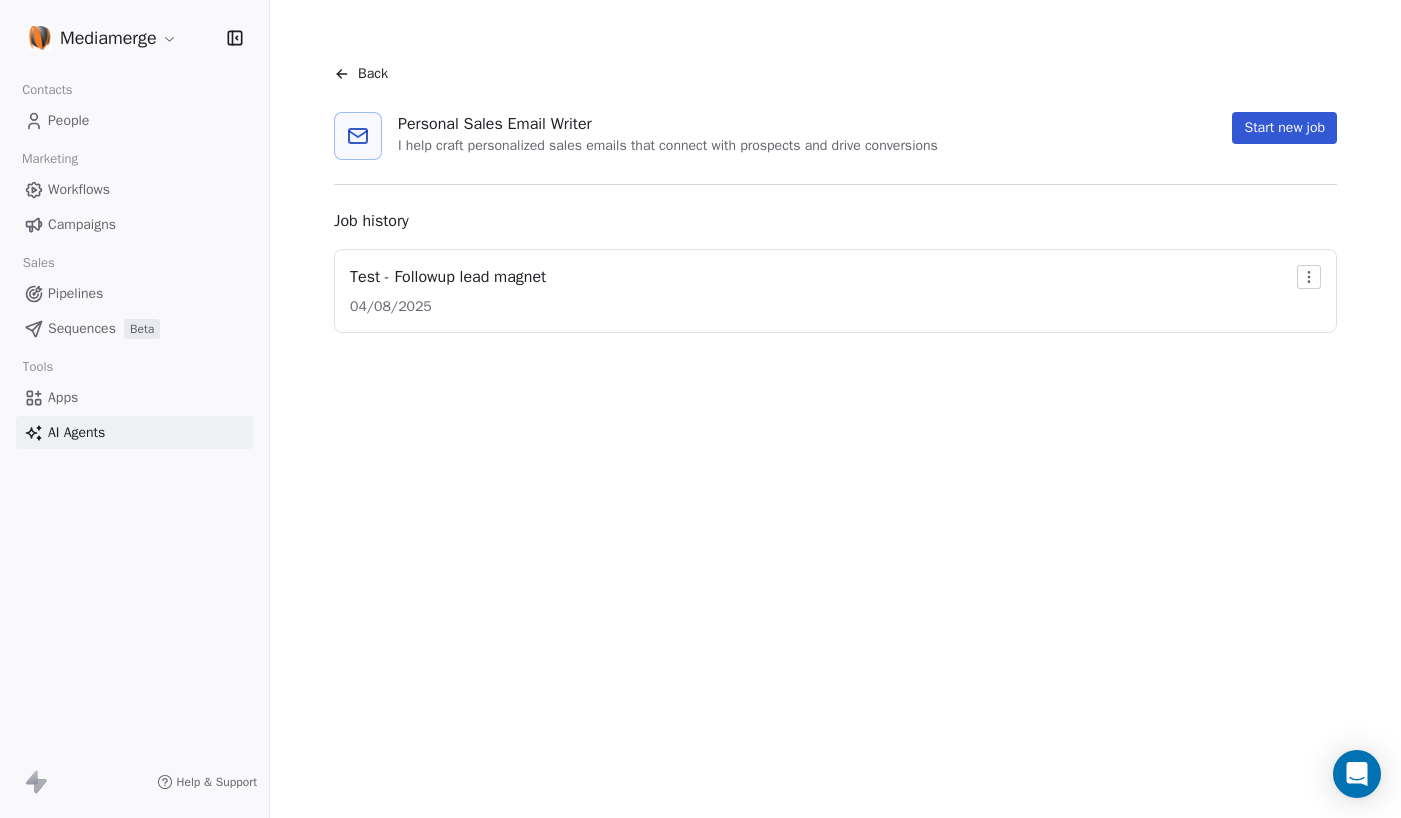 click on "Test - Followup lead magnet [DATE]" at bounding box center (835, 291) 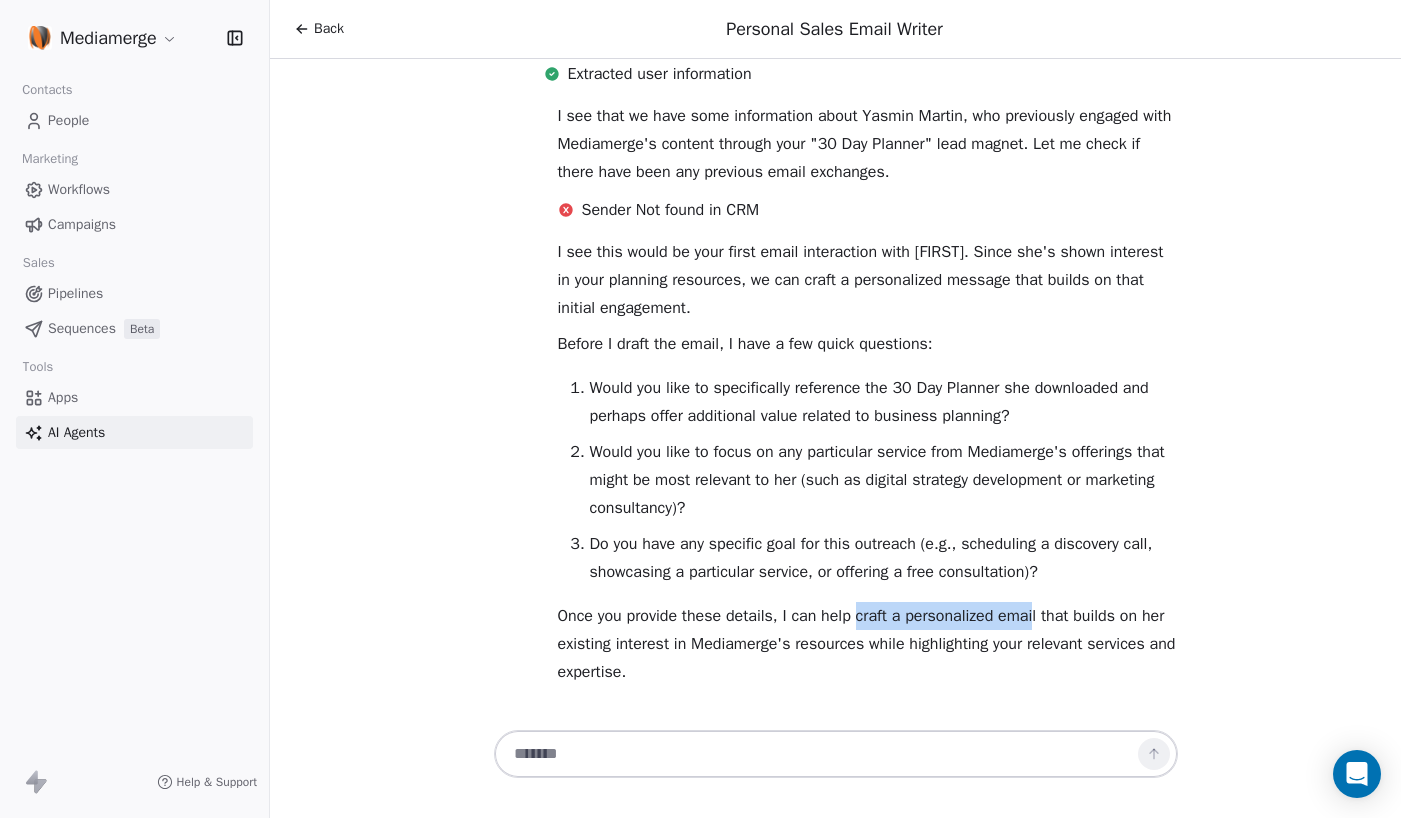 drag, startPoint x: 866, startPoint y: 615, endPoint x: 1046, endPoint y: 616, distance: 180.00278 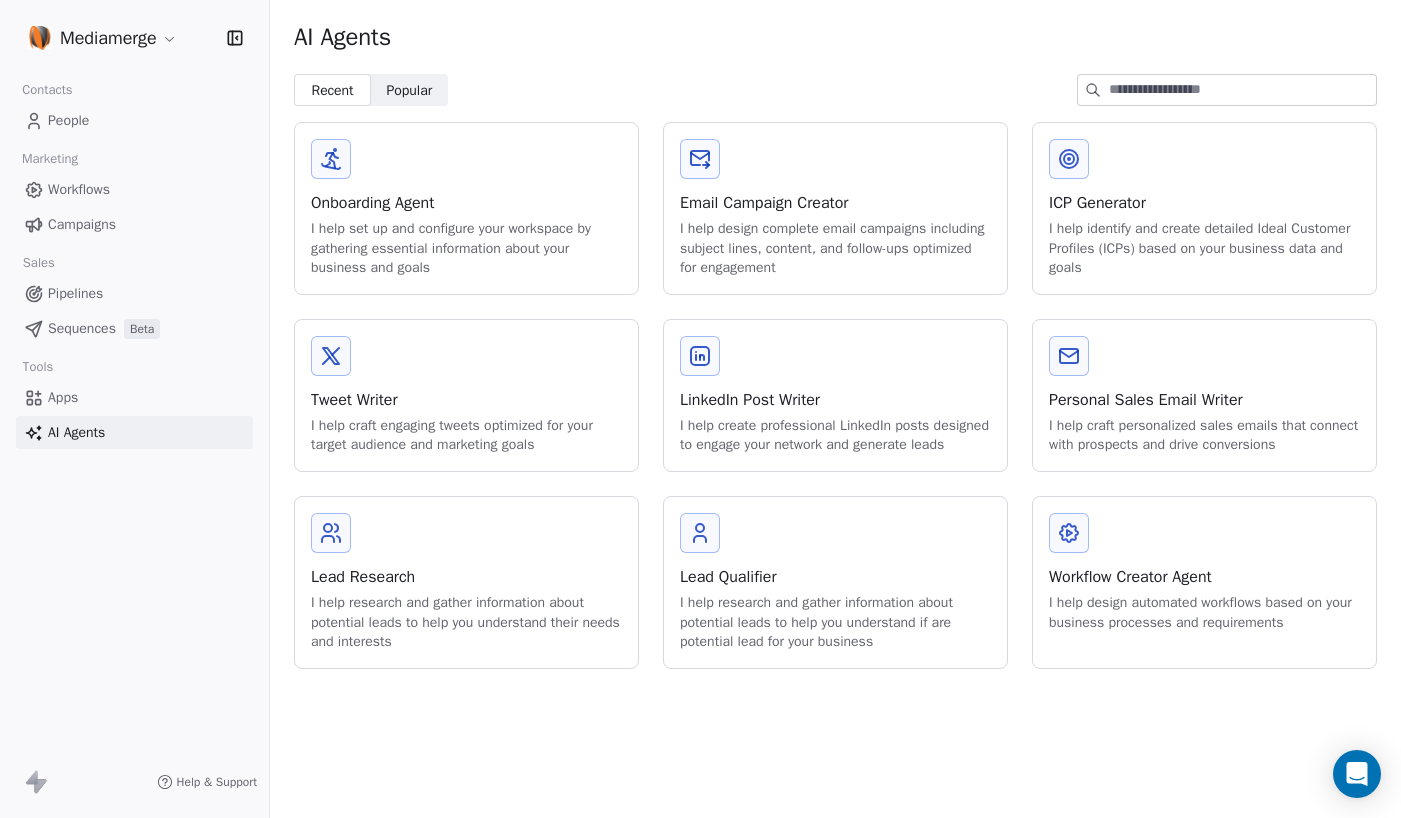 click on "Lead Qualifier" at bounding box center (835, 577) 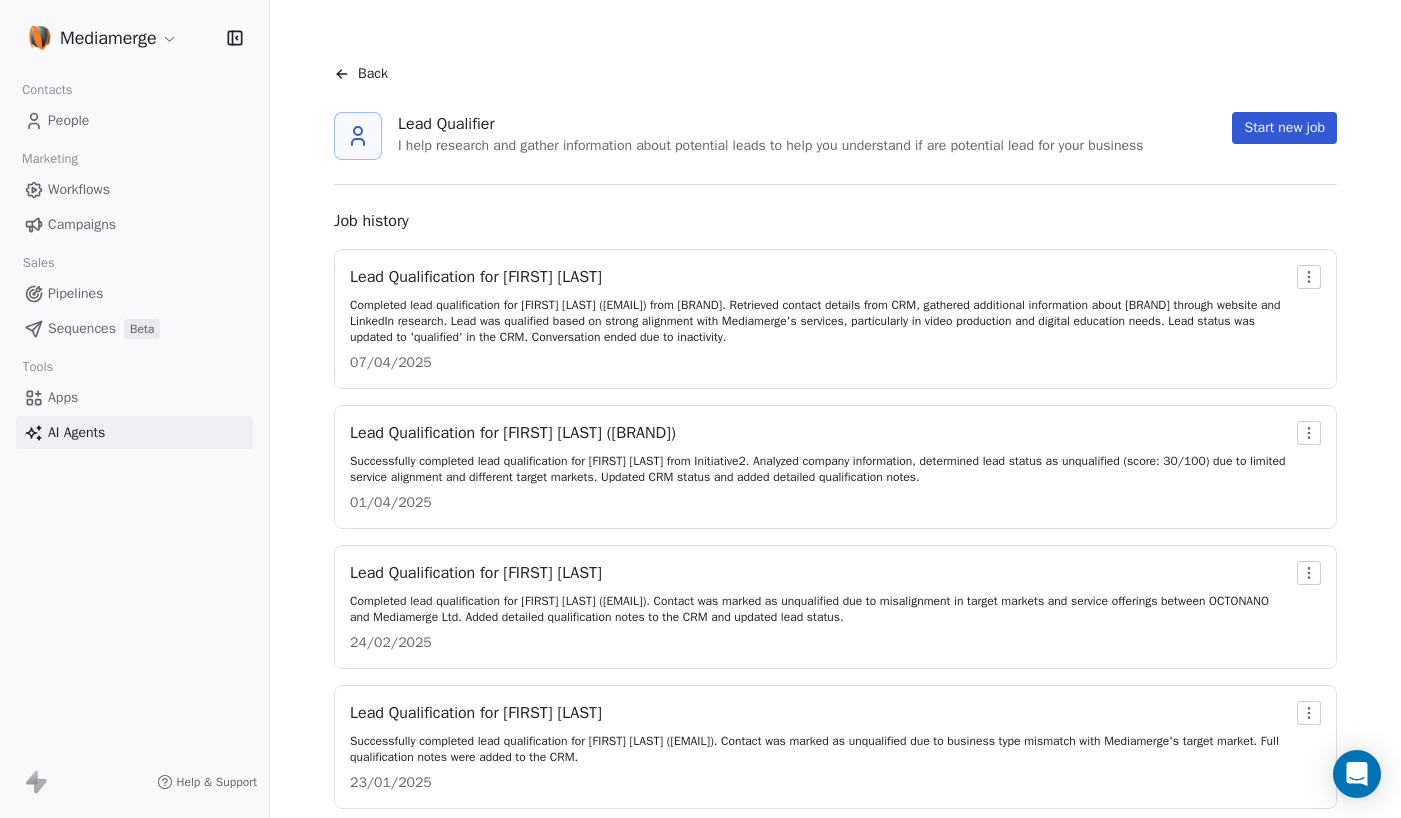 click on "People" at bounding box center (68, 120) 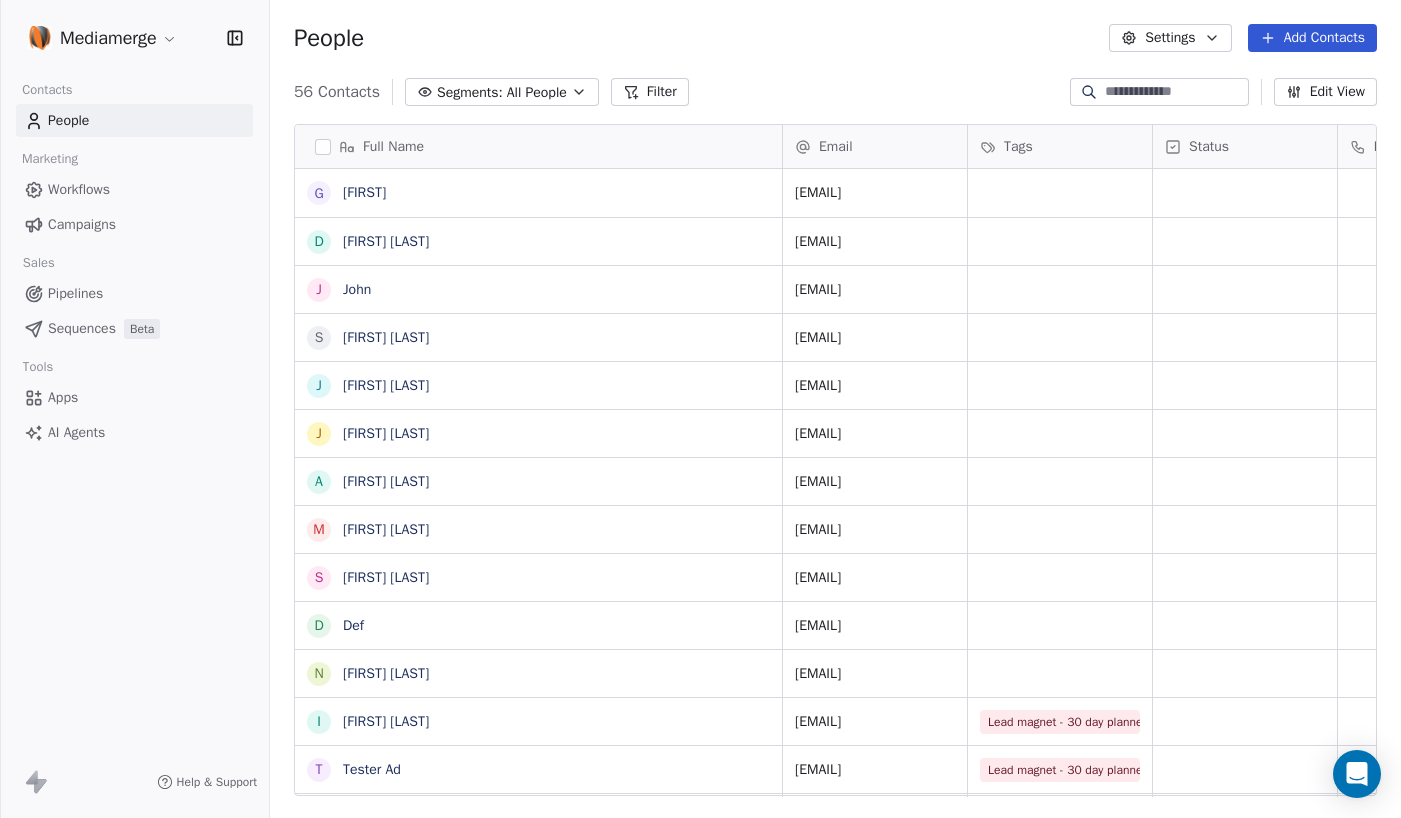 scroll, scrollTop: 216, scrollLeft: 0, axis: vertical 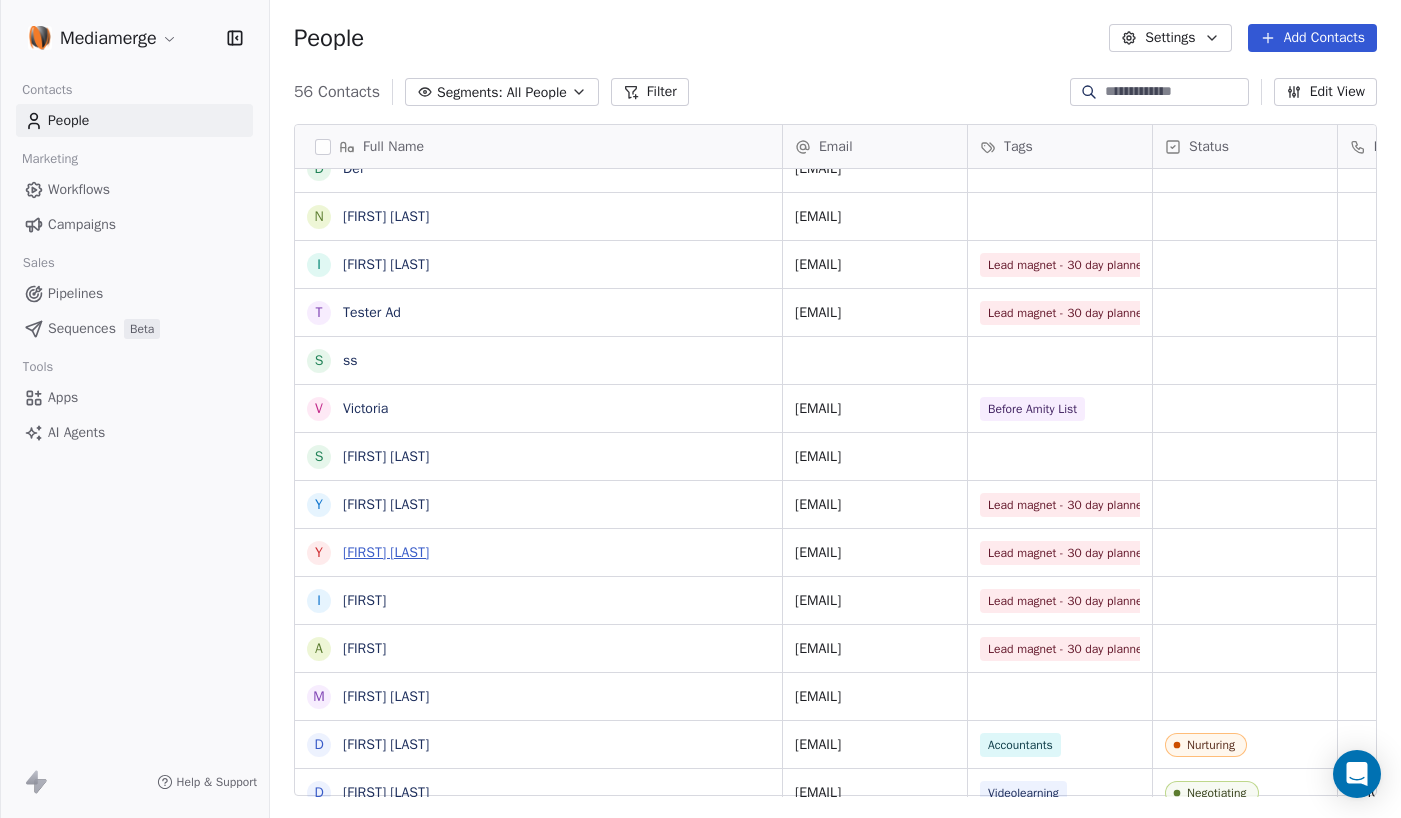 click on "[FIRST] [LAST]" at bounding box center [386, 552] 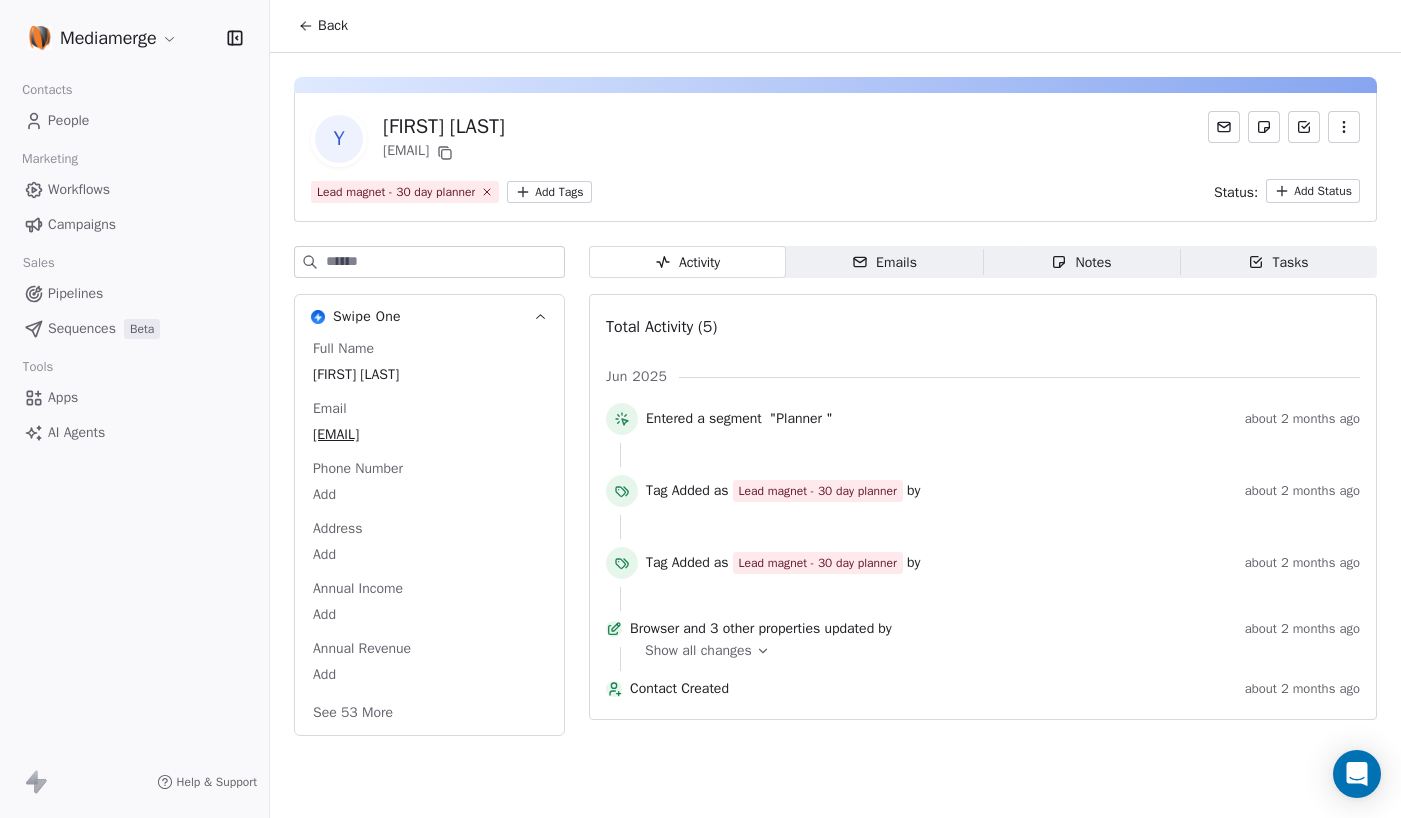 click on "Emails" at bounding box center (884, 262) 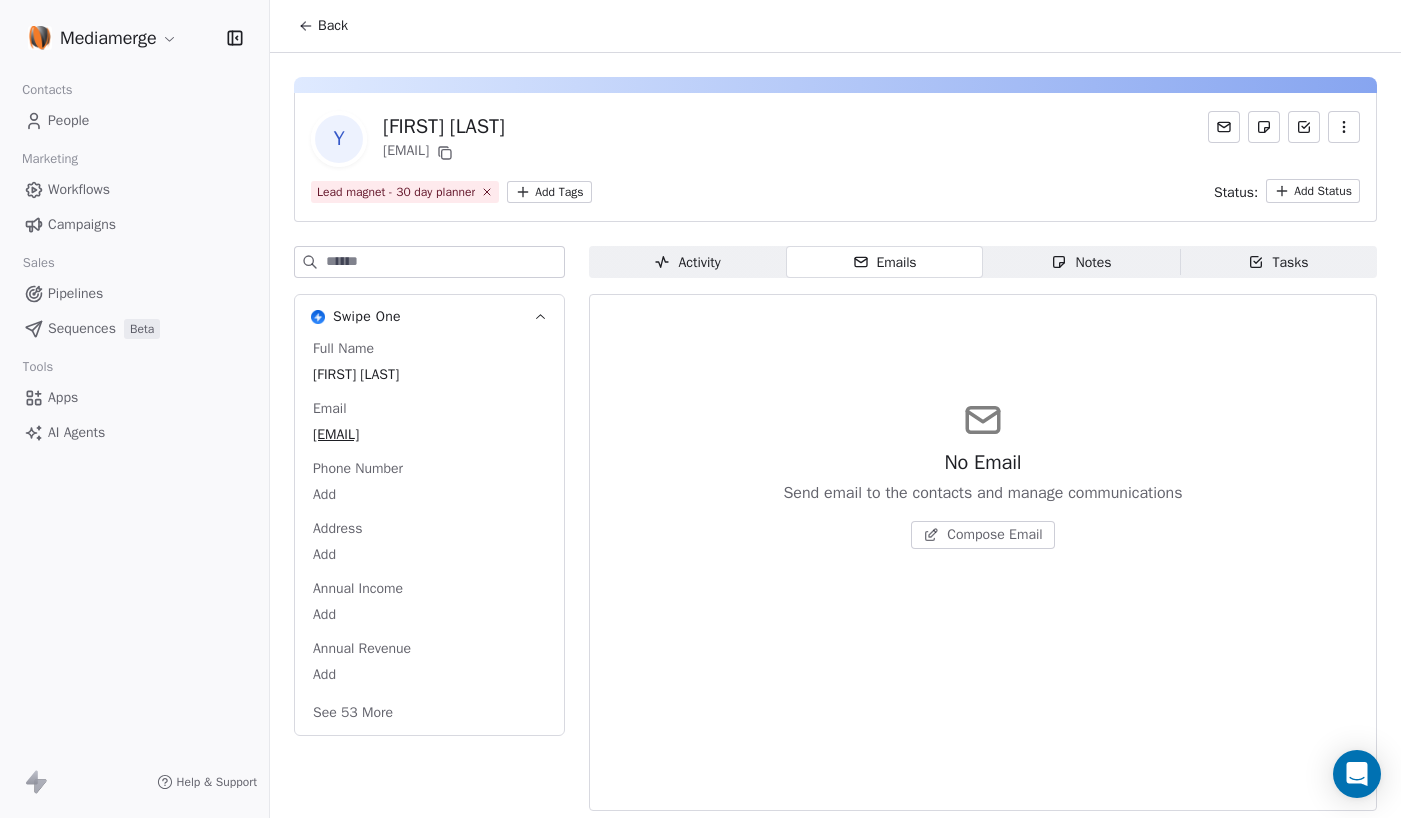 click on "Compose Email" at bounding box center [994, 535] 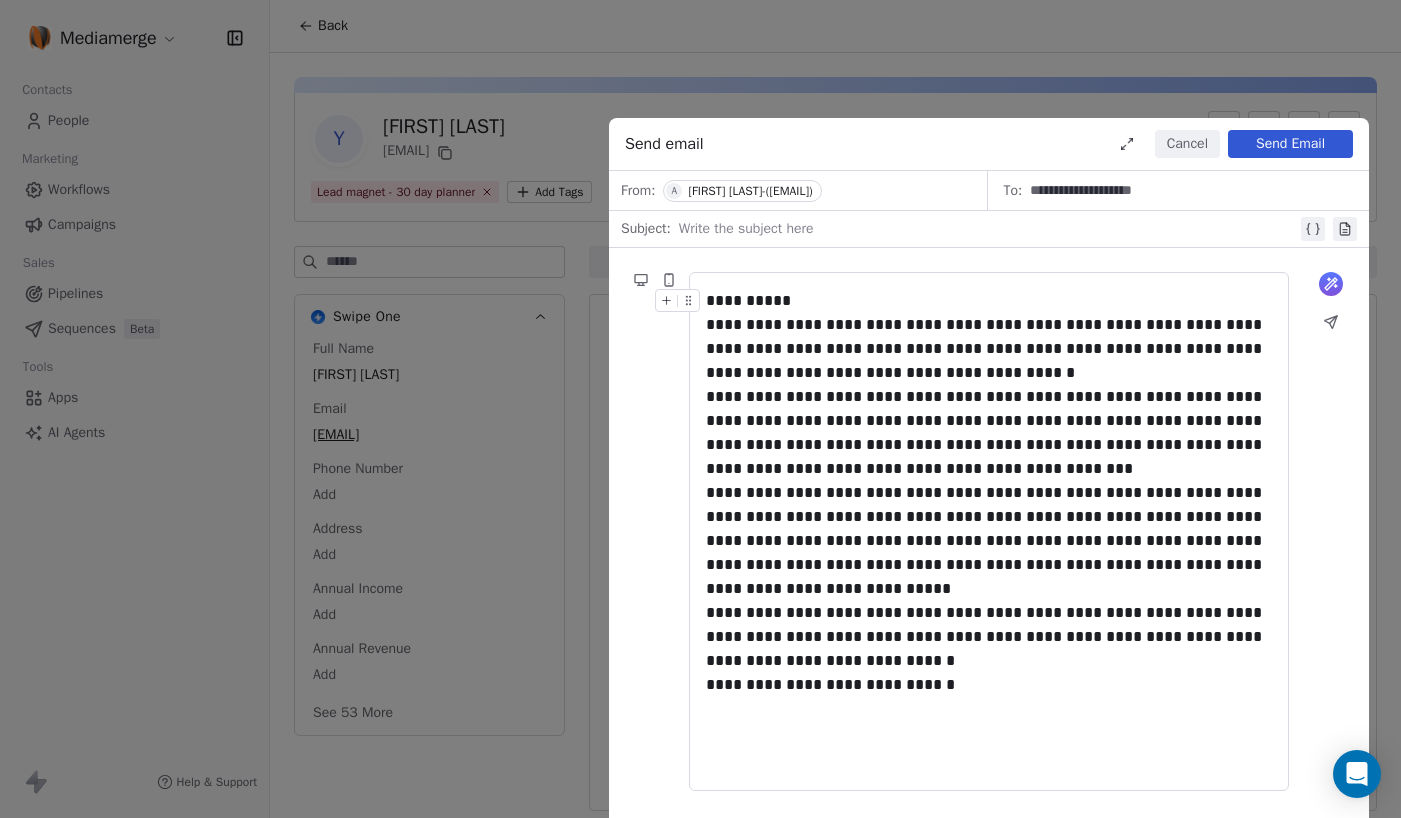 click on "**********" at bounding box center [989, 301] 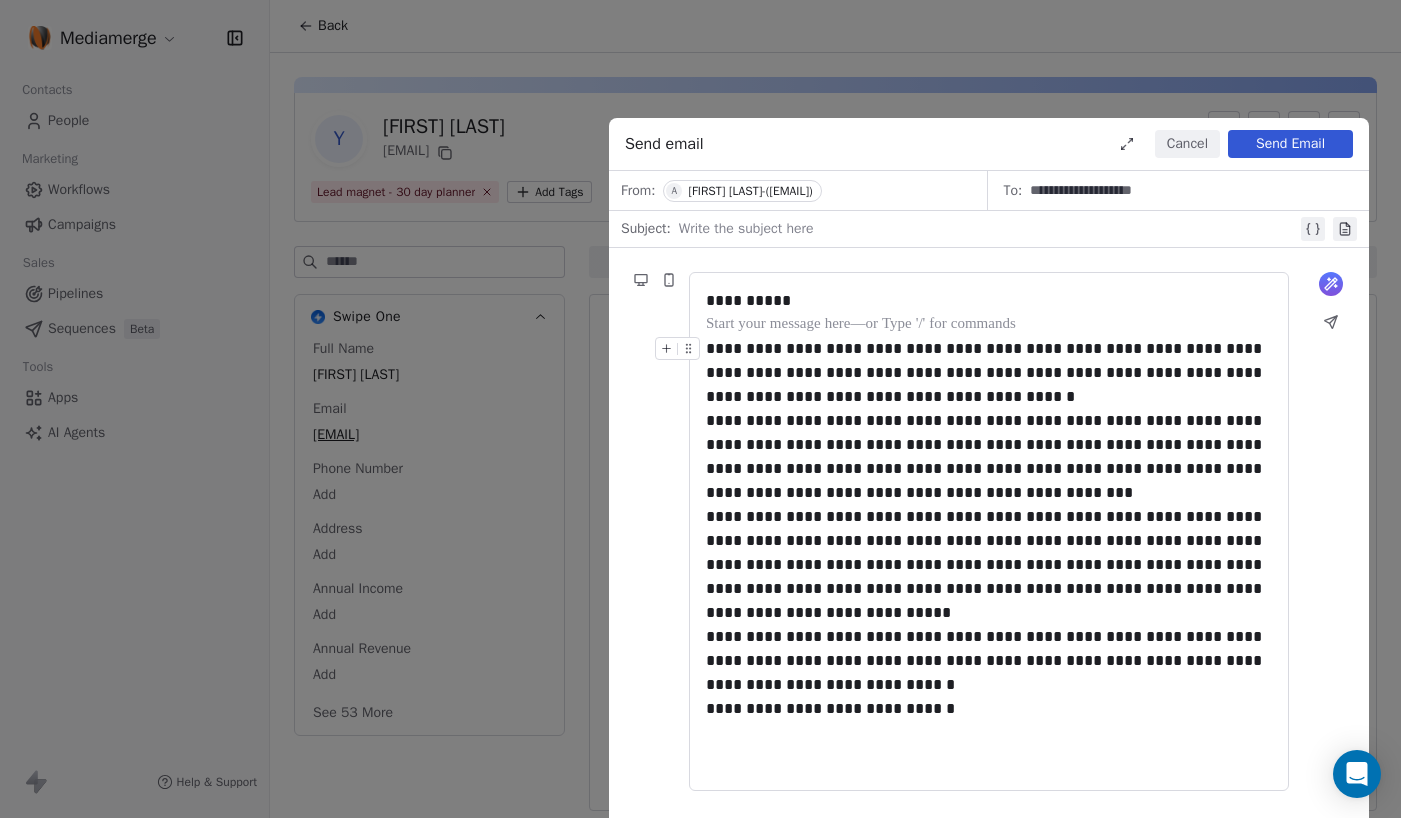 click on "**********" at bounding box center [989, 373] 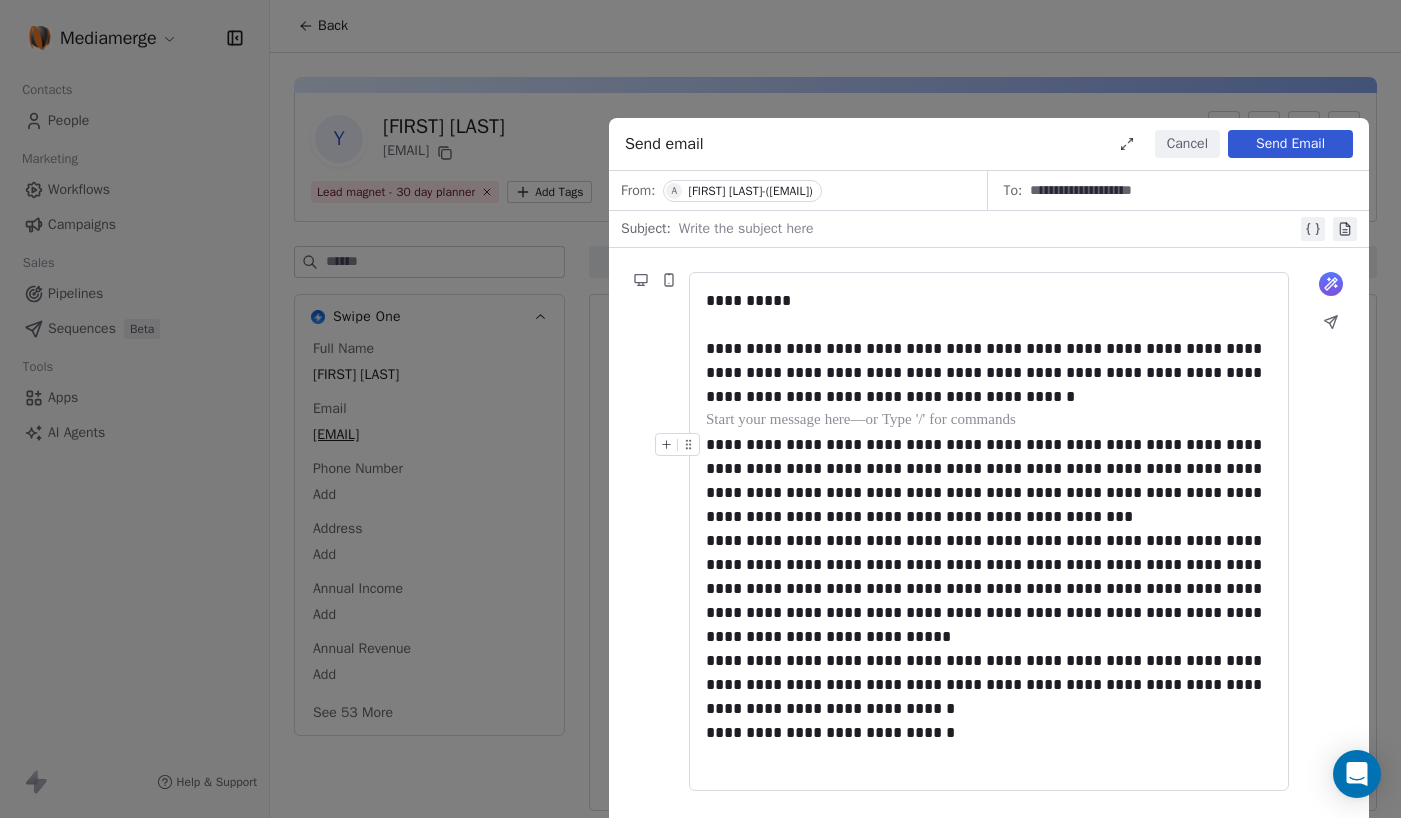 click on "**********" at bounding box center [989, 481] 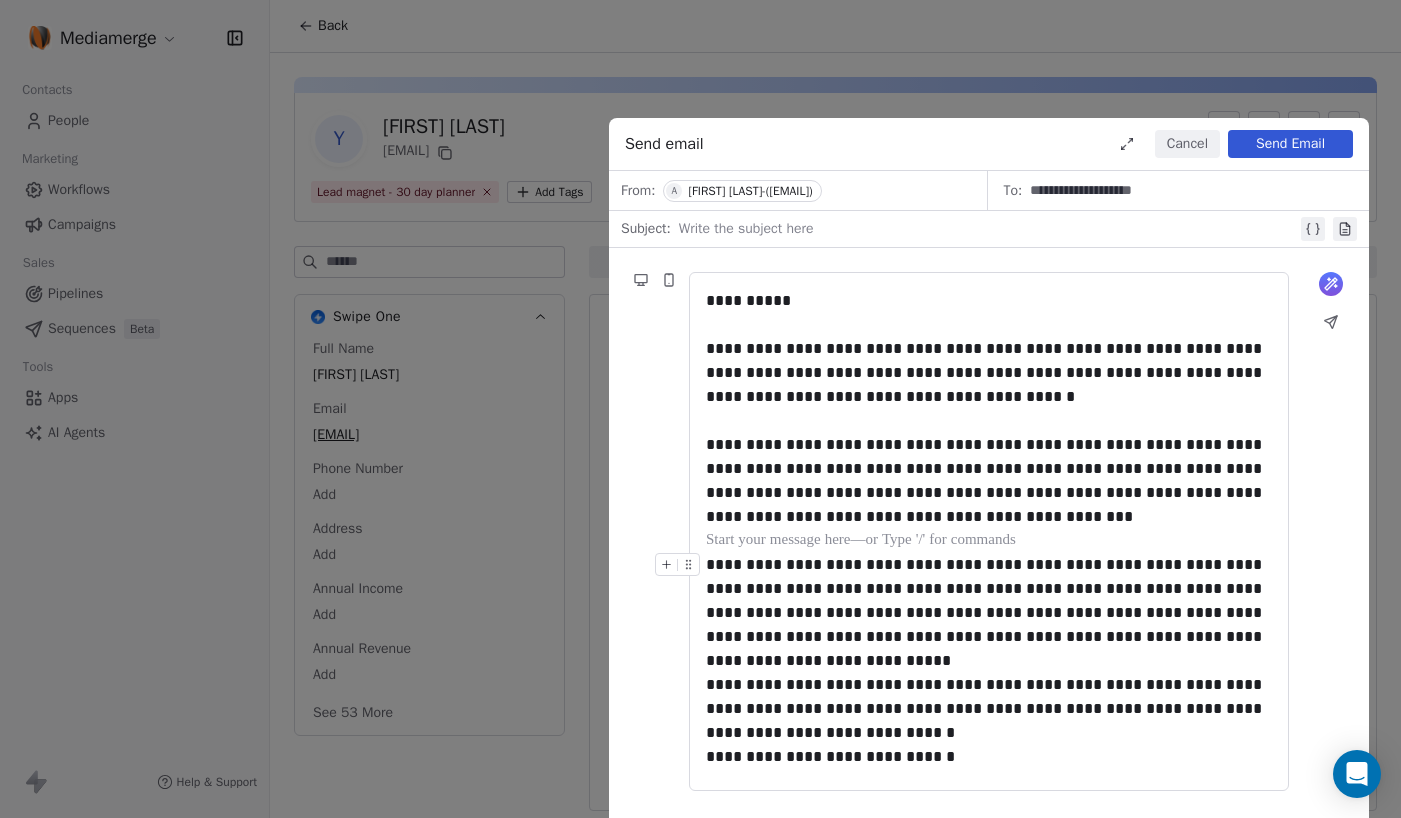 click on "**********" at bounding box center (989, 613) 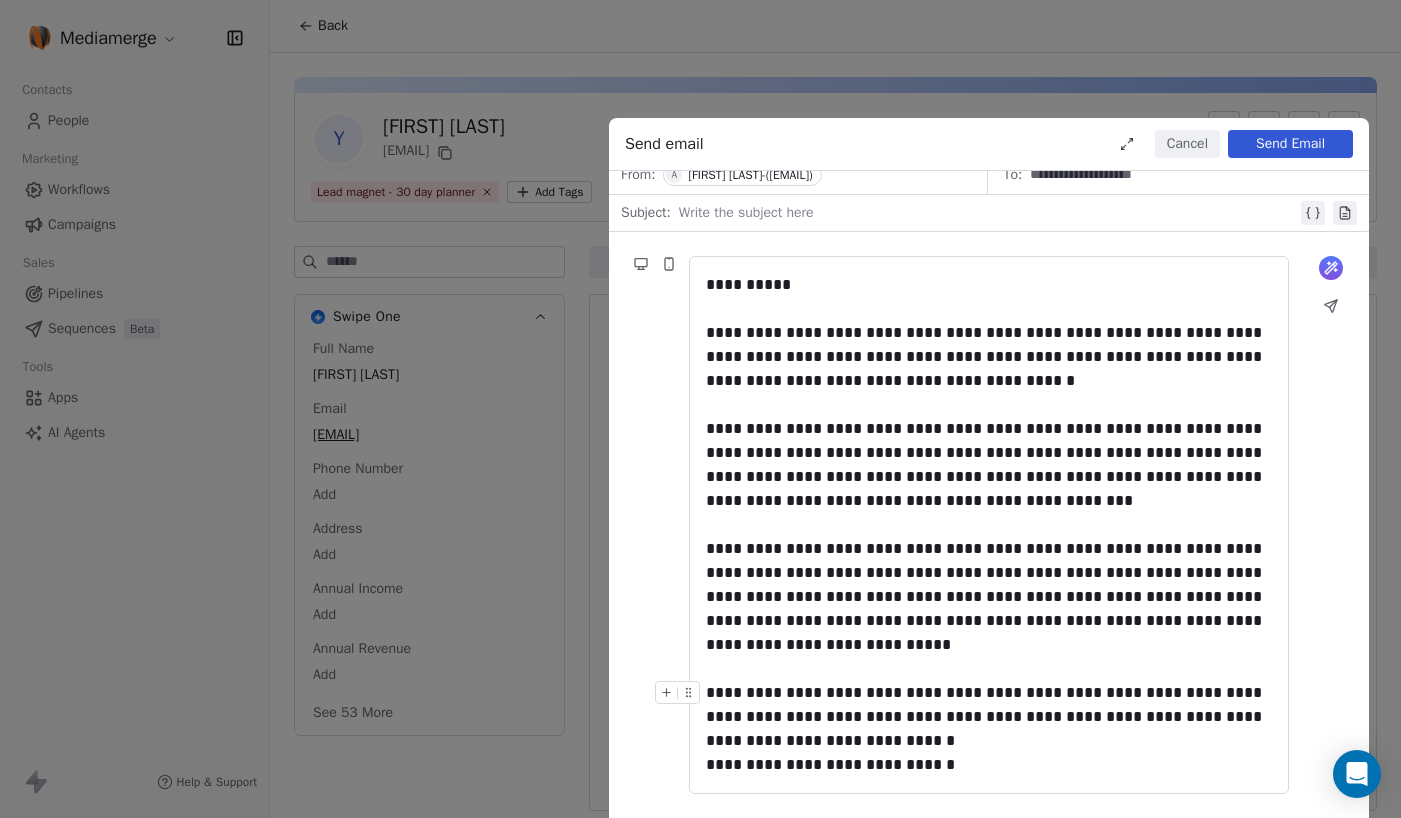 click on "**********" at bounding box center (989, 717) 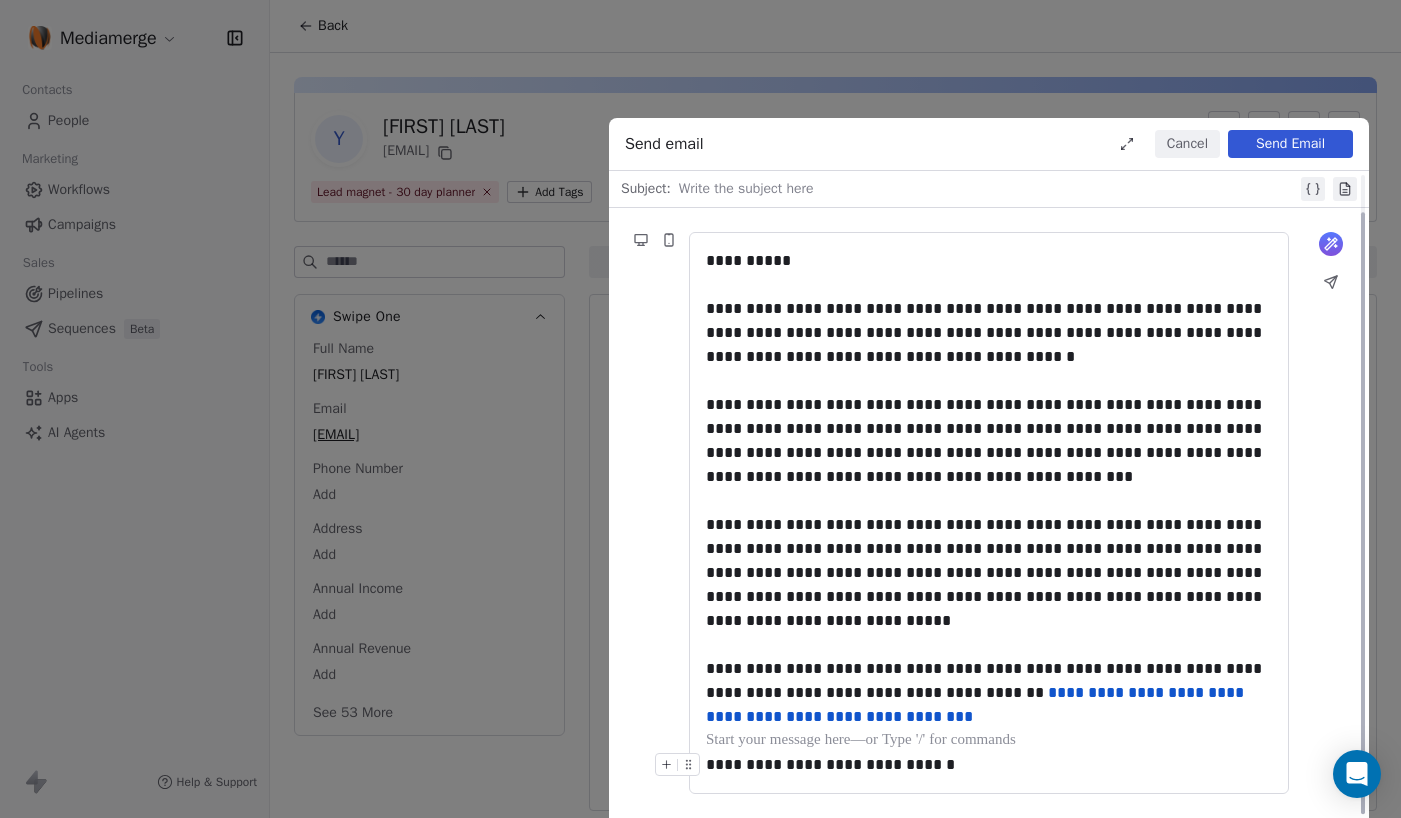 click on "**********" at bounding box center [989, 765] 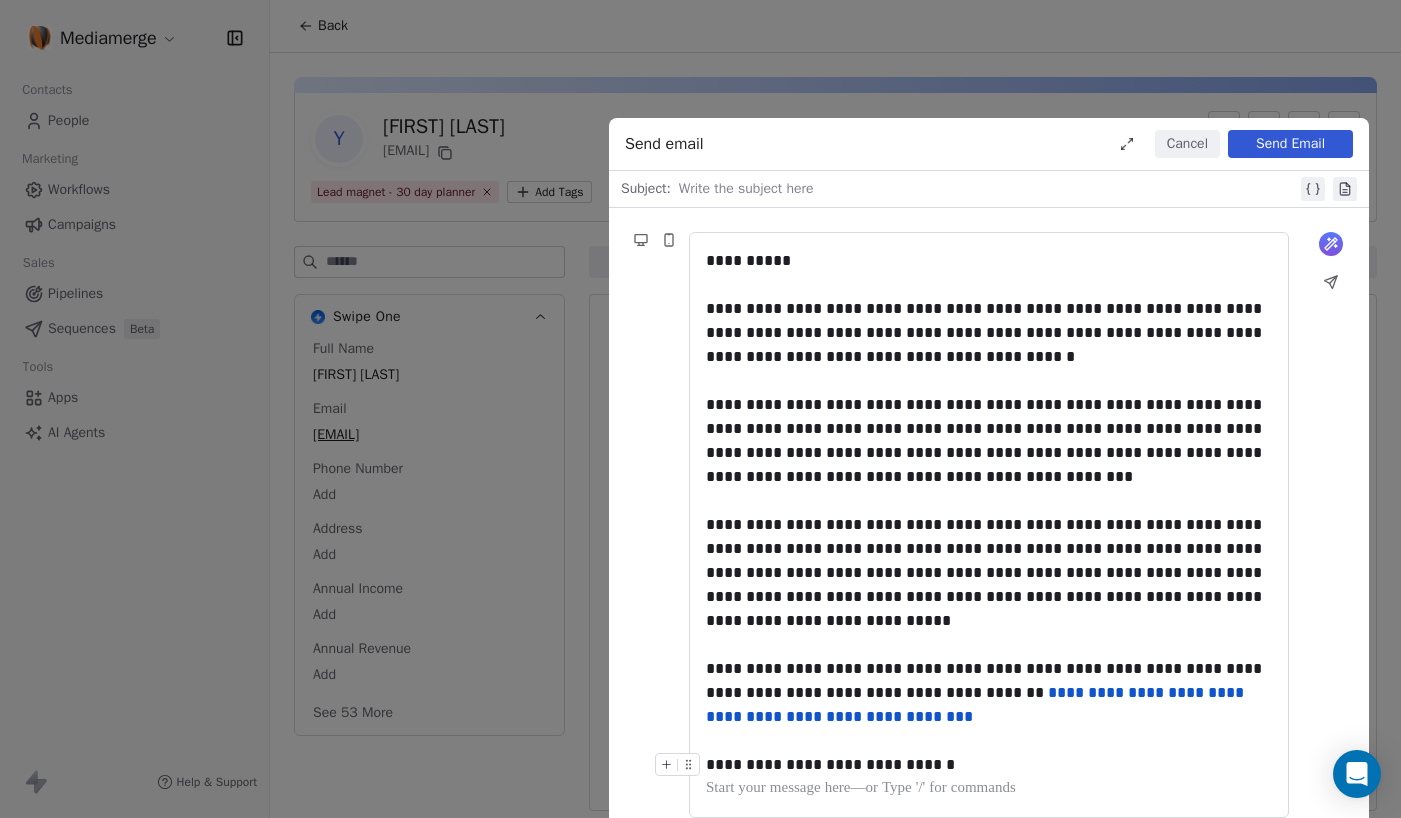 type 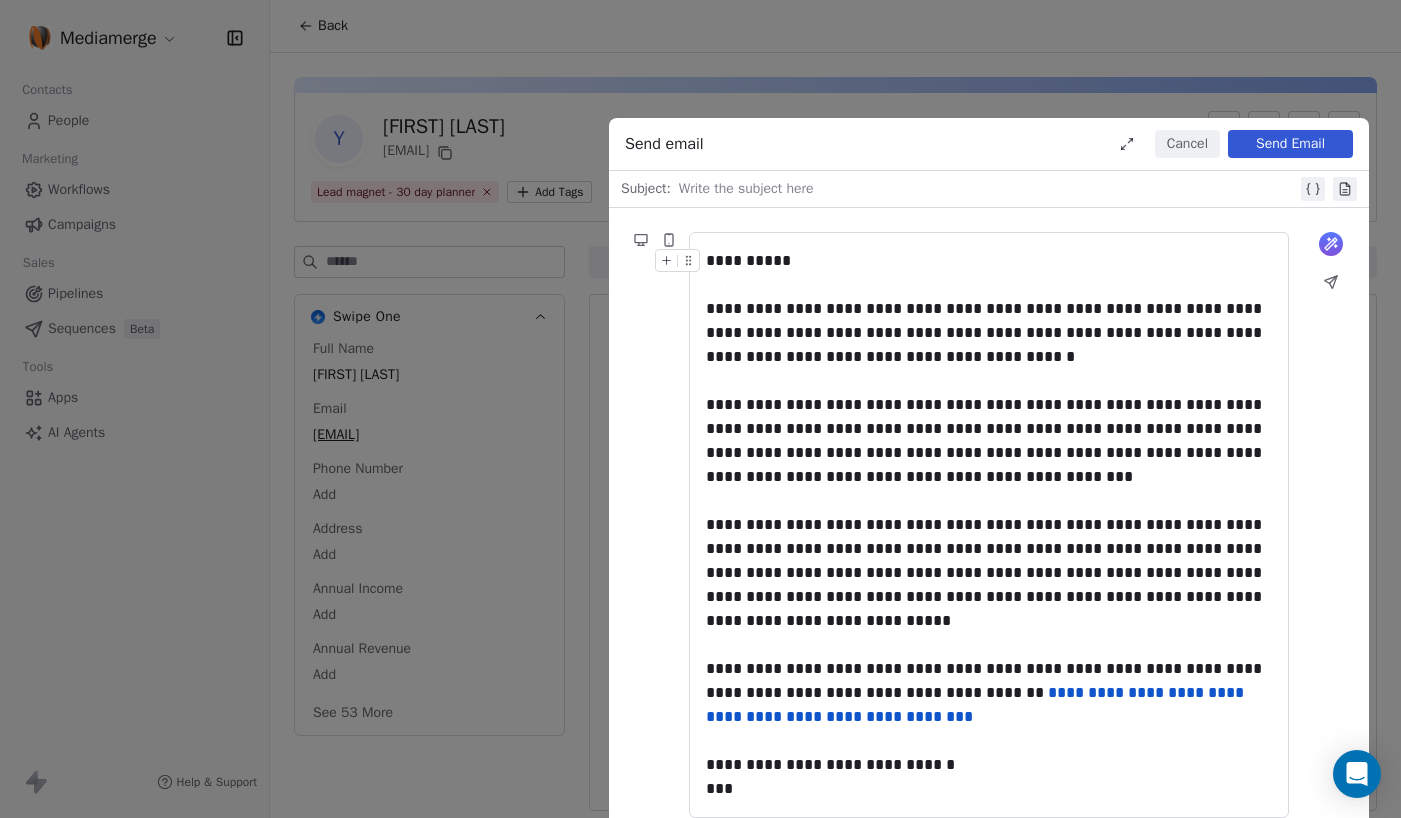 click at bounding box center (988, 189) 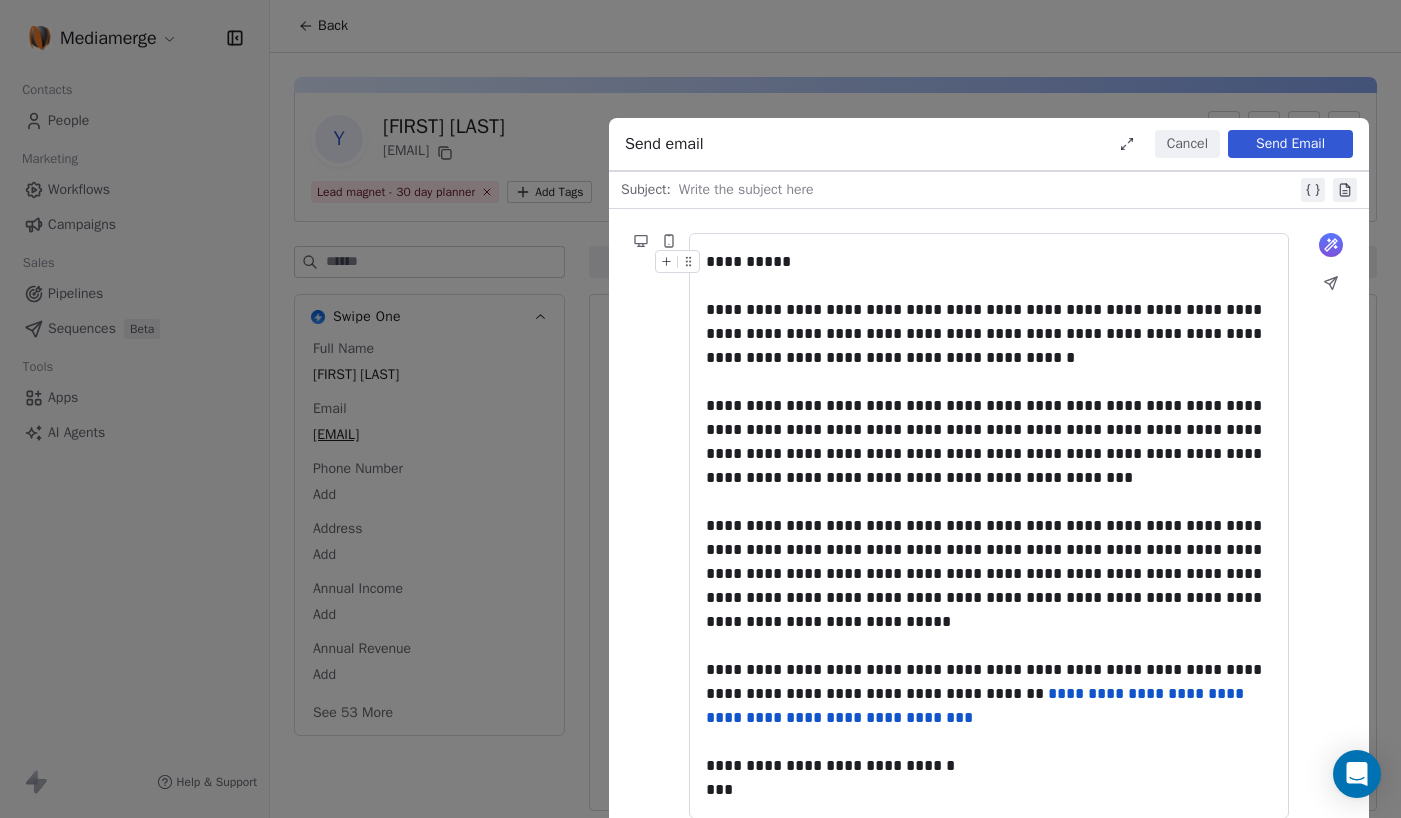 type 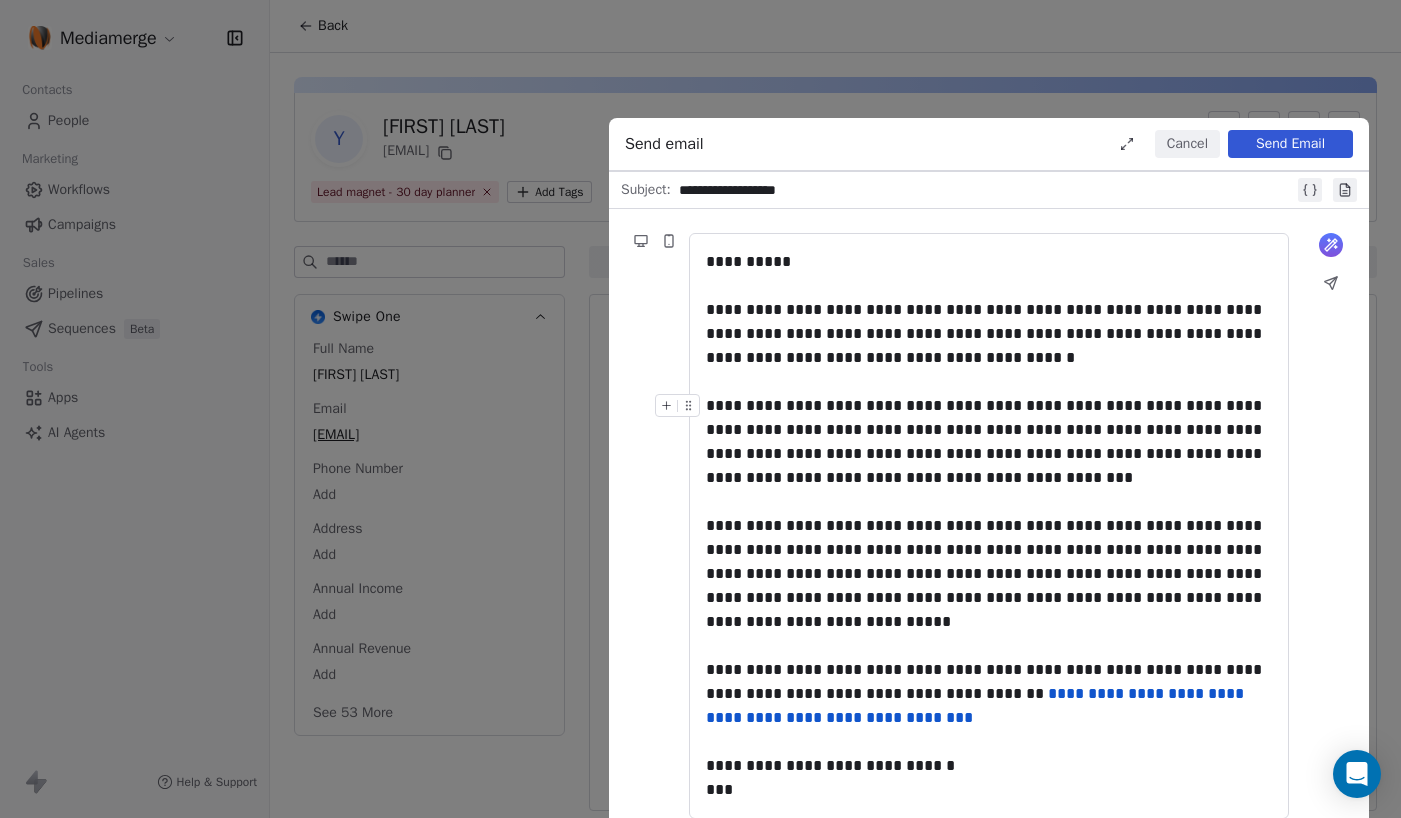 click on "**********" at bounding box center (989, 442) 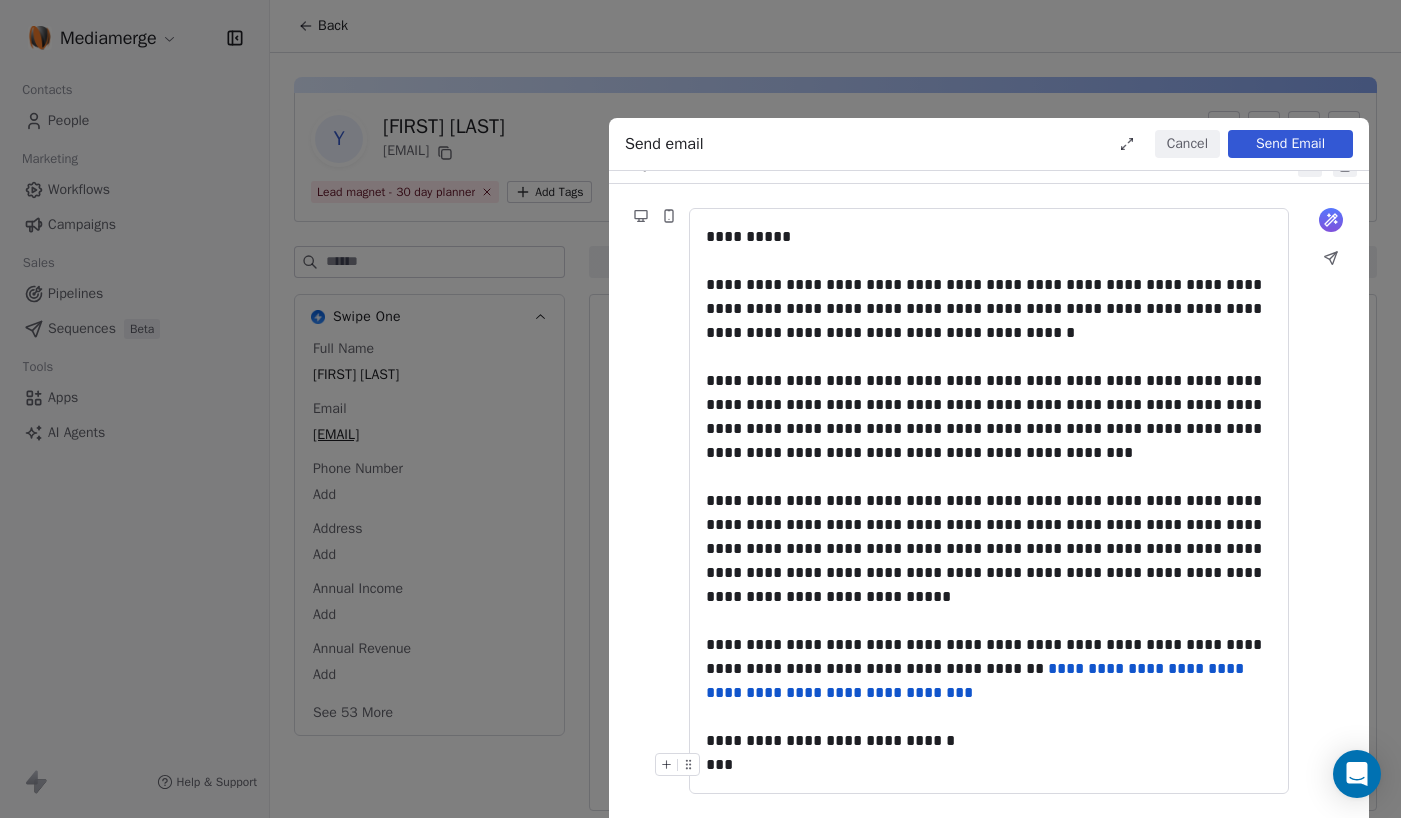 click on "***" at bounding box center (989, 765) 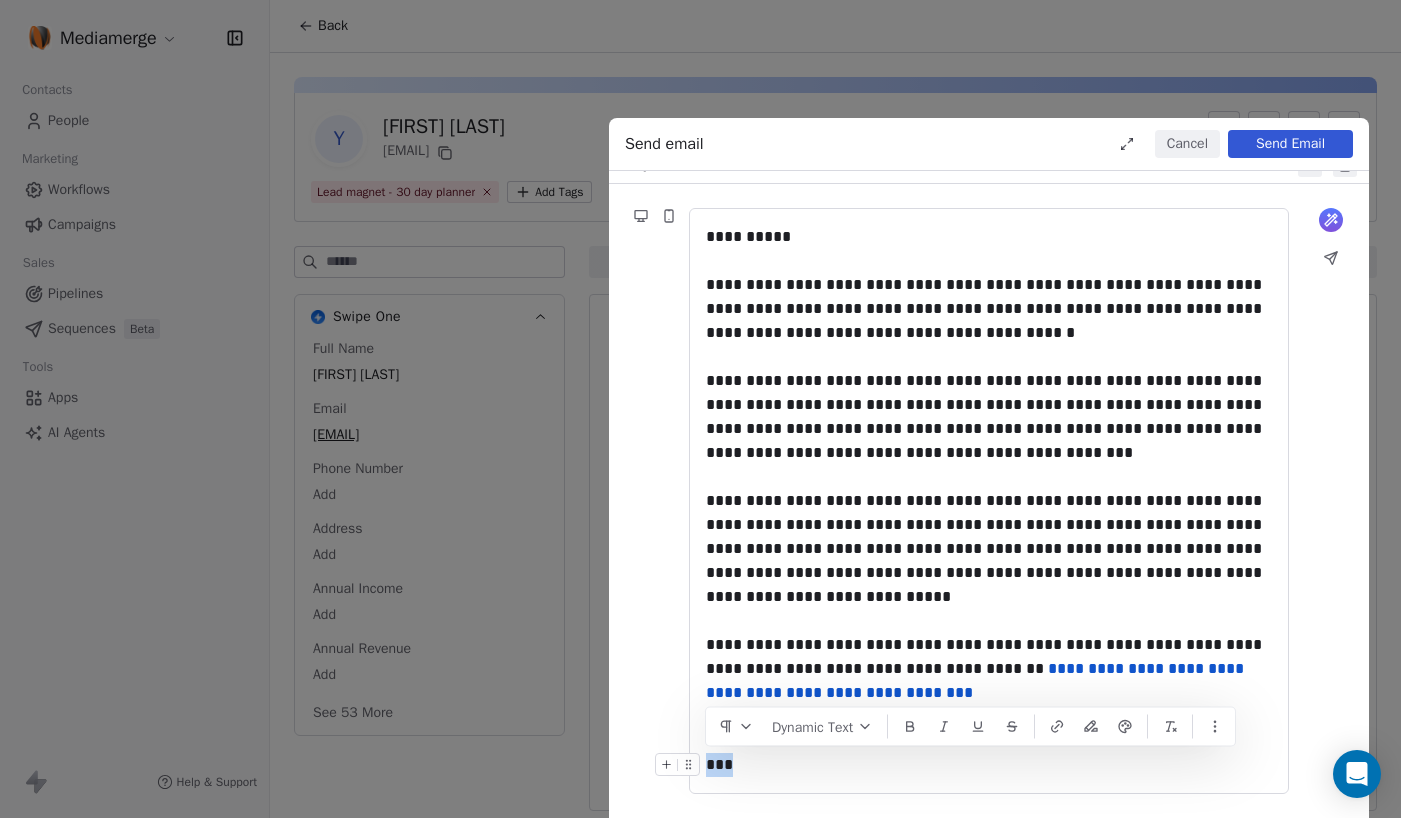 drag, startPoint x: 763, startPoint y: 771, endPoint x: 709, endPoint y: 766, distance: 54.230988 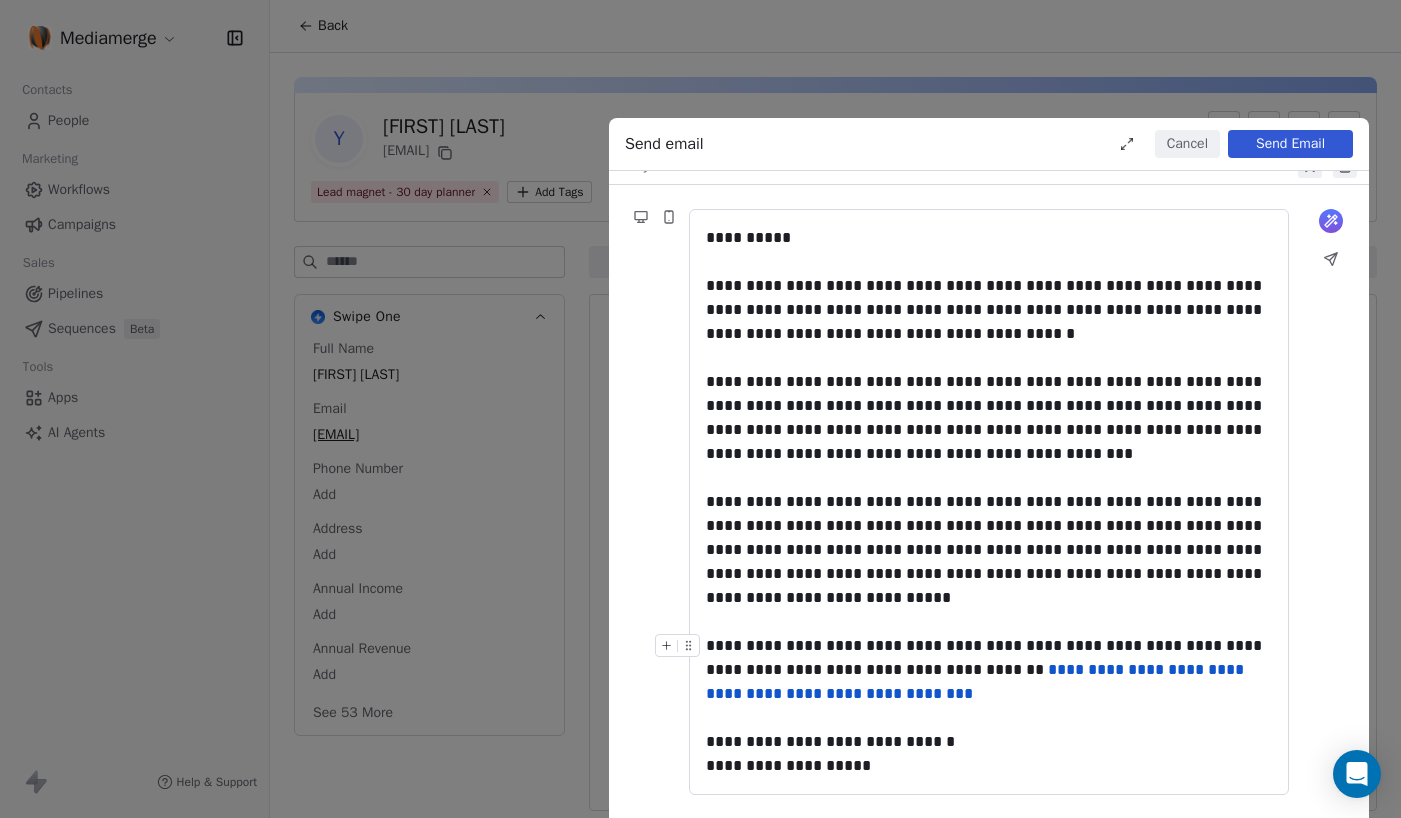 click on "**********" at bounding box center [989, 670] 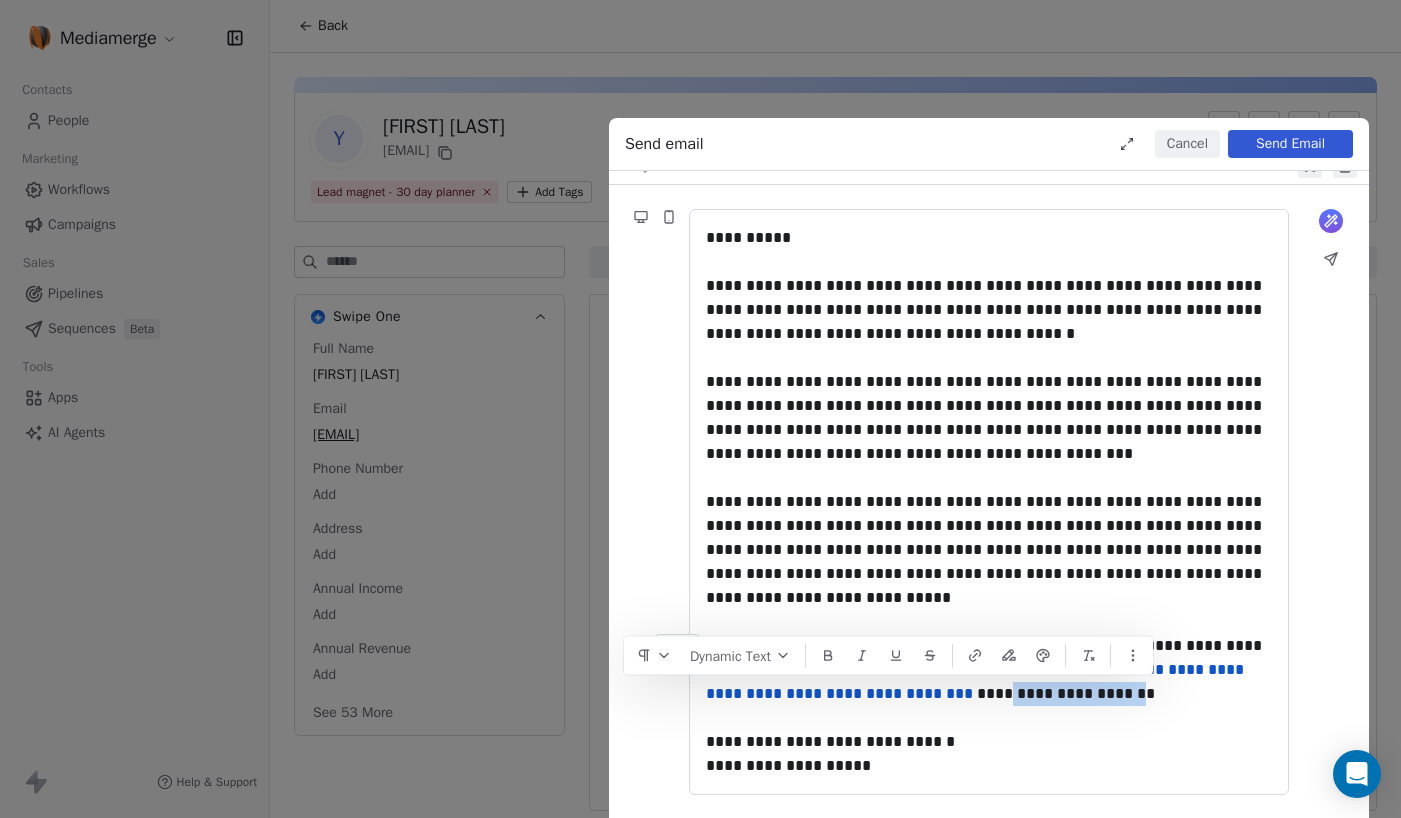 drag, startPoint x: 1016, startPoint y: 694, endPoint x: 899, endPoint y: 700, distance: 117.15375 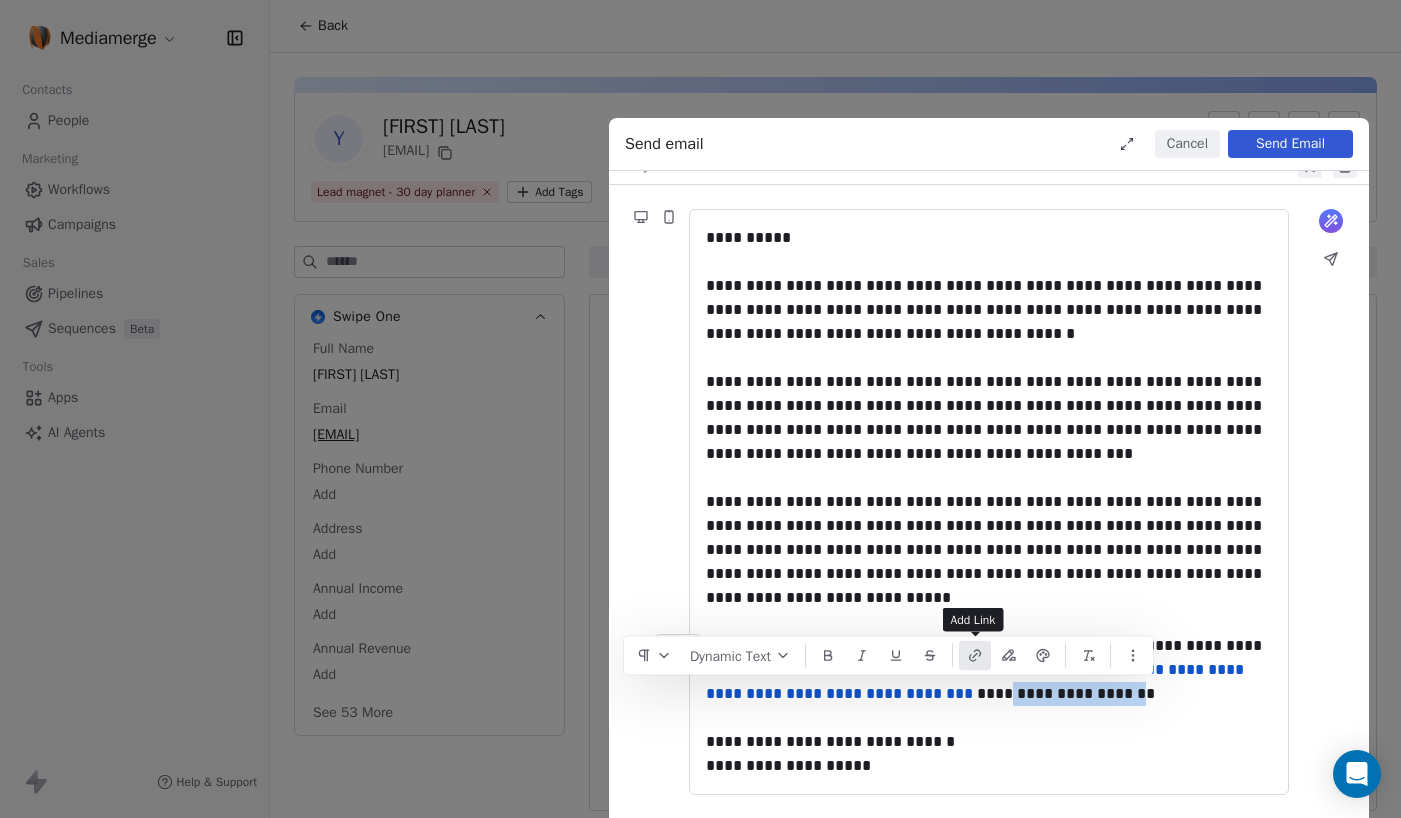 click 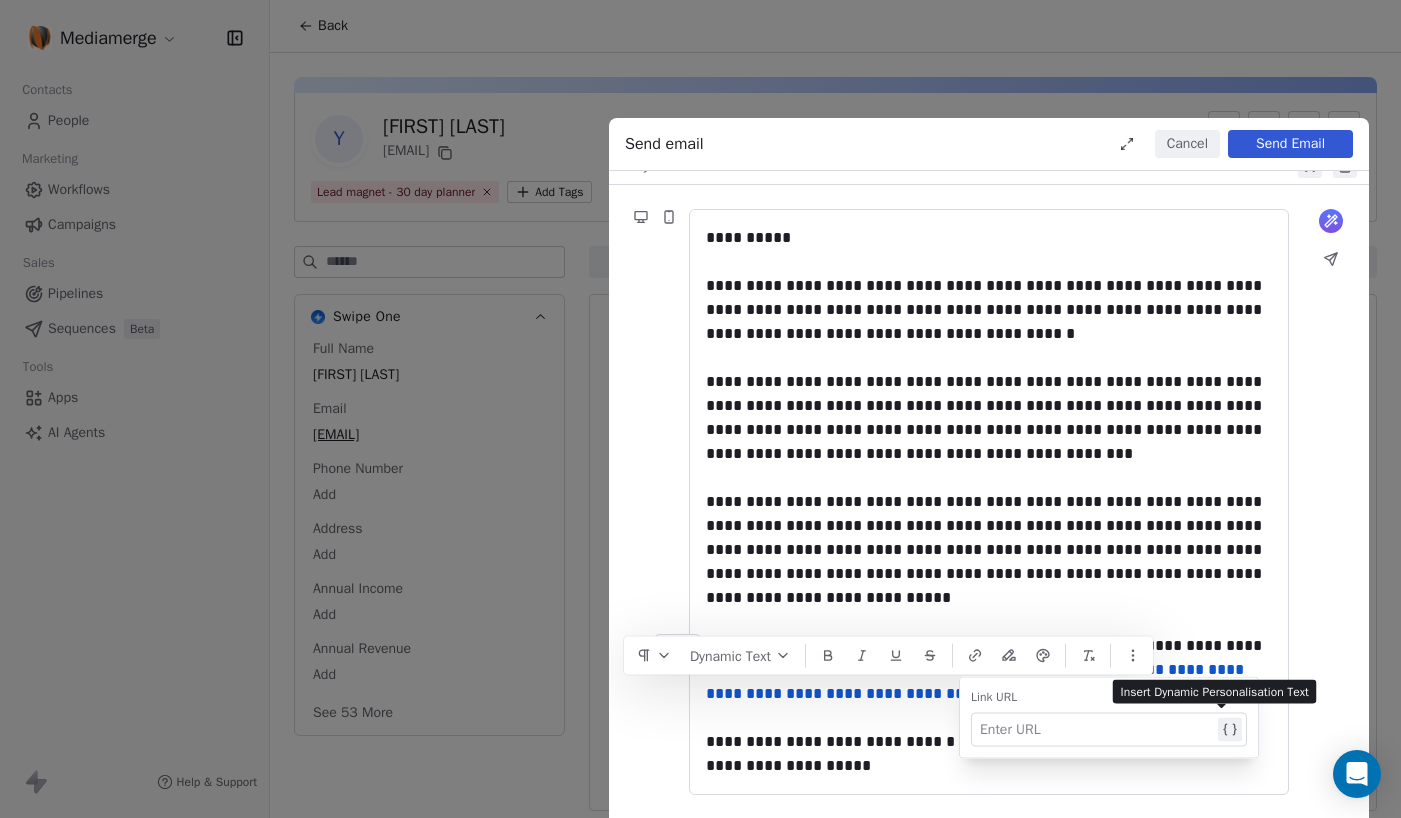 click at bounding box center [1097, 730] 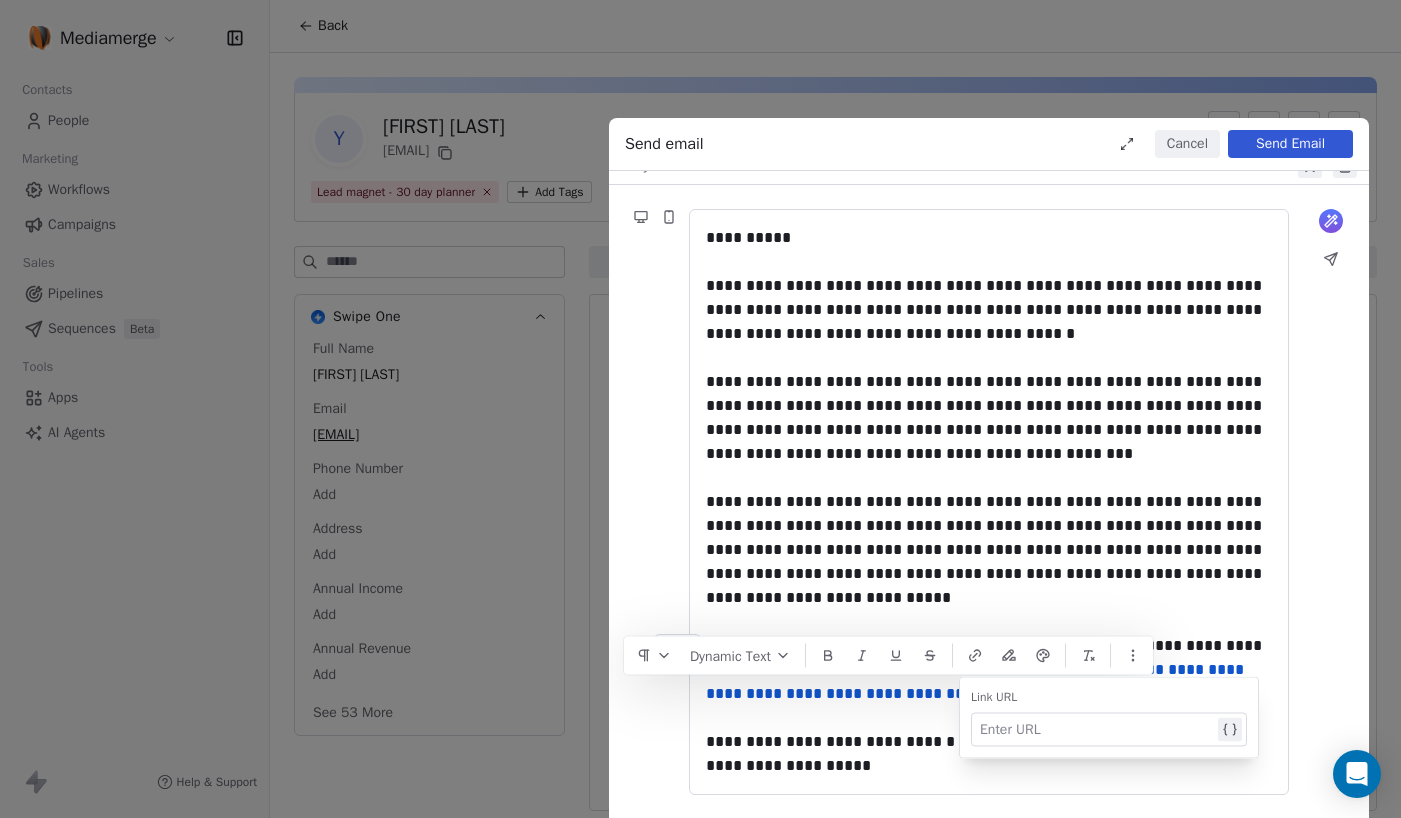 paste 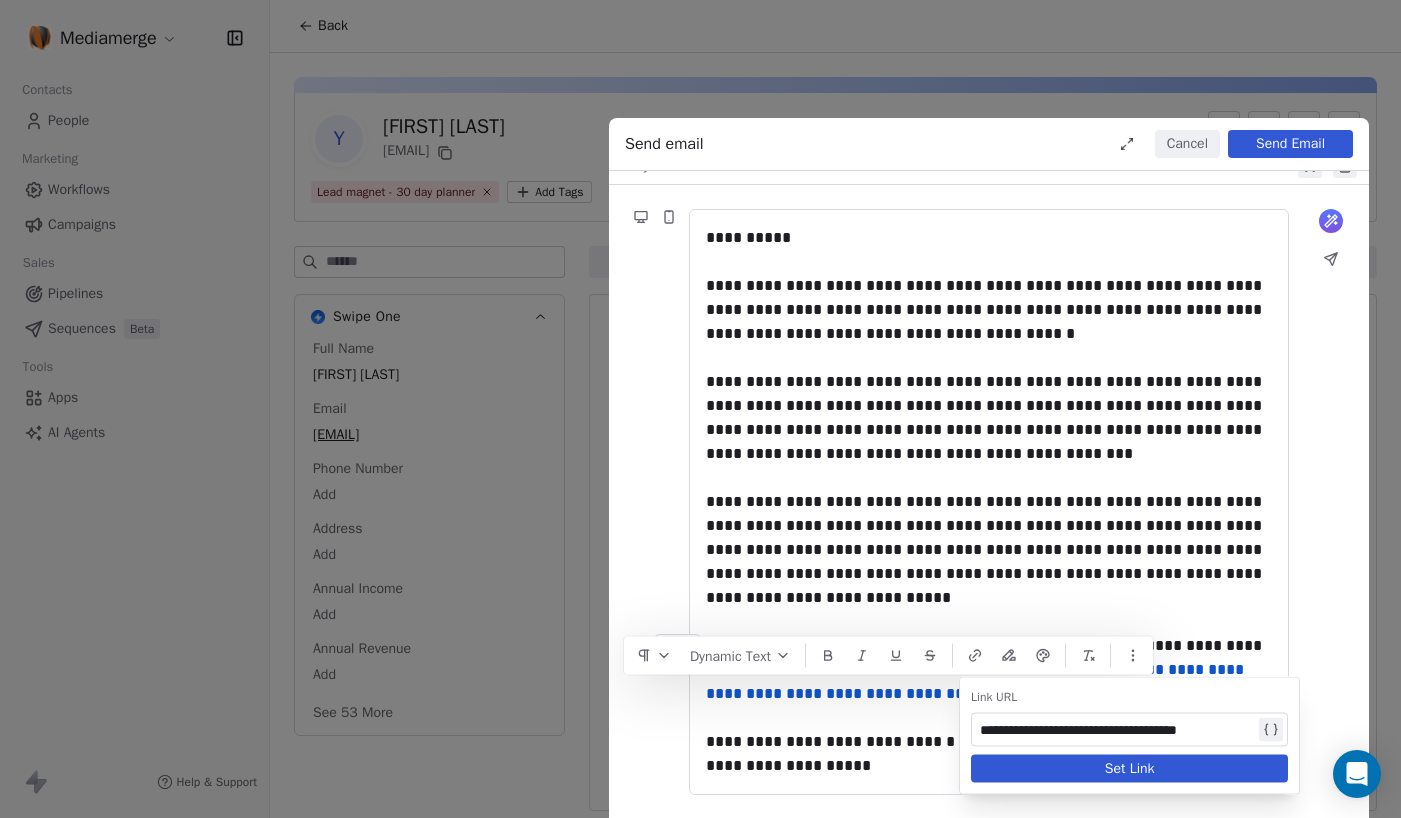 click on "Set Link" at bounding box center [1129, 769] 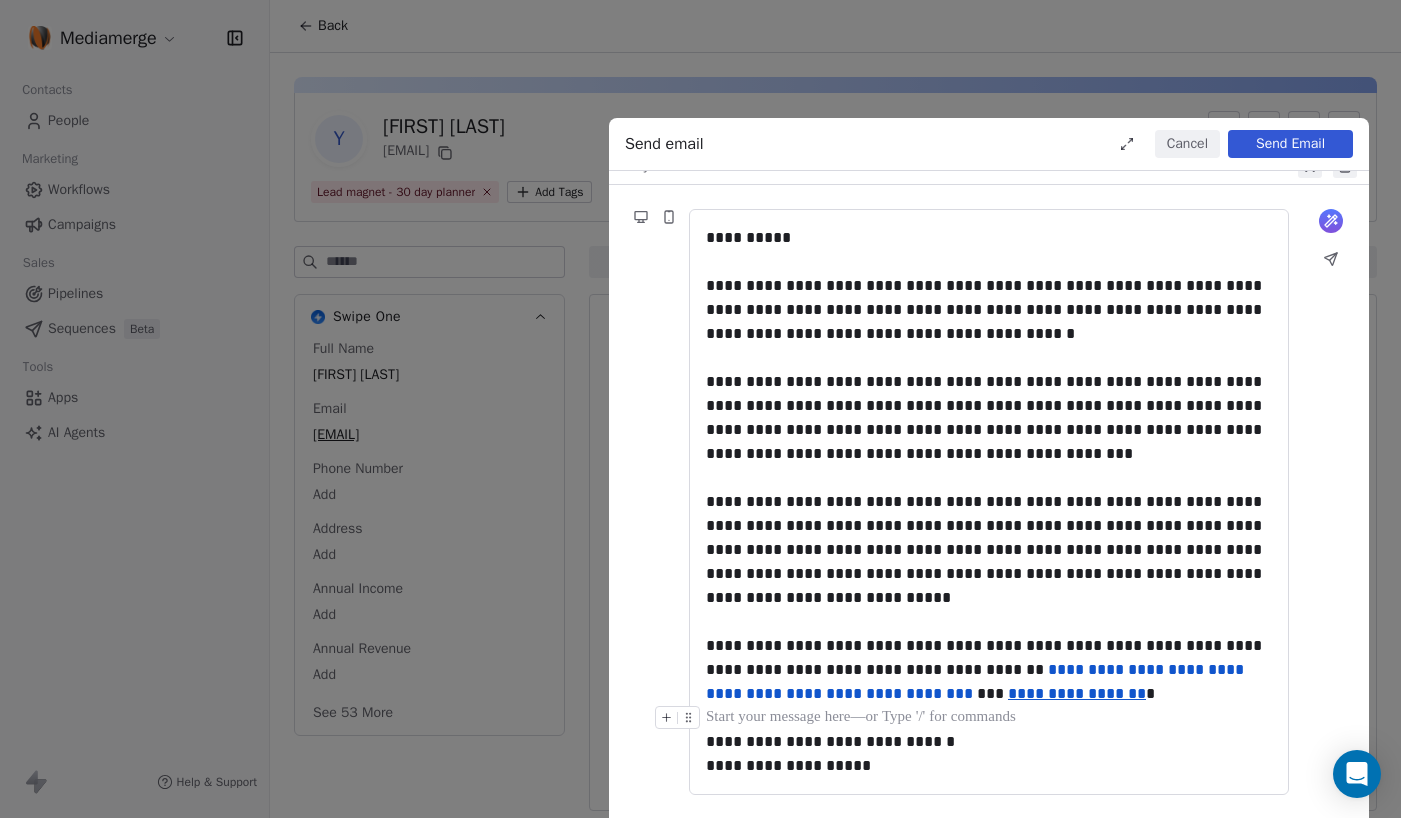 click at bounding box center (989, 718) 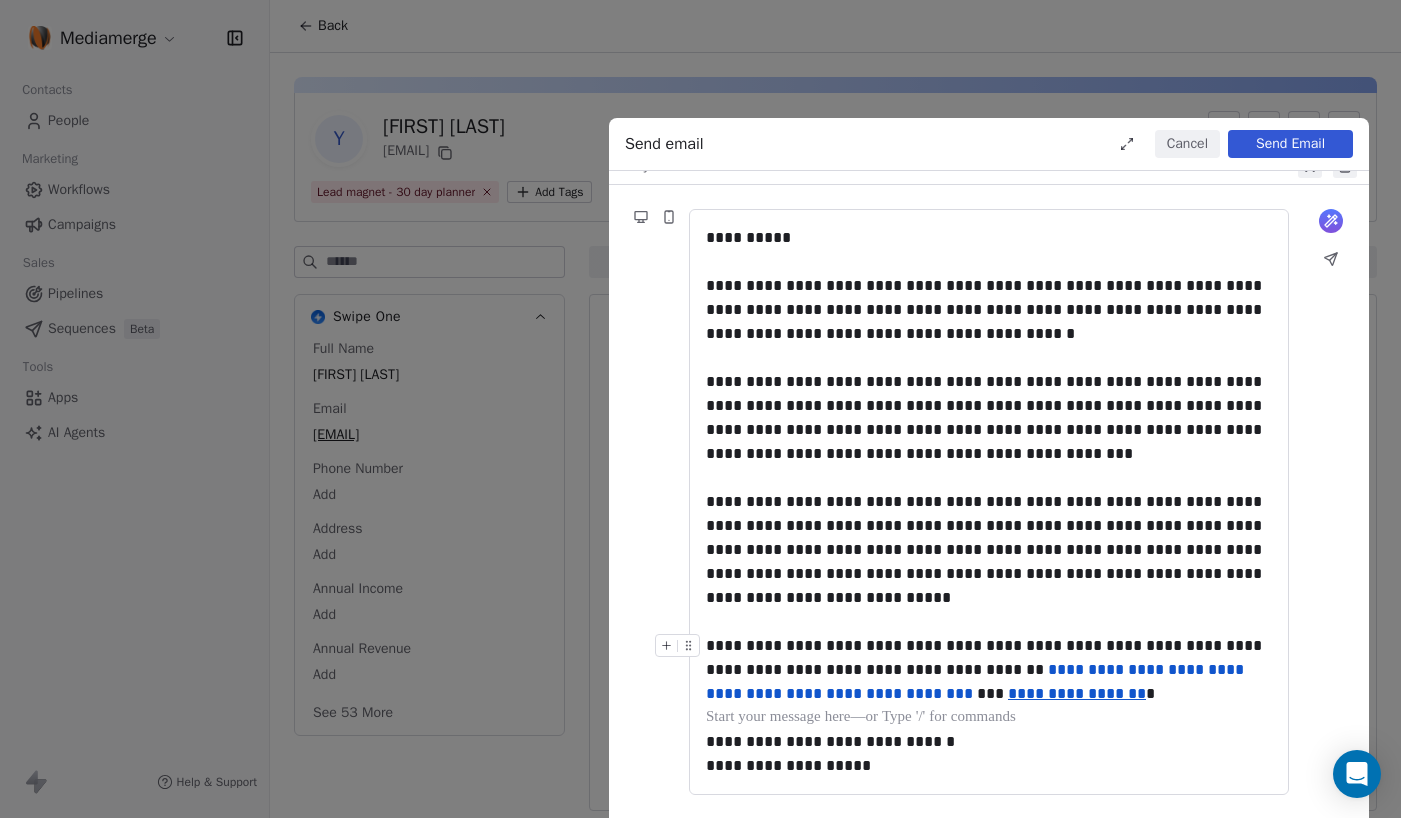 click on "**********" at bounding box center [989, 670] 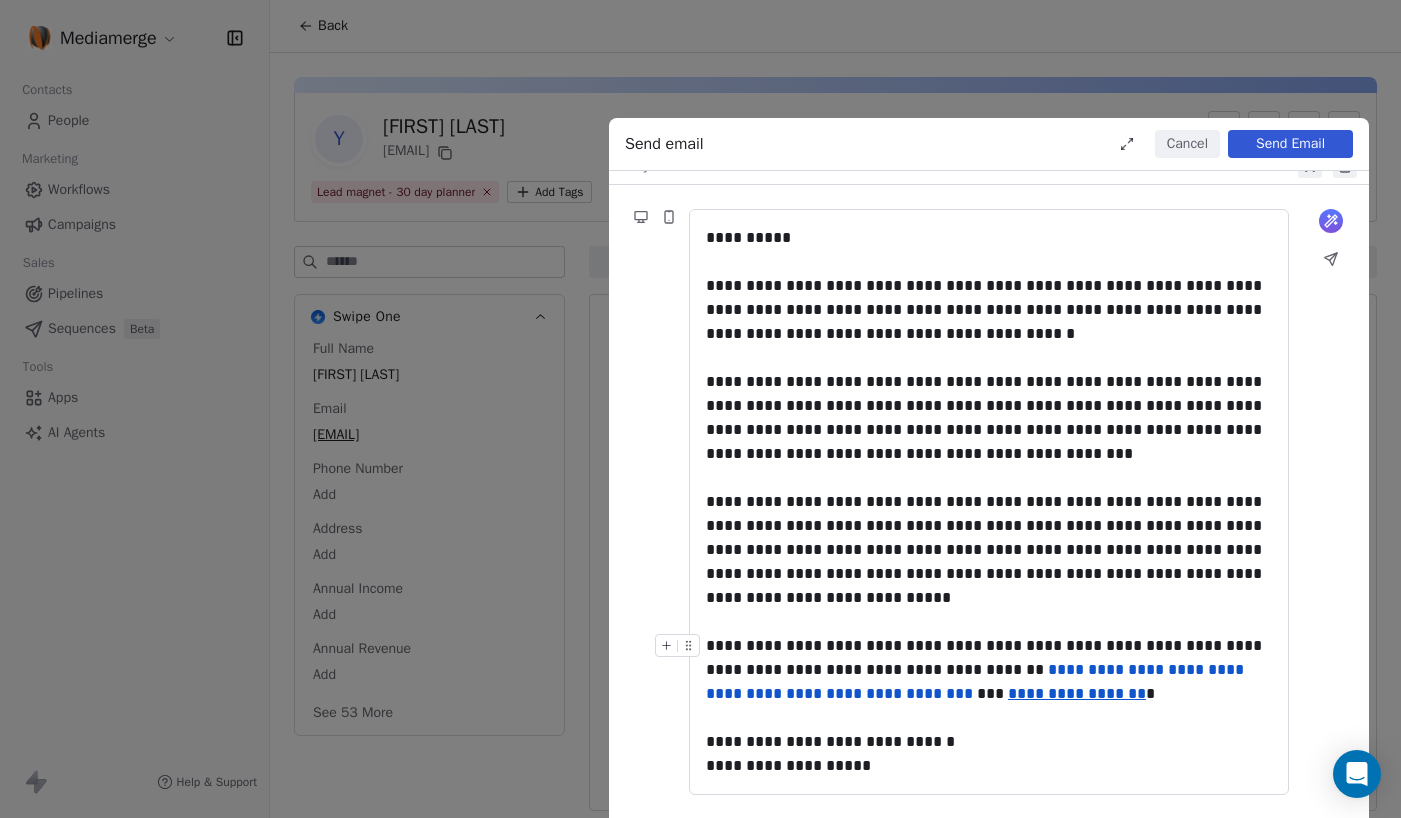 click on "**********" at bounding box center (989, 670) 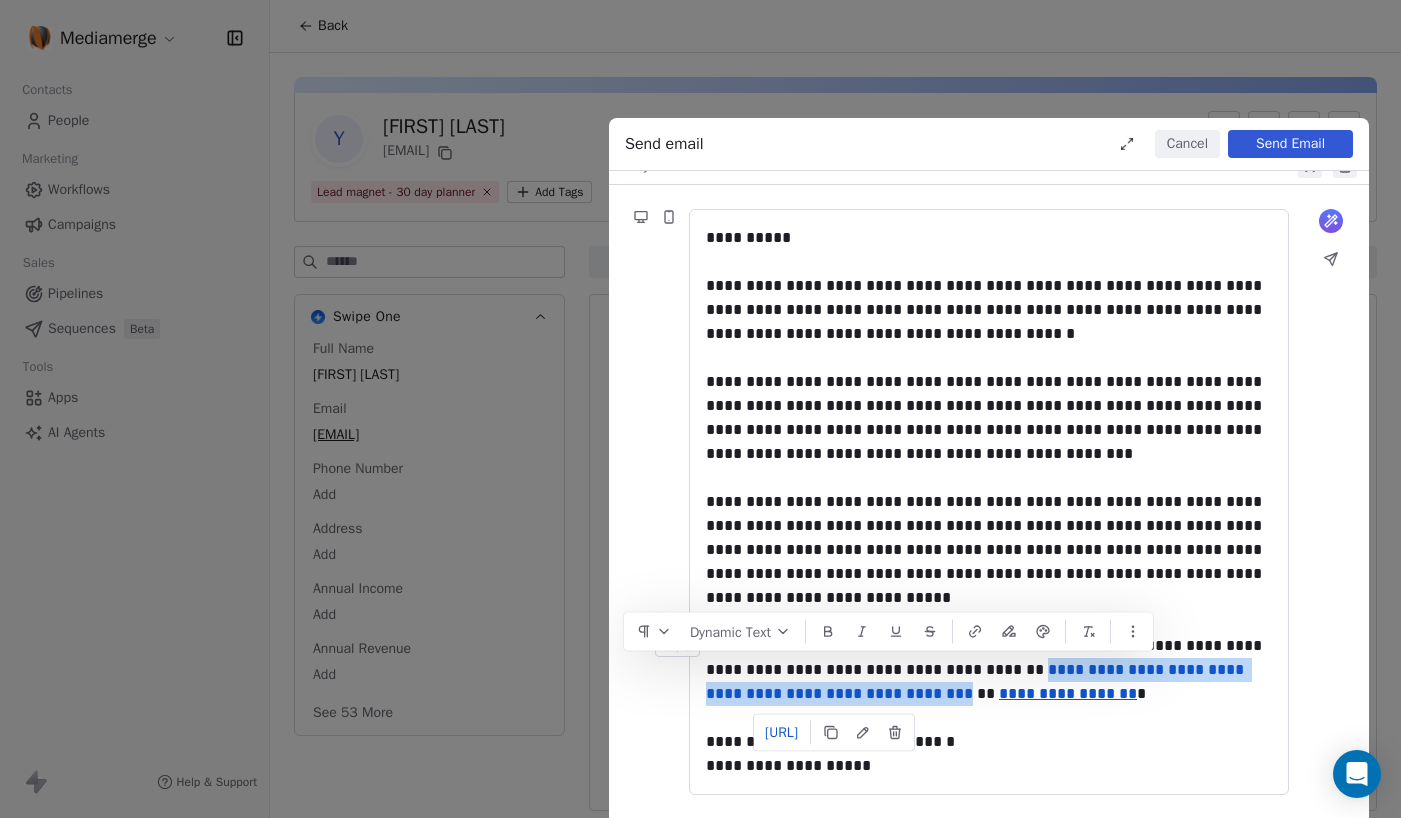 drag, startPoint x: 862, startPoint y: 695, endPoint x: 936, endPoint y: 674, distance: 76.922035 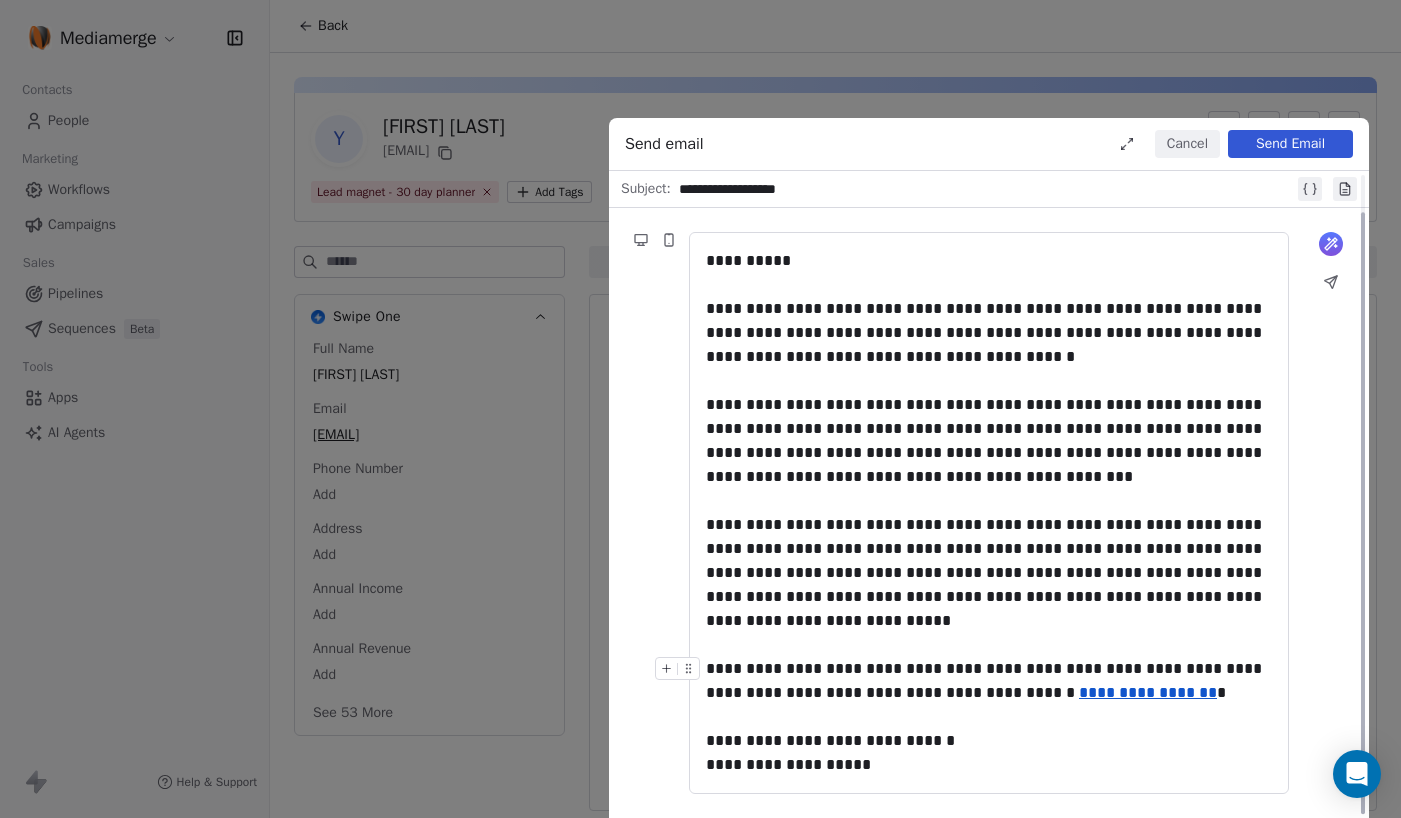 scroll, scrollTop: 40, scrollLeft: 0, axis: vertical 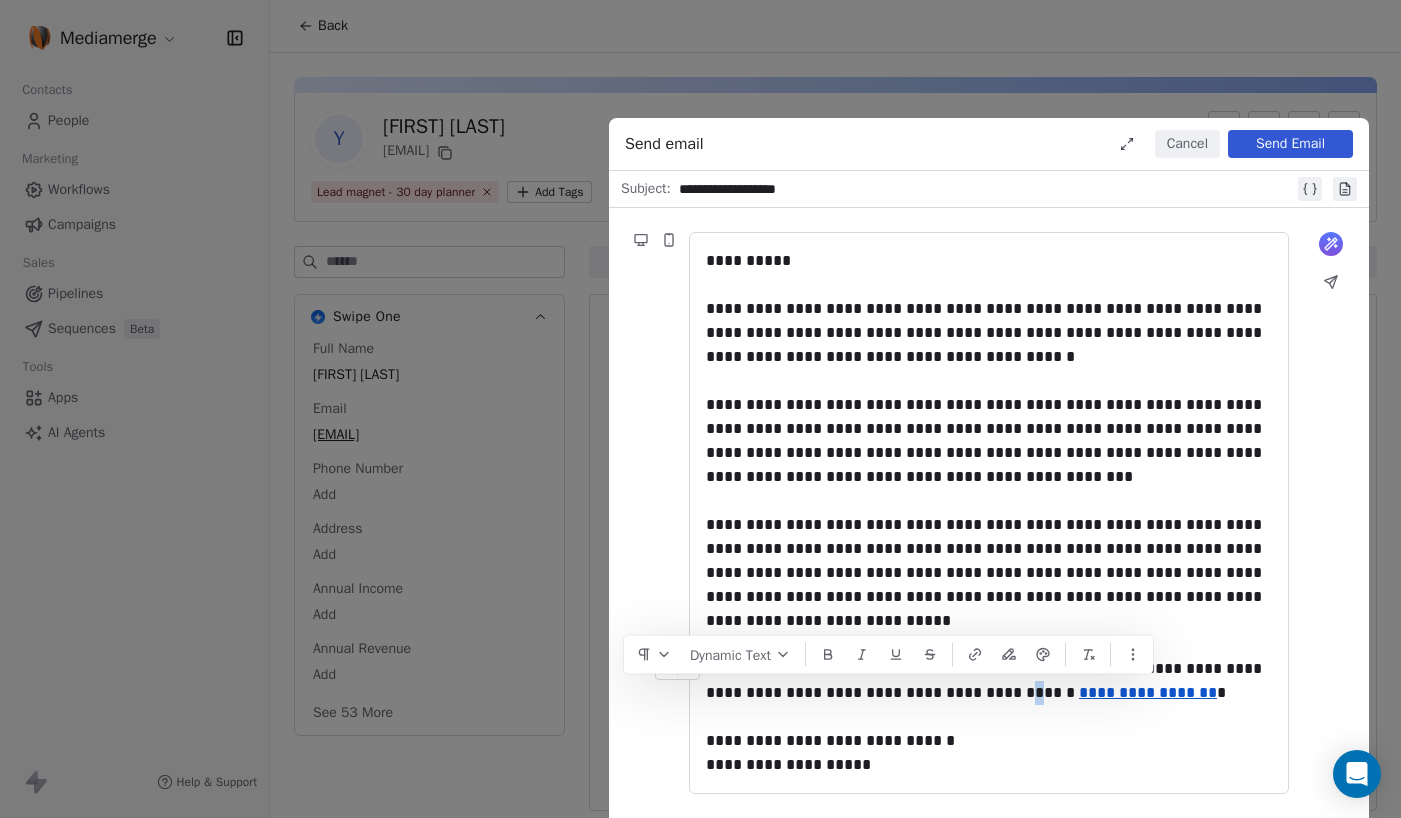 click on "**********" at bounding box center [989, 681] 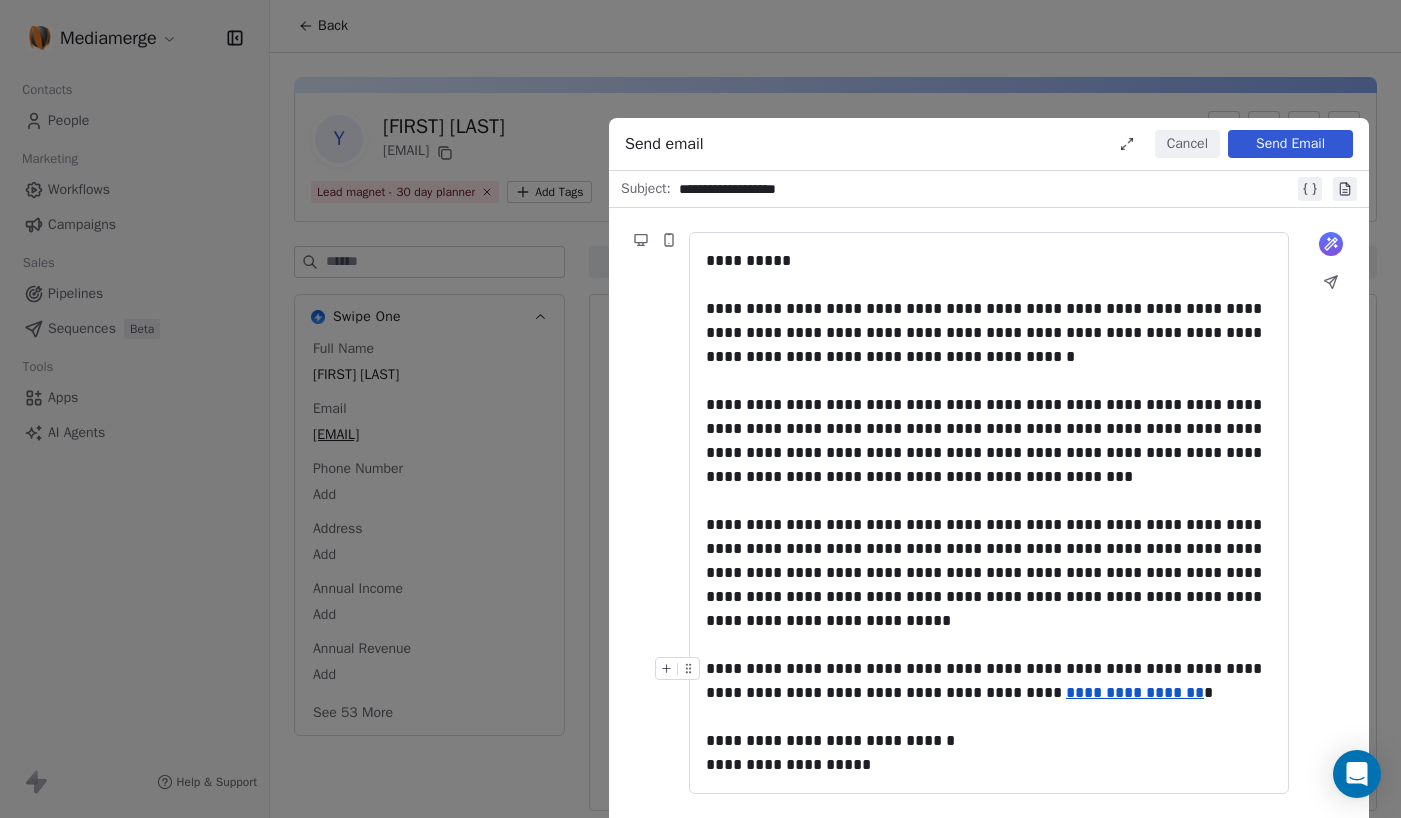 click on "**********" at bounding box center [989, 681] 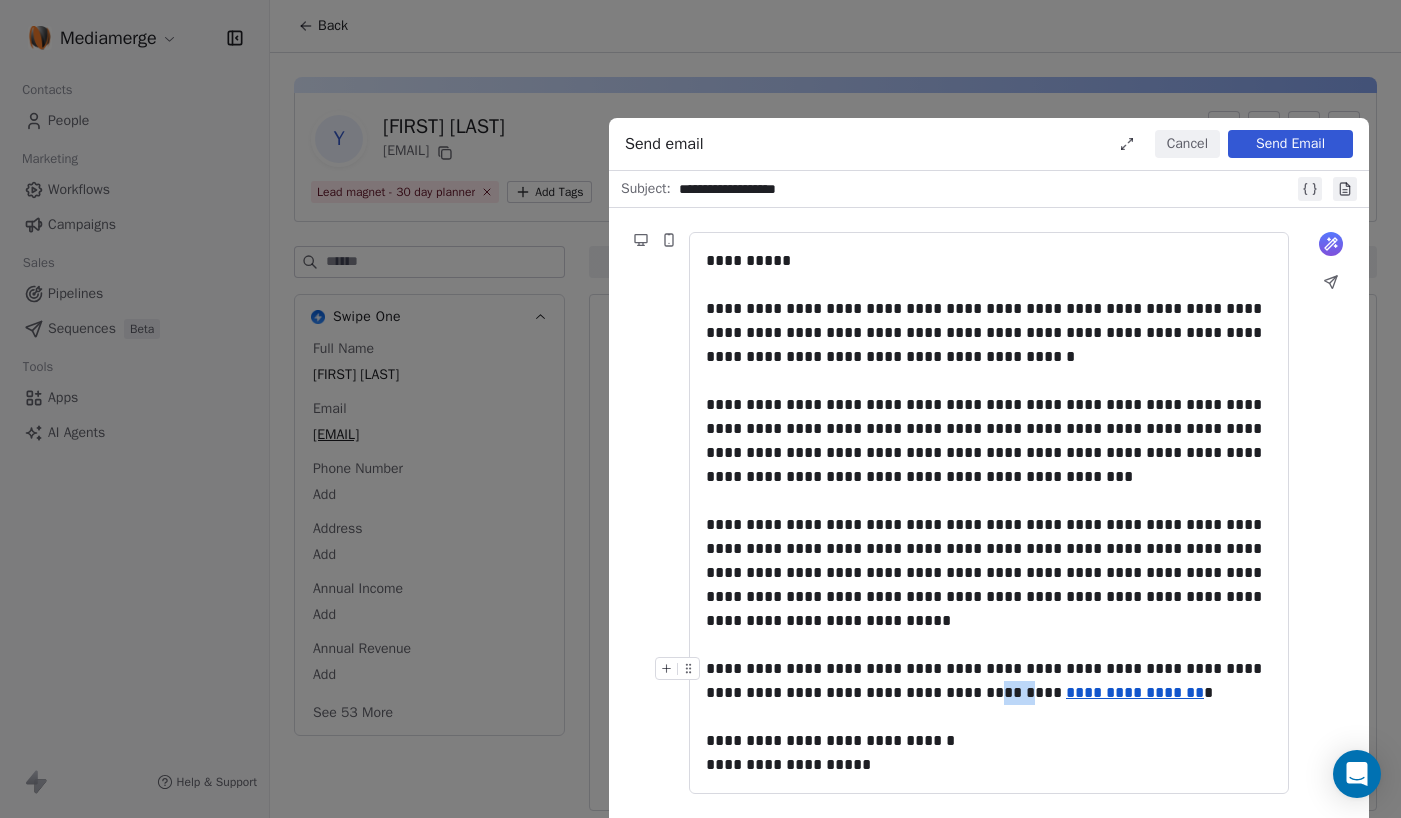 click on "**********" at bounding box center (989, 681) 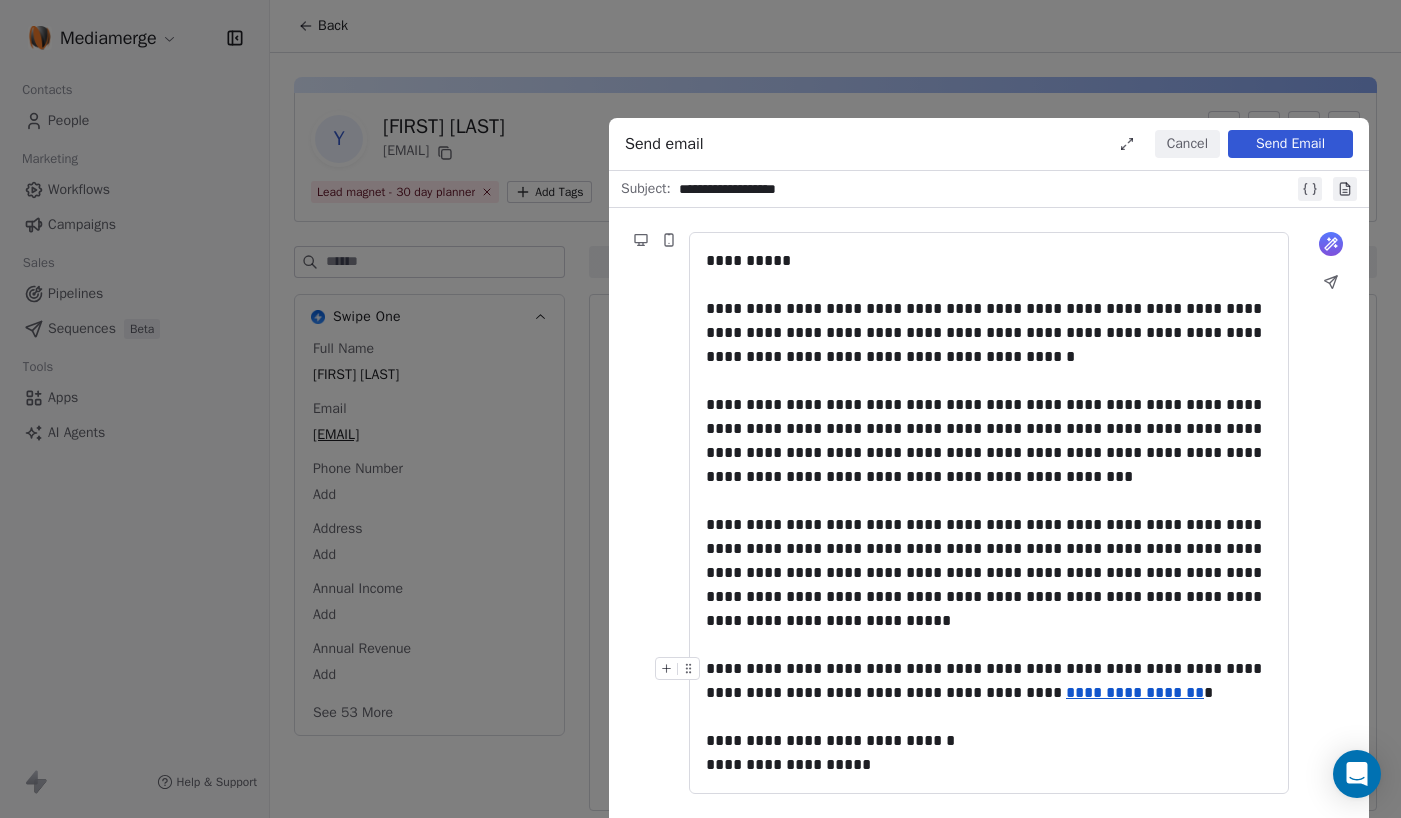 click on "**********" at bounding box center (989, 681) 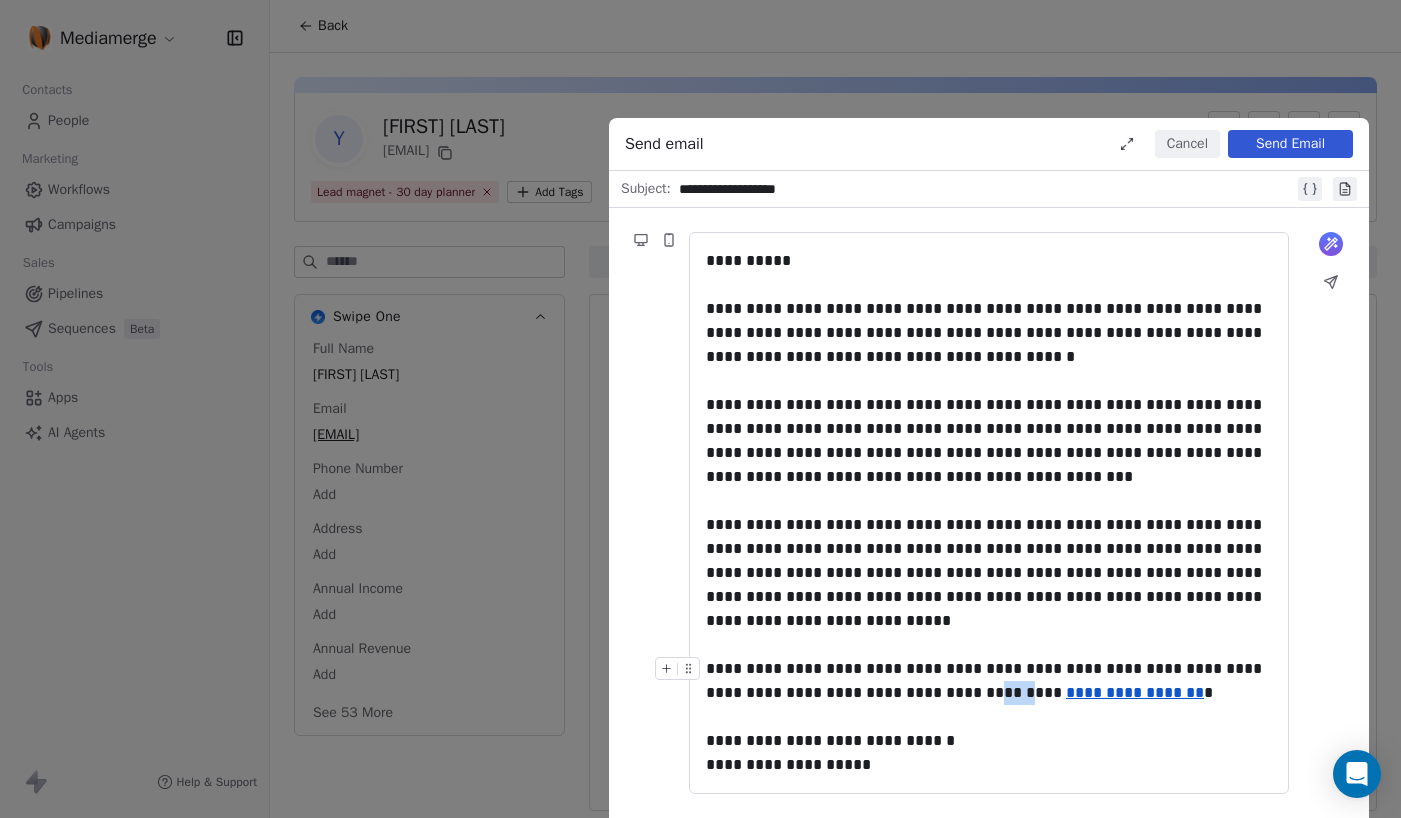 click on "**********" at bounding box center (989, 681) 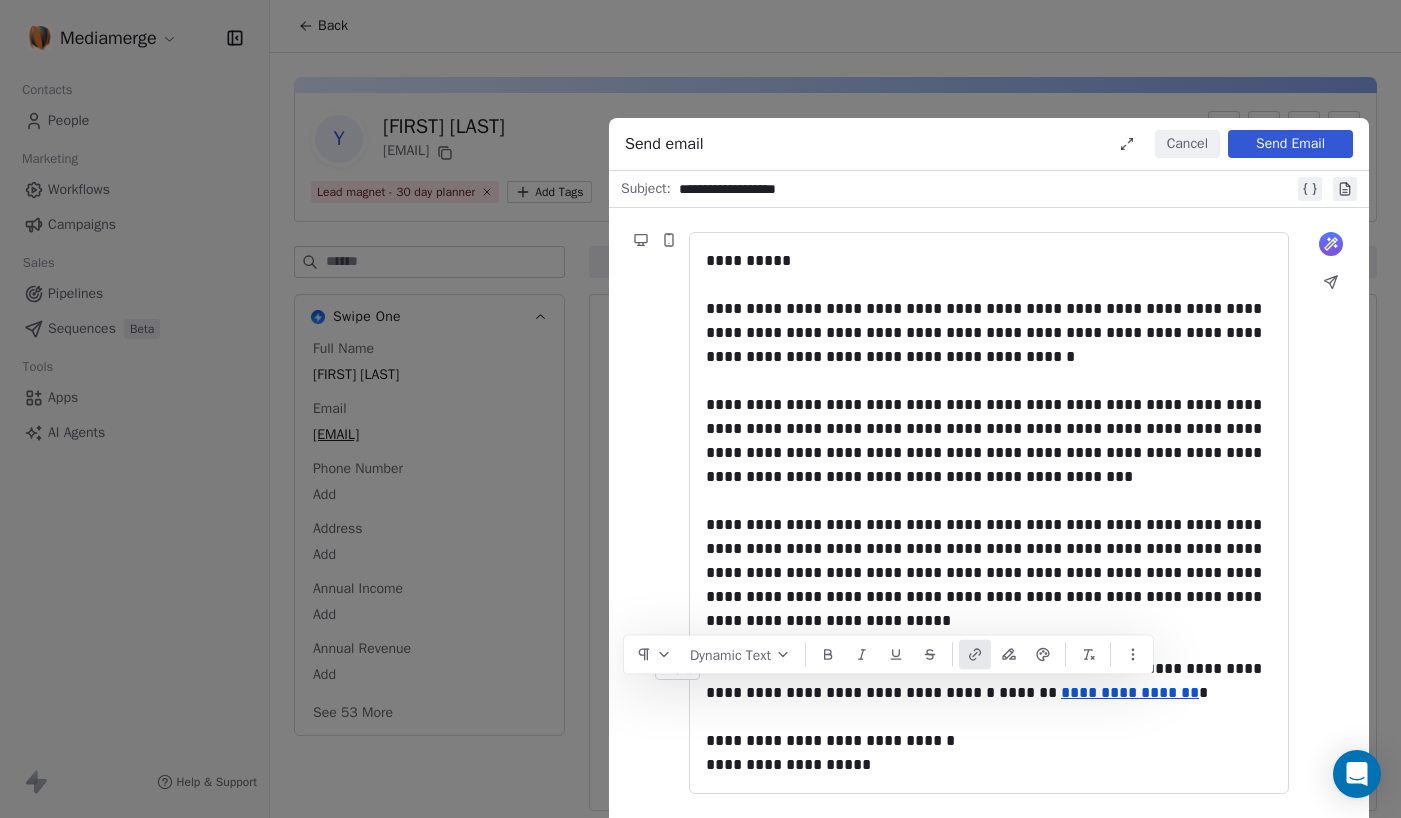 click 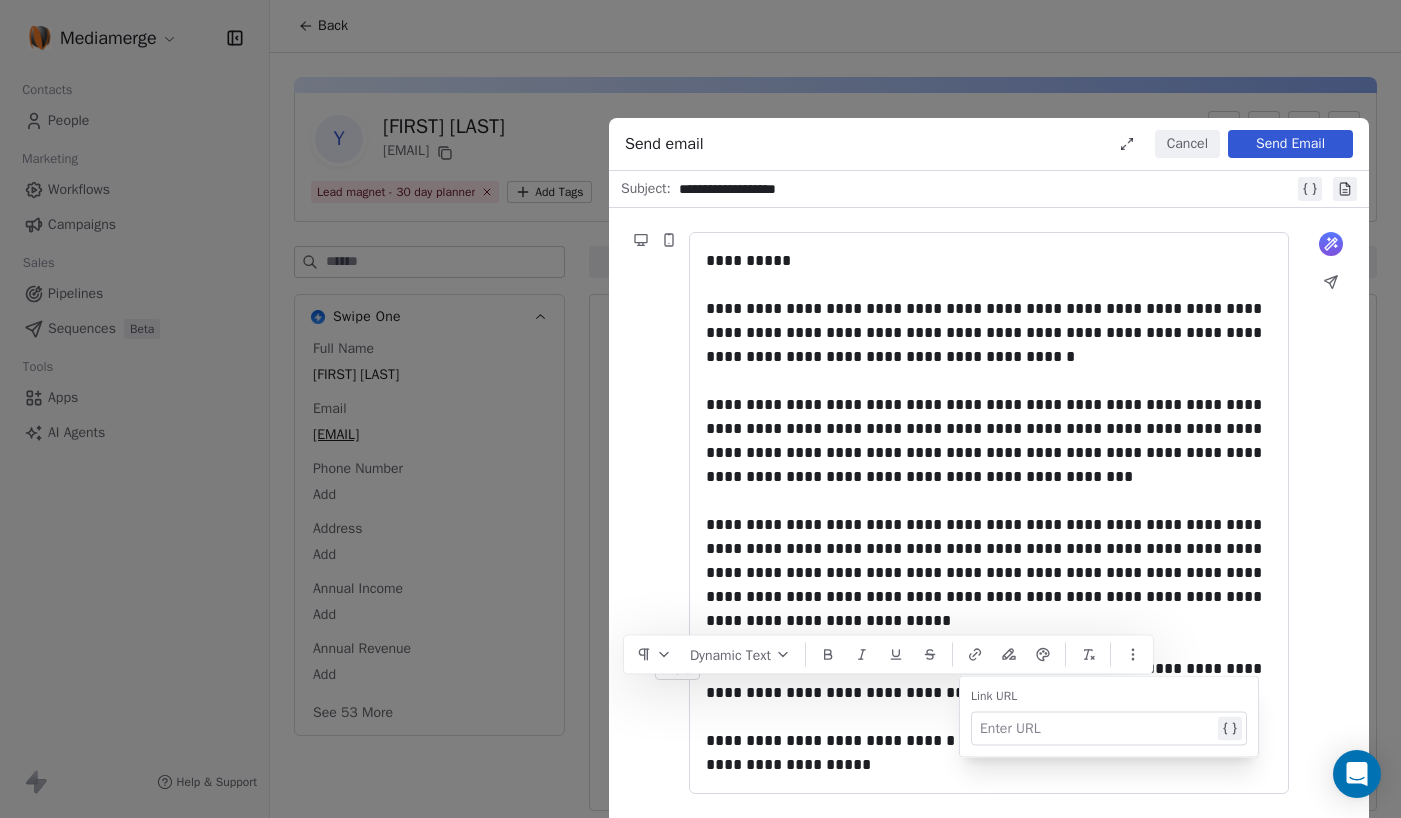 click at bounding box center (1097, 729) 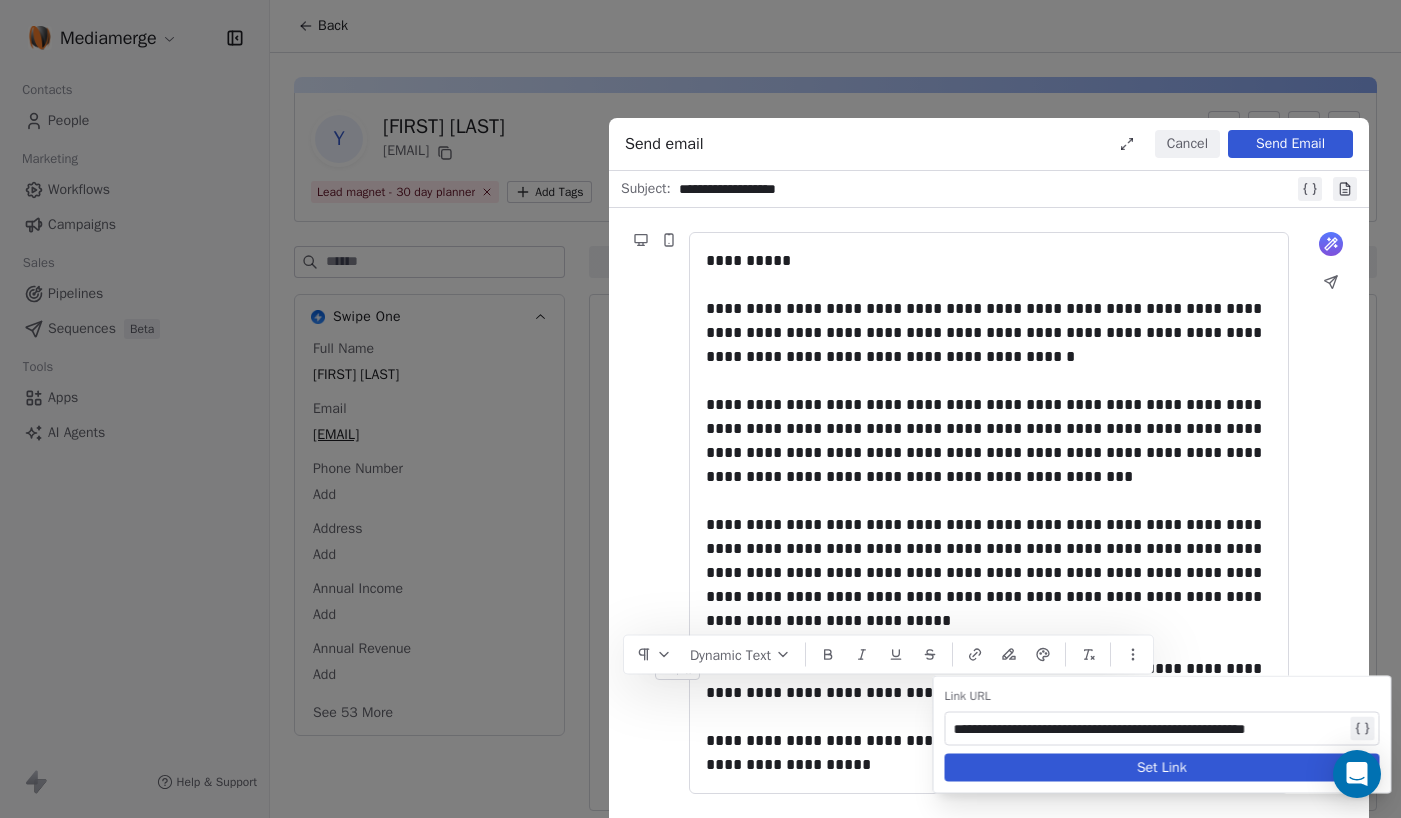 click on "Set Link" at bounding box center (1162, 768) 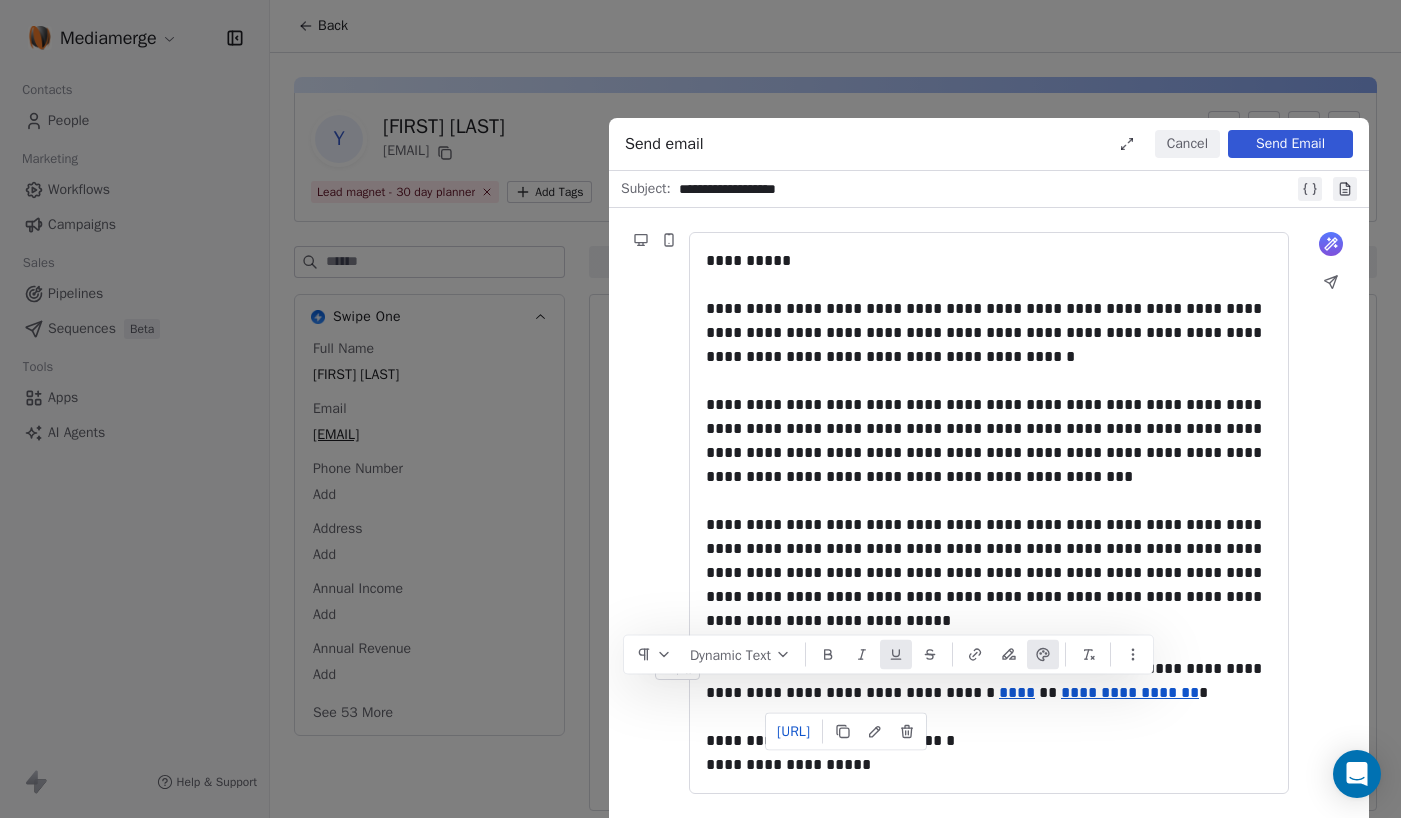 click at bounding box center (989, 717) 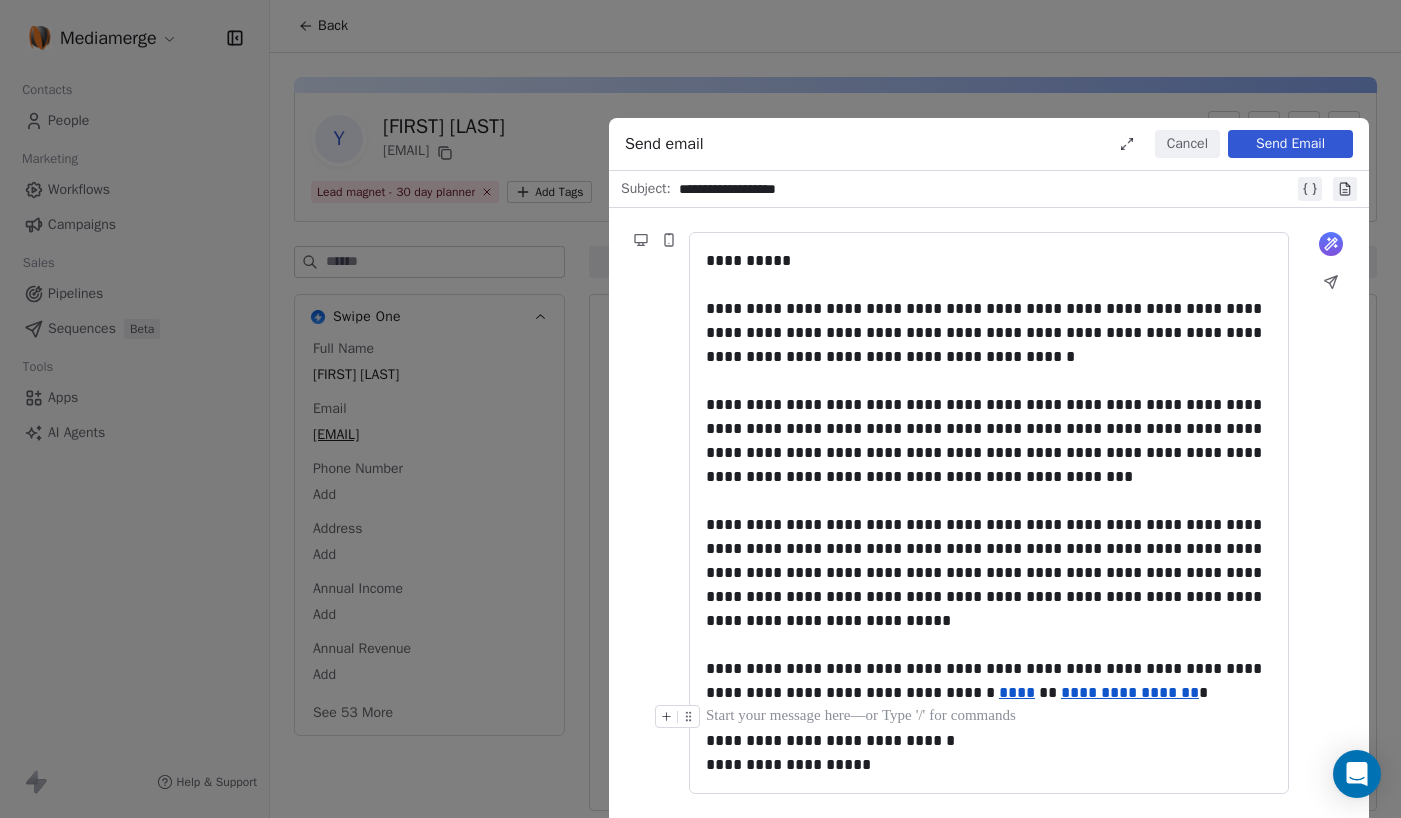 click at bounding box center (989, 717) 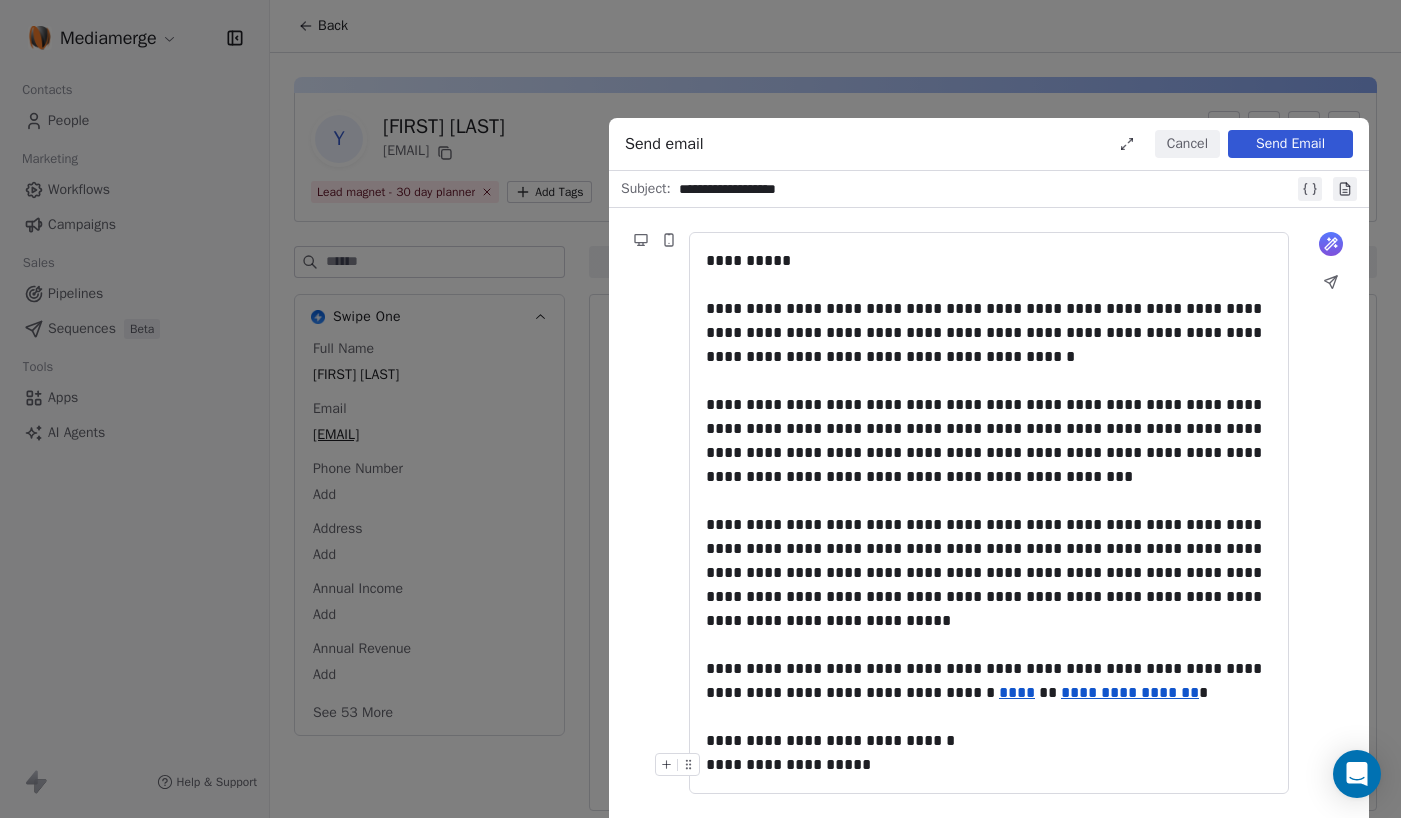 click on "**********" at bounding box center [989, 765] 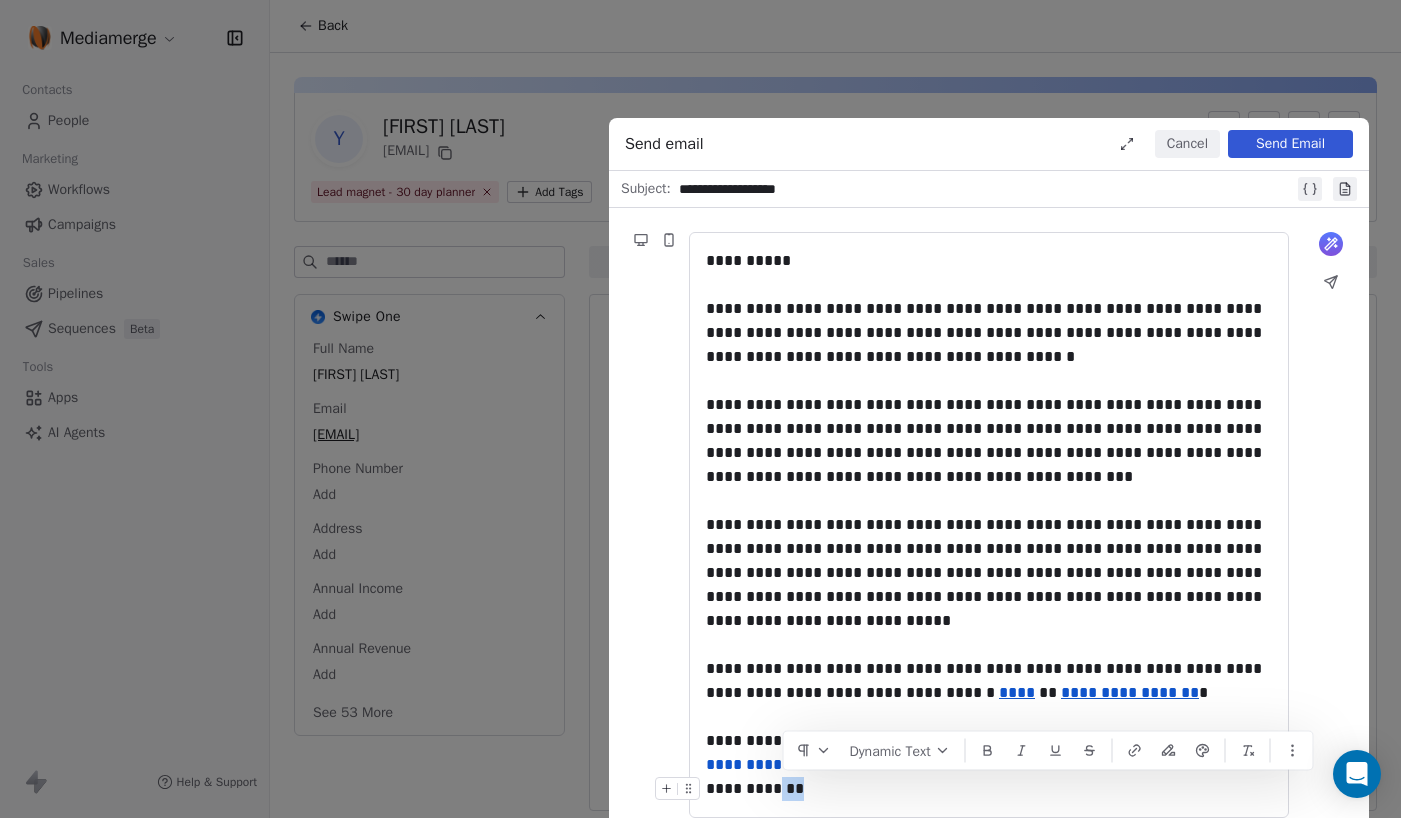 drag, startPoint x: 813, startPoint y: 794, endPoint x: 786, endPoint y: 789, distance: 27.45906 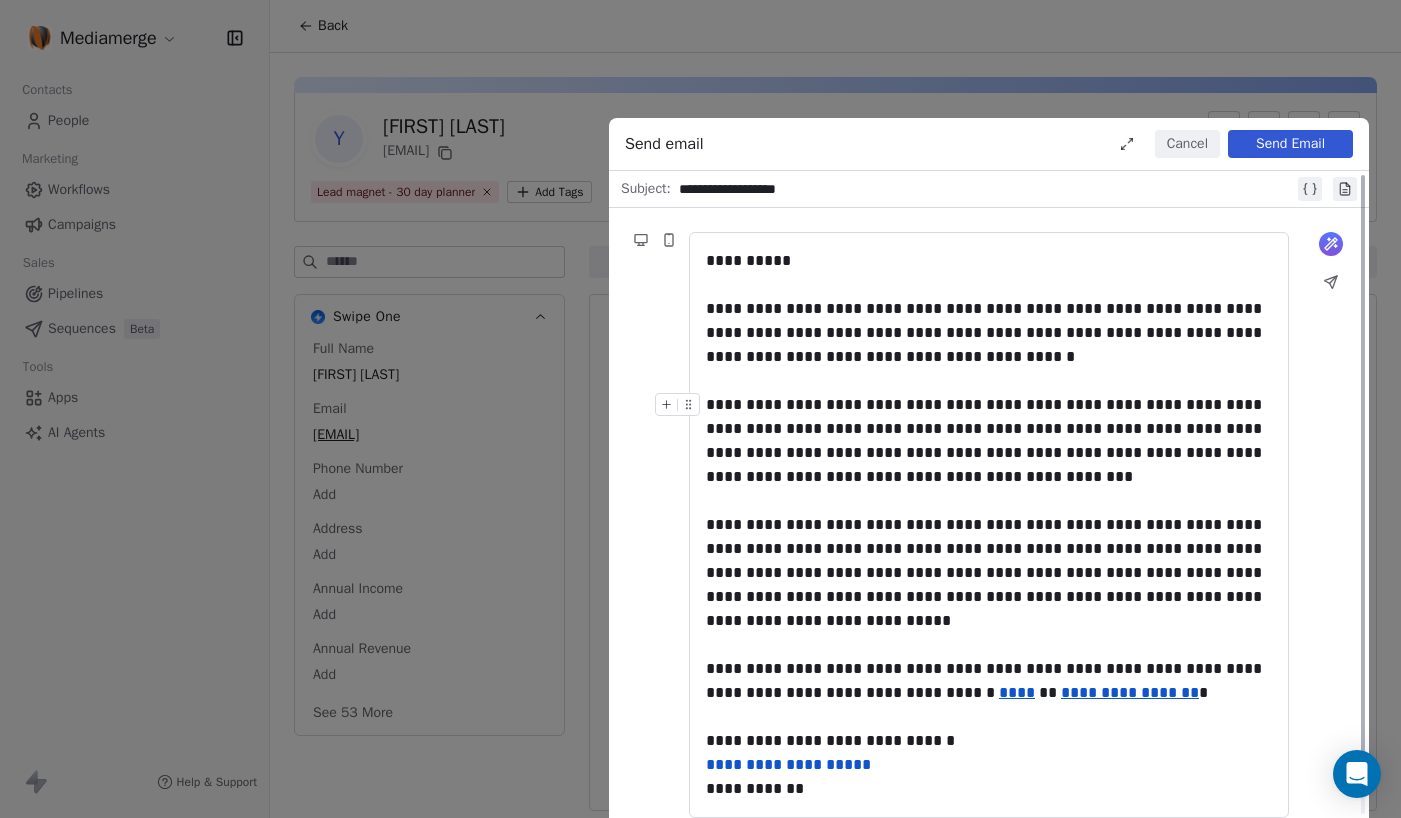 scroll, scrollTop: 0, scrollLeft: 0, axis: both 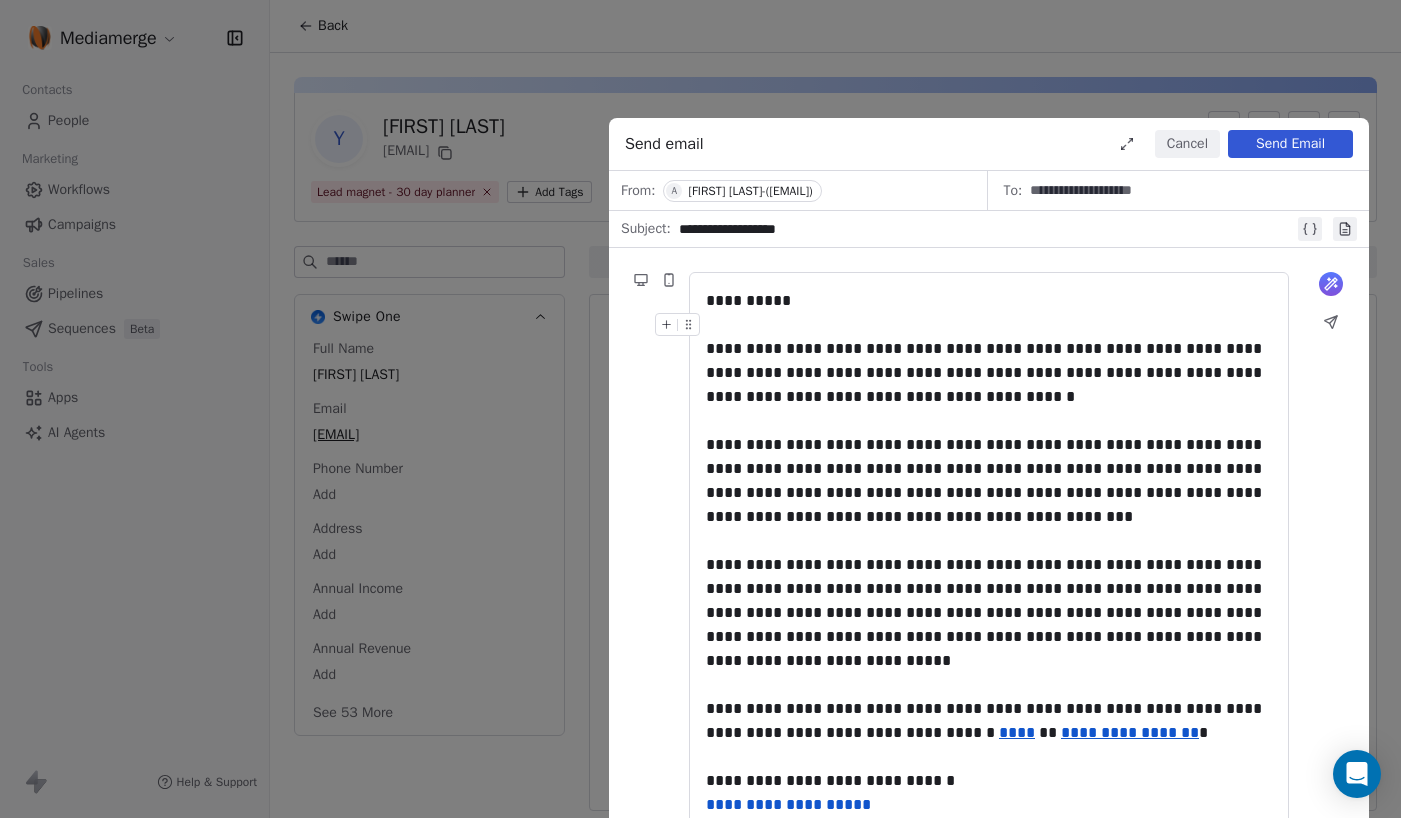 click on "Send Email" at bounding box center (1290, 144) 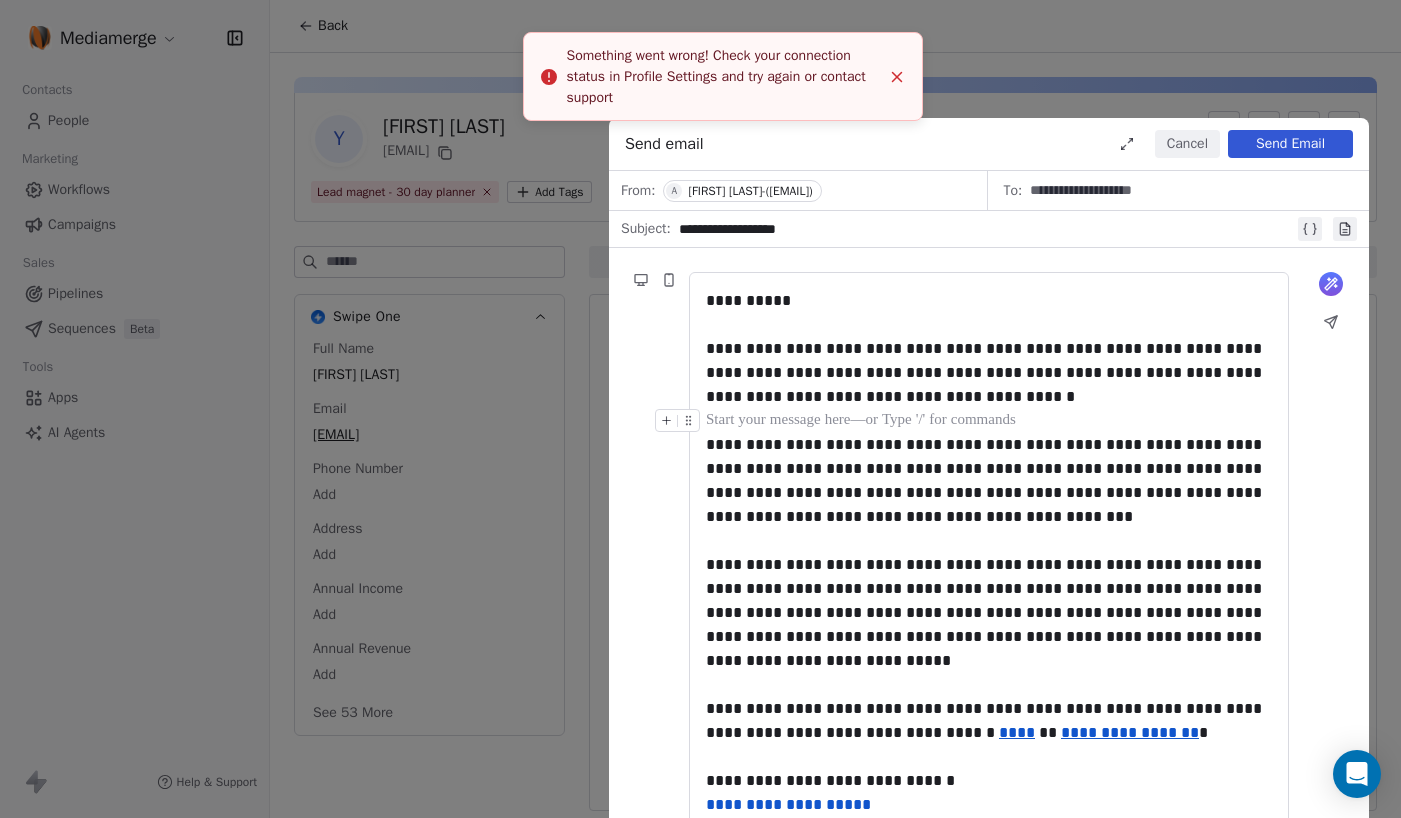 click at bounding box center [989, 421] 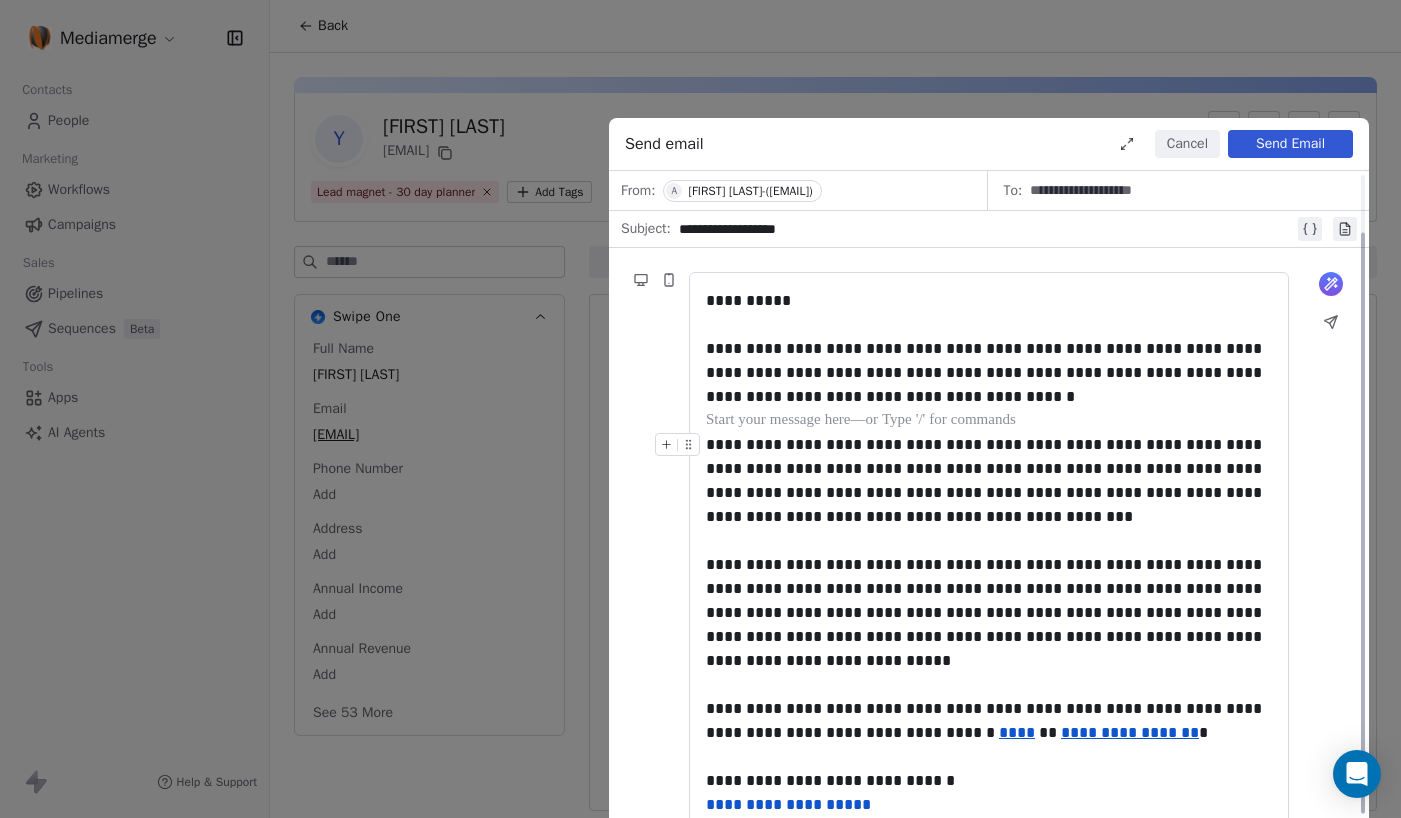 scroll, scrollTop: 64, scrollLeft: 0, axis: vertical 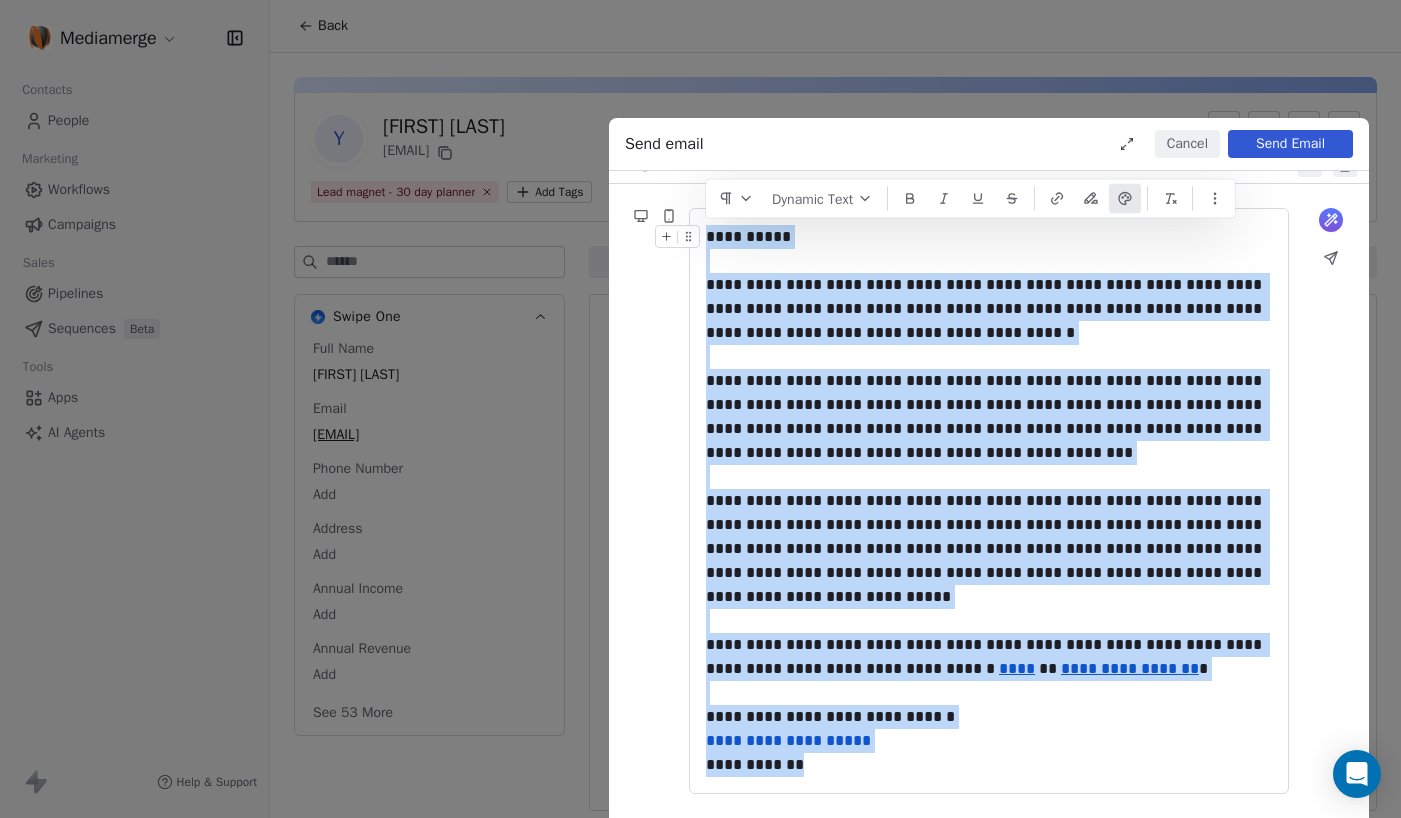 drag, startPoint x: 888, startPoint y: 763, endPoint x: 710, endPoint y: 238, distance: 554.35455 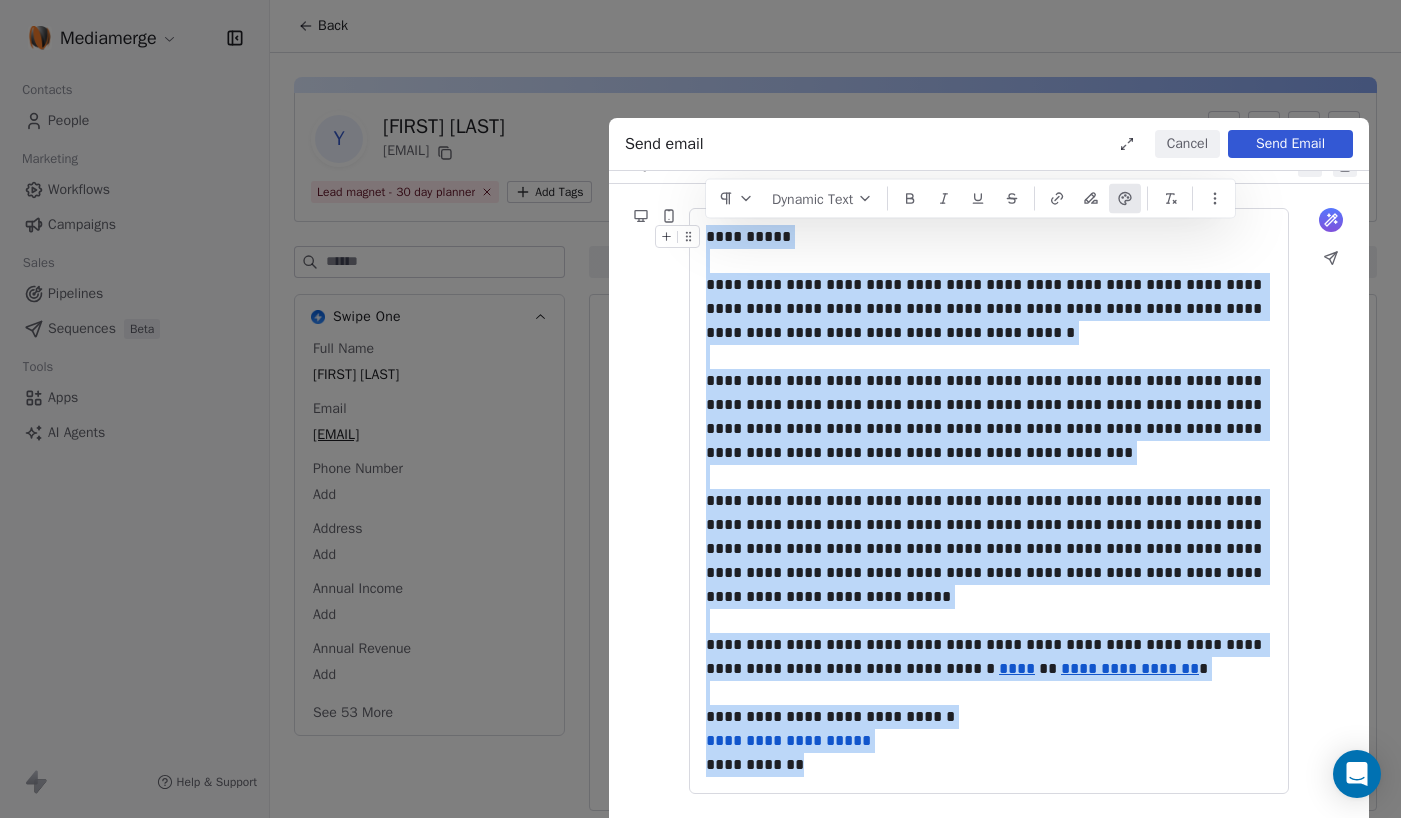 copy on "**********" 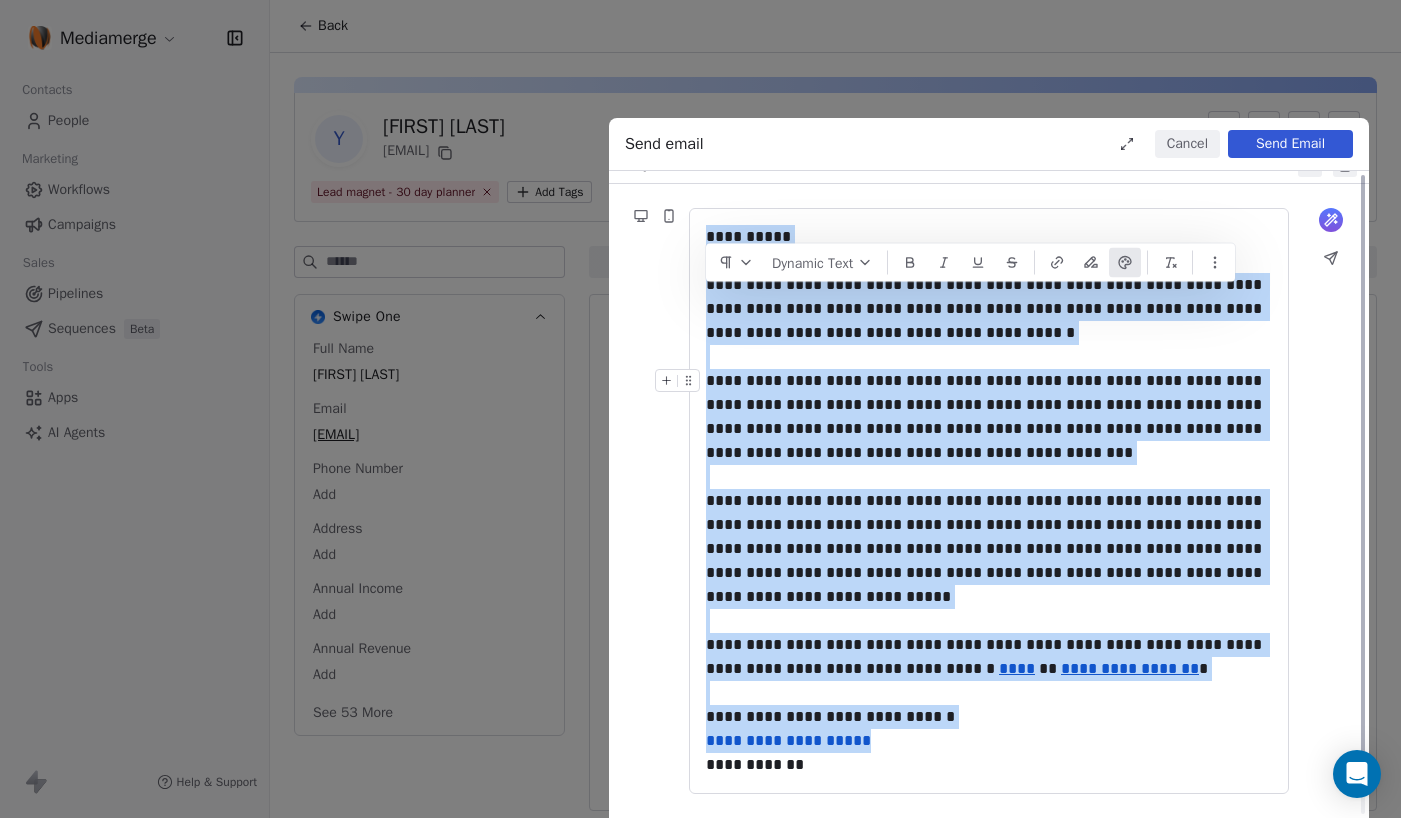 scroll, scrollTop: 0, scrollLeft: 0, axis: both 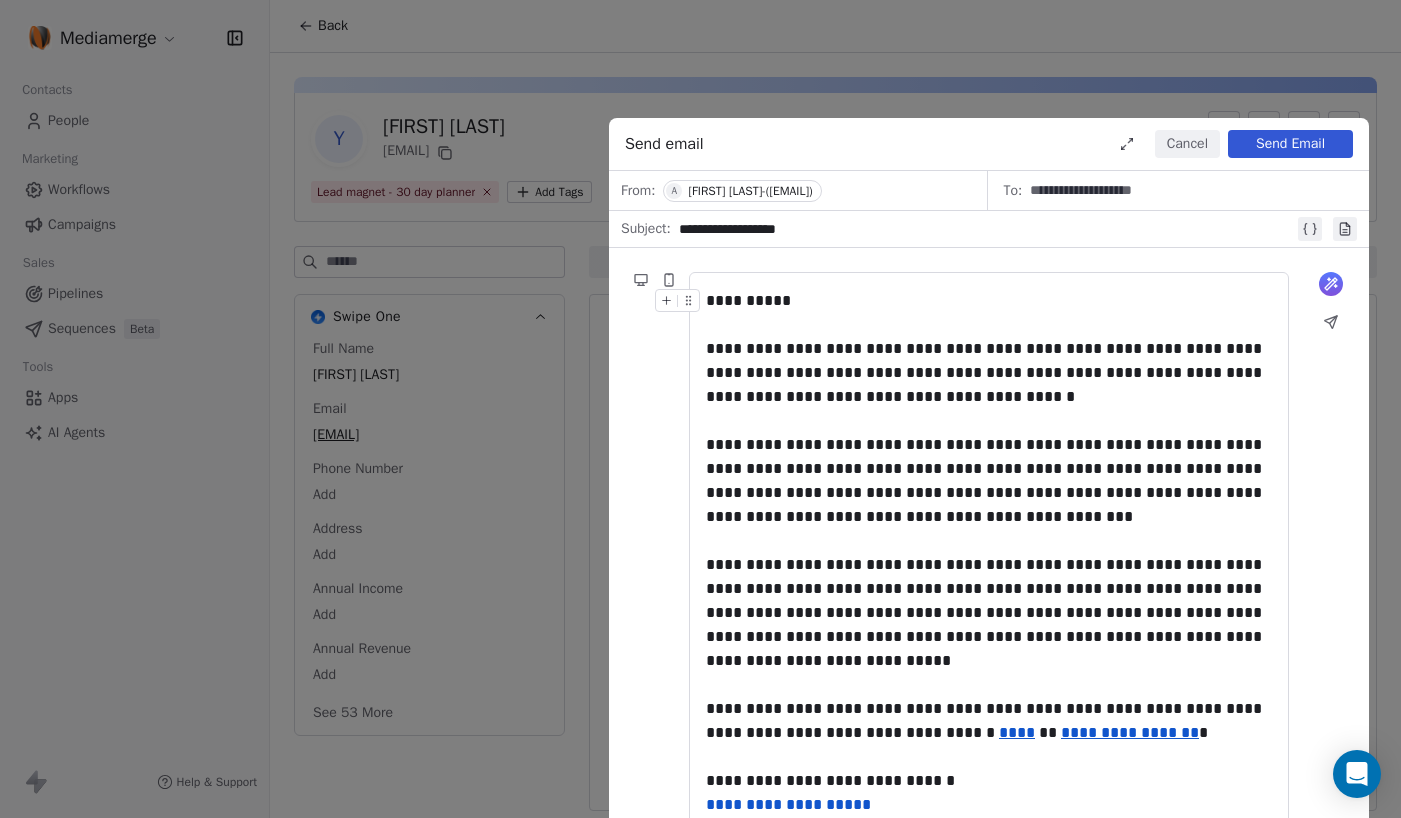 click on "**********" at bounding box center (986, 229) 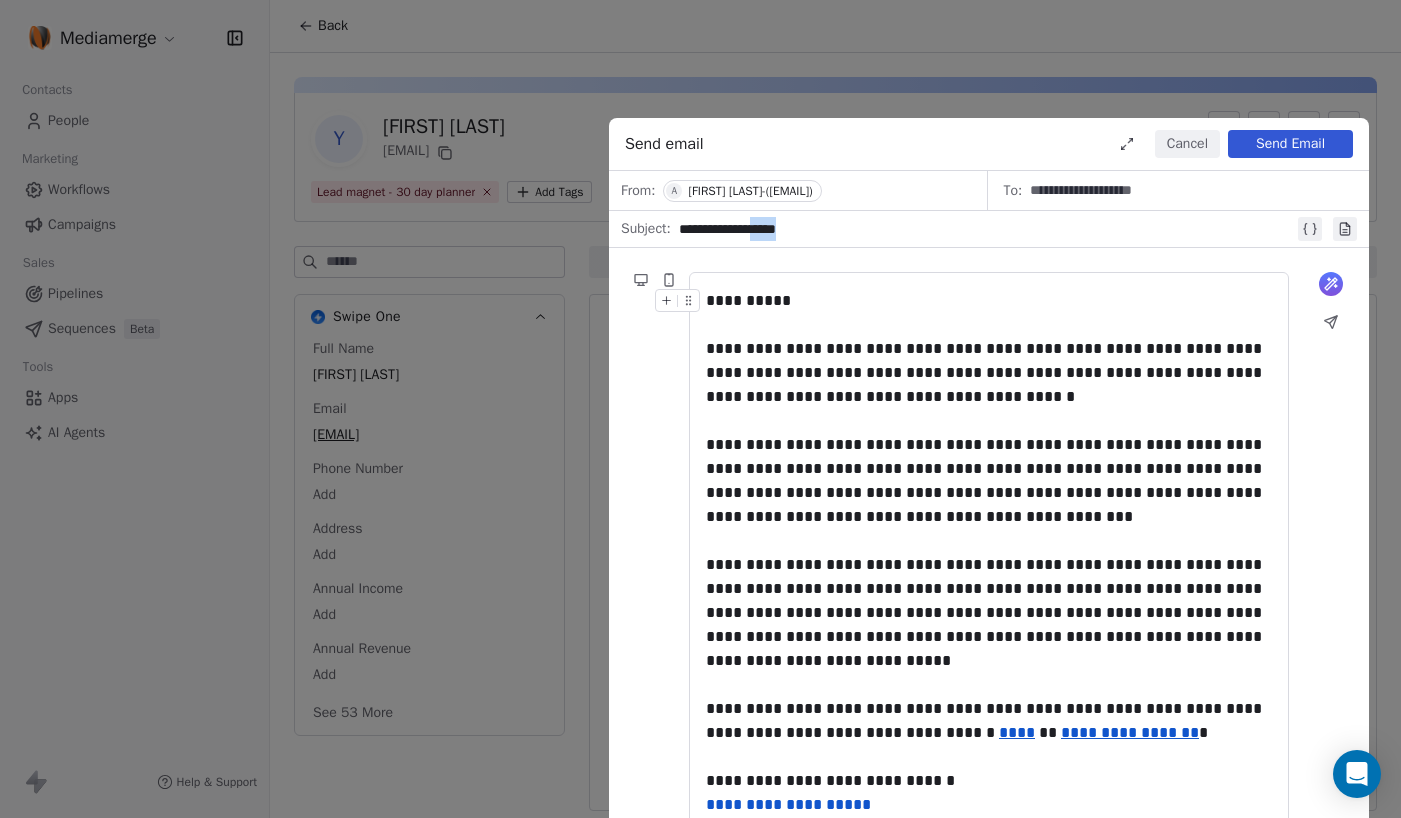 click on "**********" at bounding box center [986, 229] 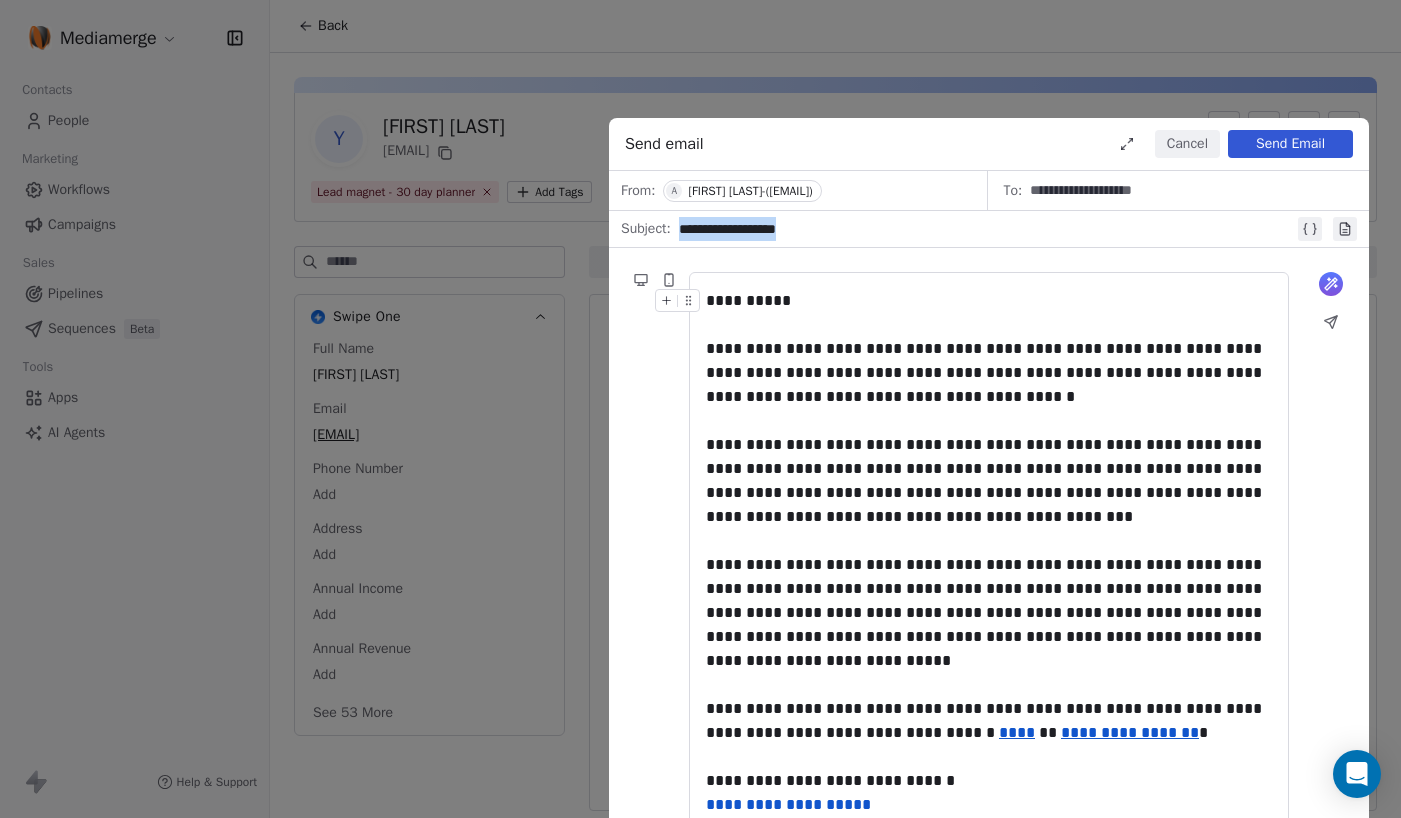 click on "**********" at bounding box center (986, 229) 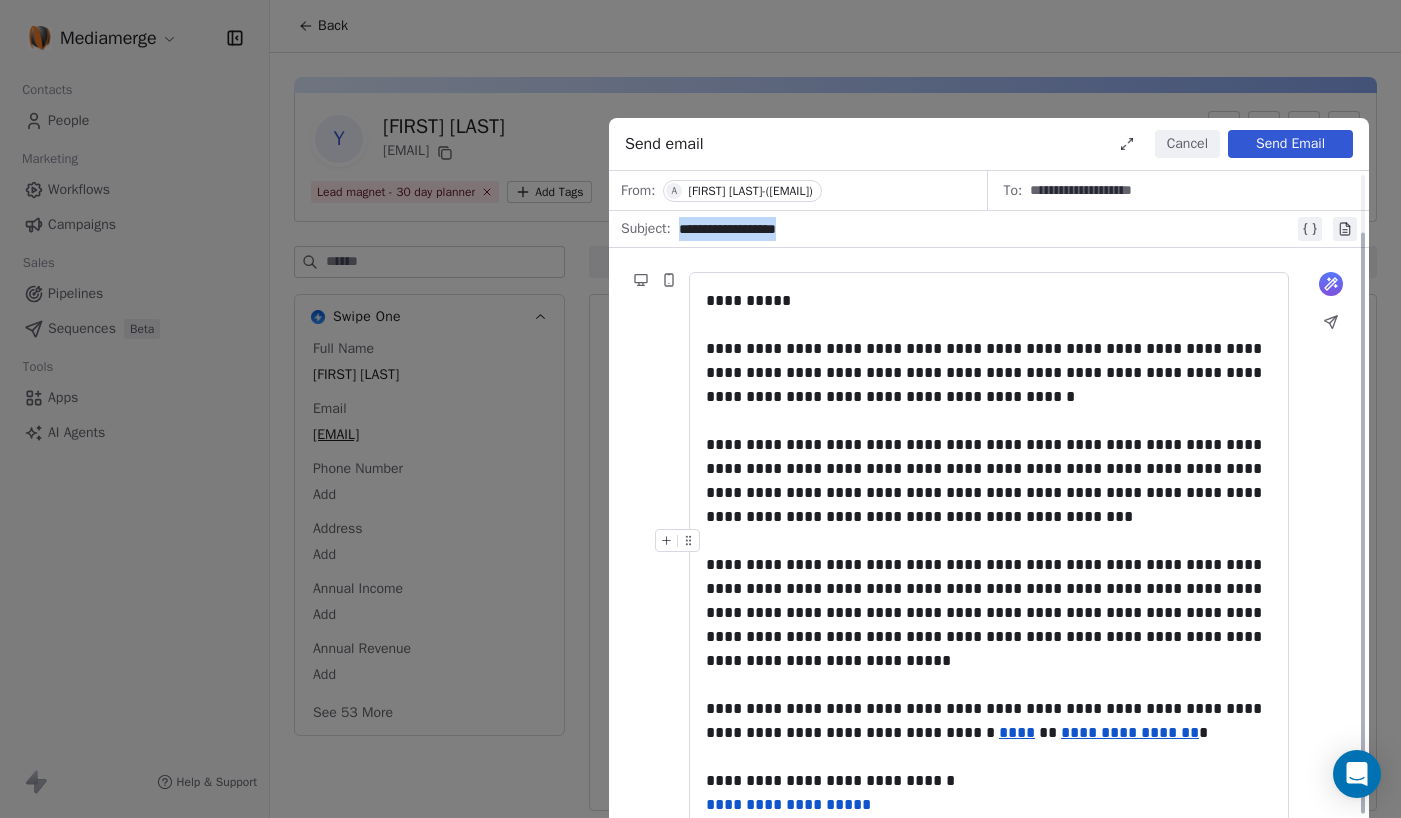 scroll, scrollTop: 64, scrollLeft: 0, axis: vertical 